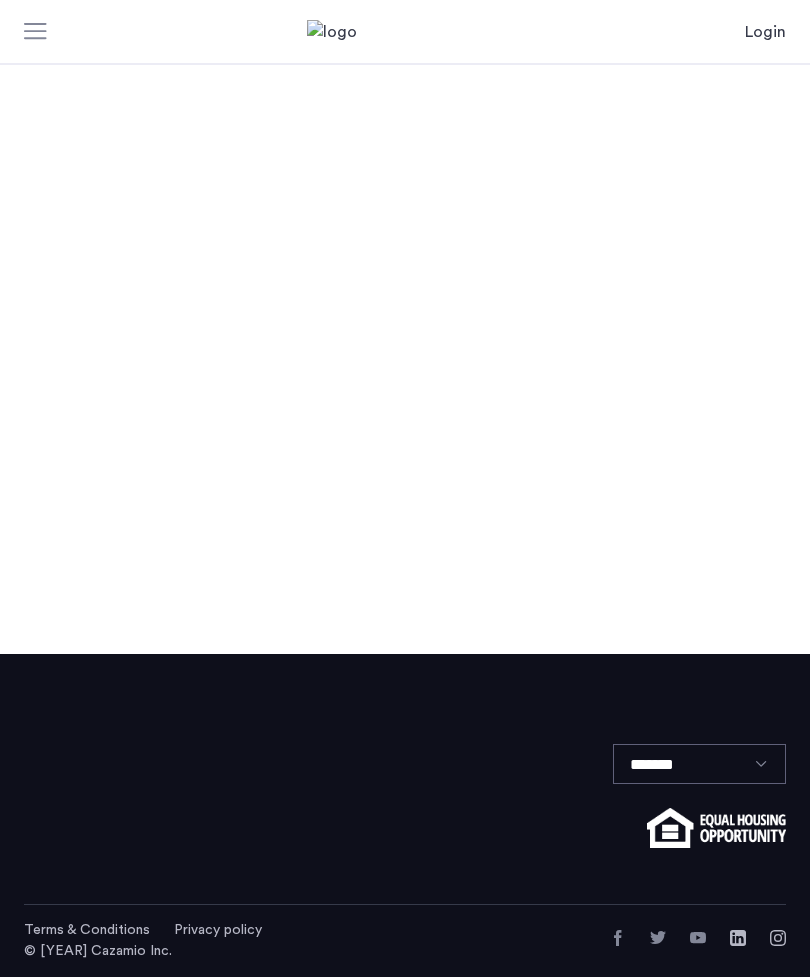 scroll, scrollTop: 0, scrollLeft: 0, axis: both 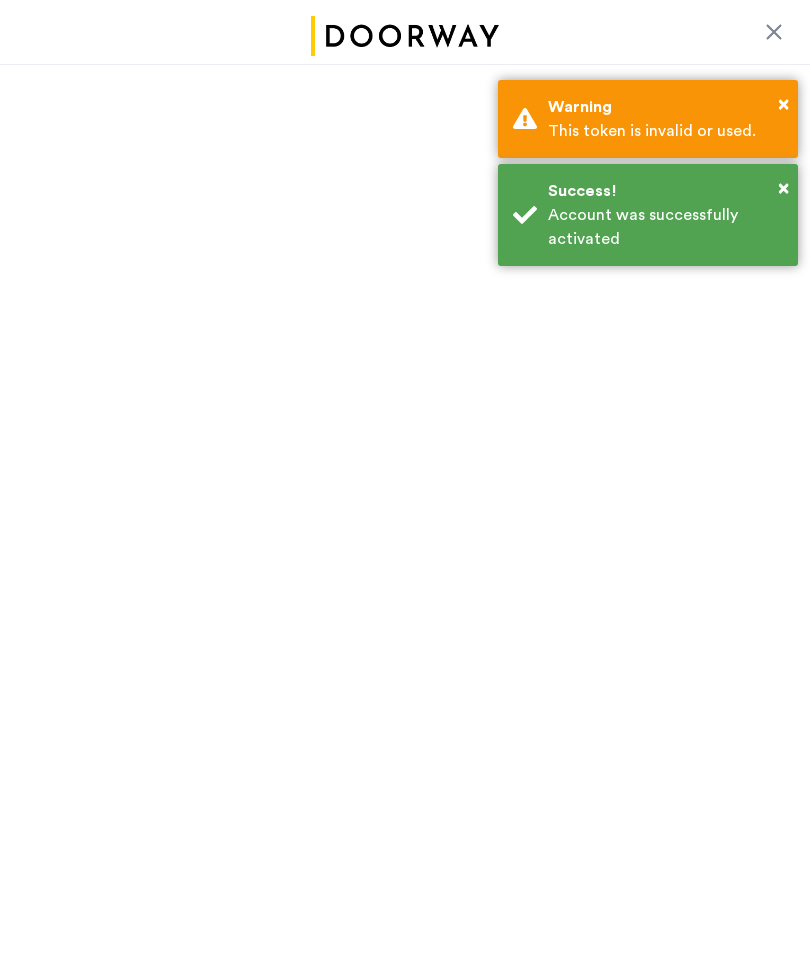 click on "Account was successfully activated" at bounding box center (665, 227) 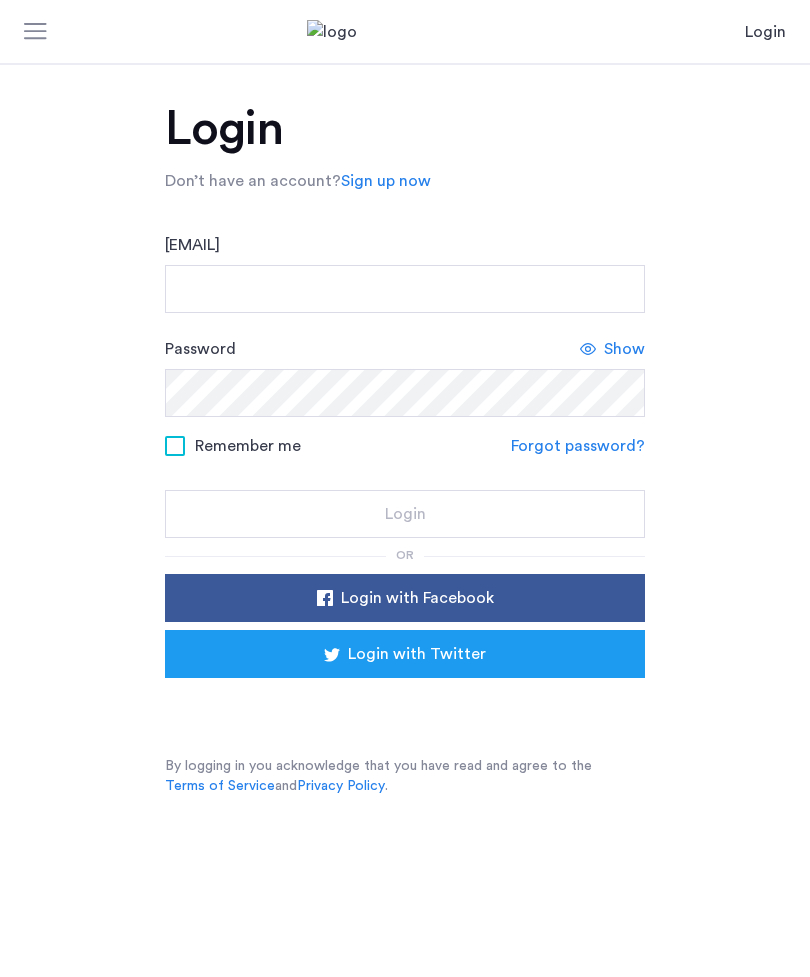 scroll, scrollTop: 0, scrollLeft: 0, axis: both 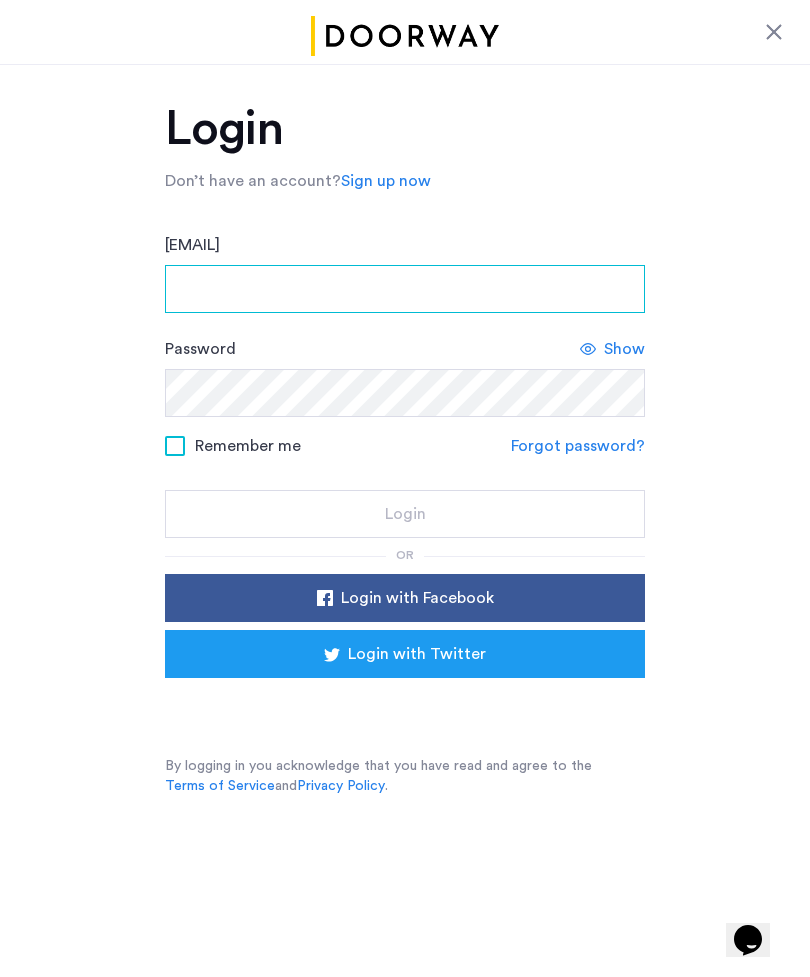click on "[EMAIL]" at bounding box center (405, 289) 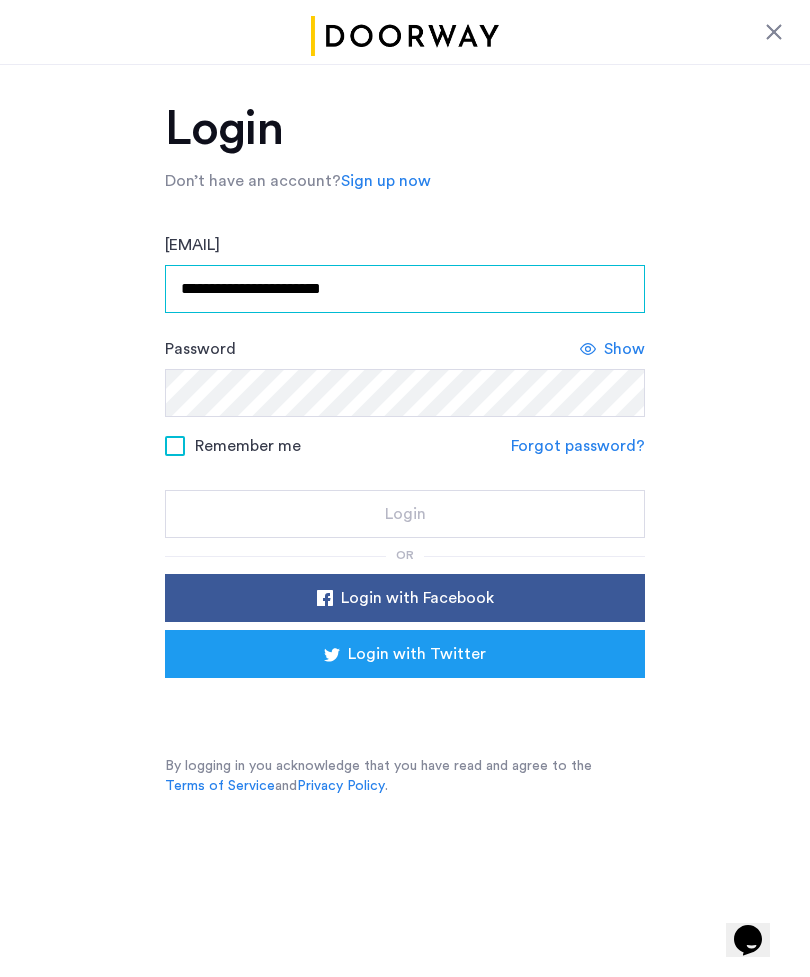 type on "**********" 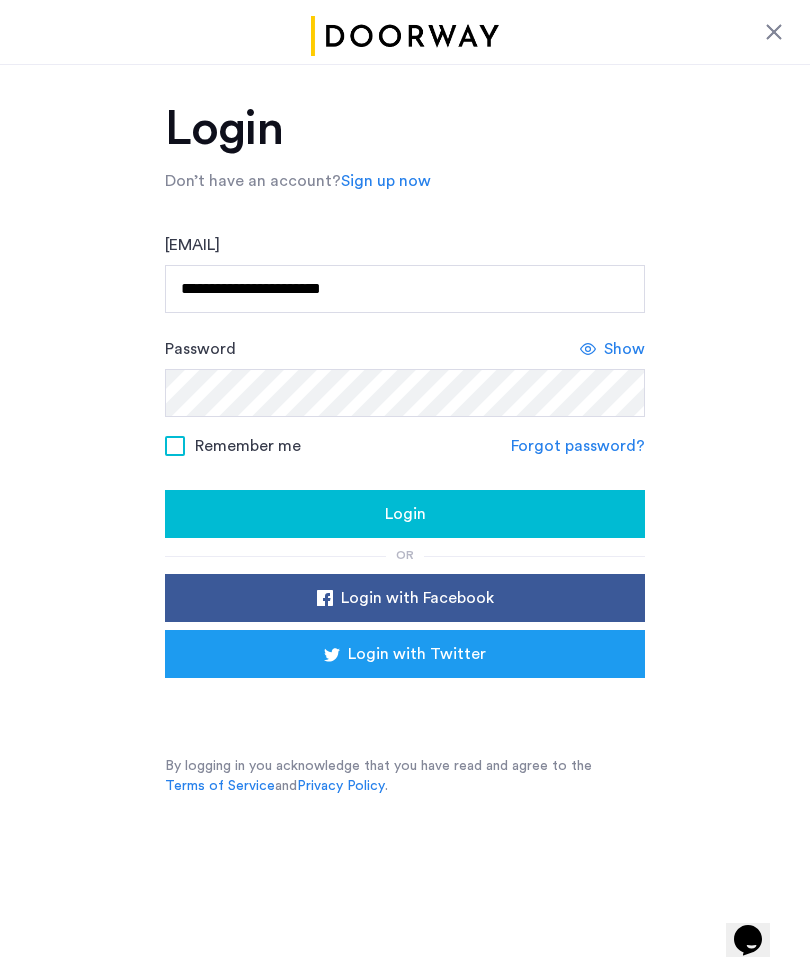 click on "Login" 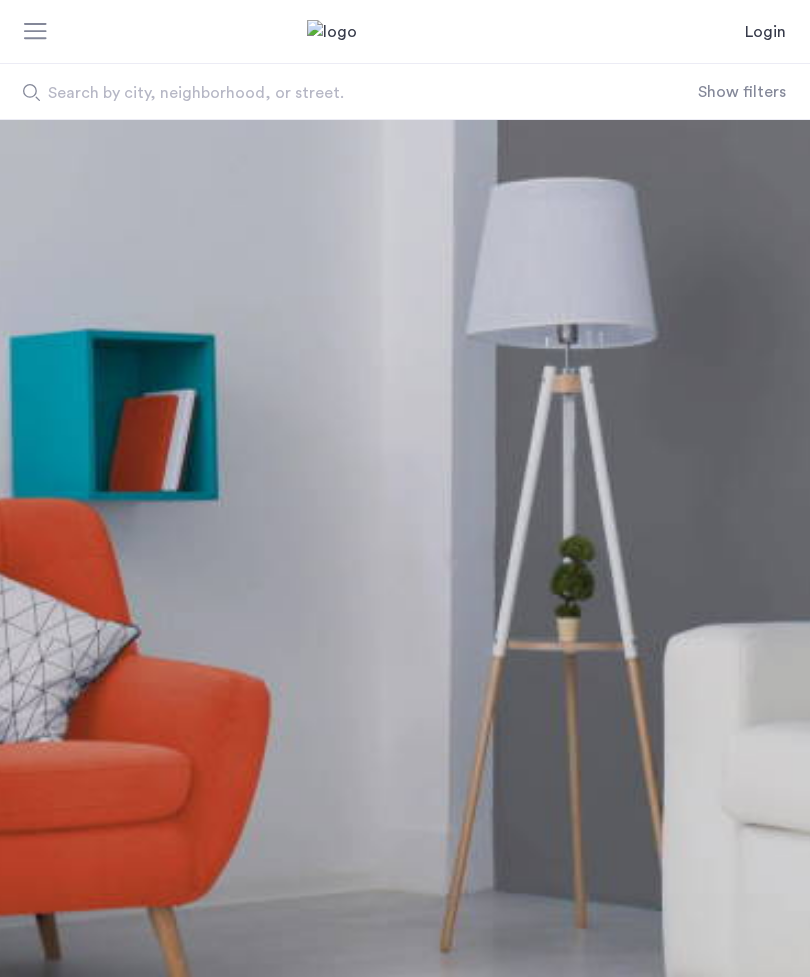 scroll, scrollTop: 0, scrollLeft: 0, axis: both 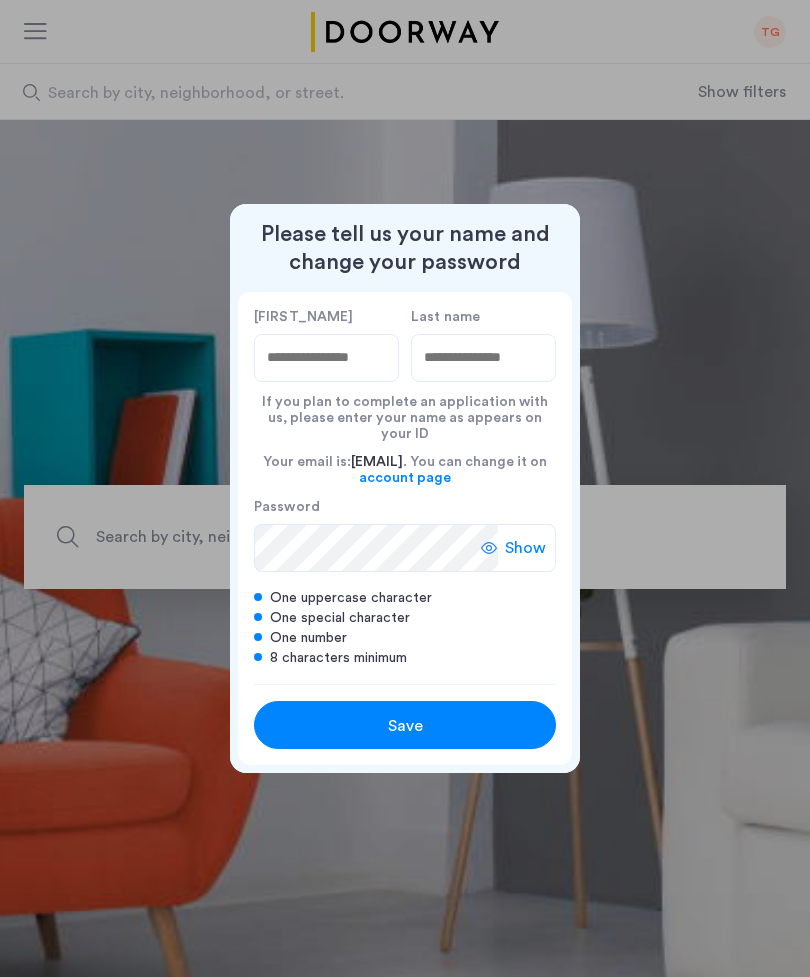 click on "[FIRST_NAME]" at bounding box center [326, 358] 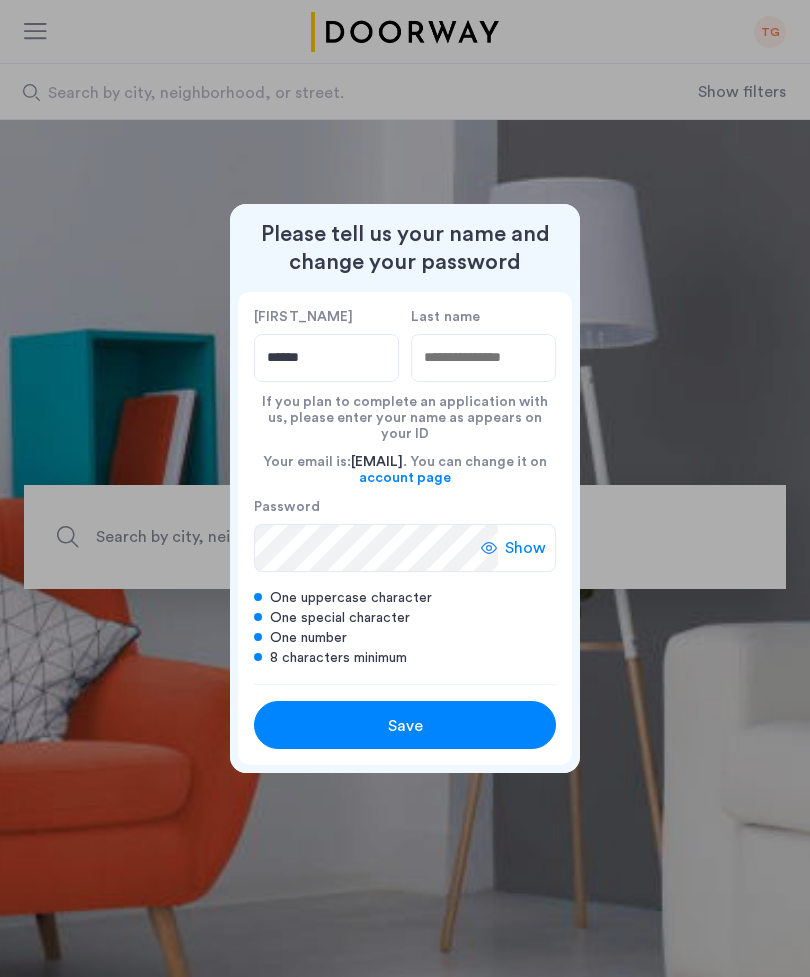 type on "******" 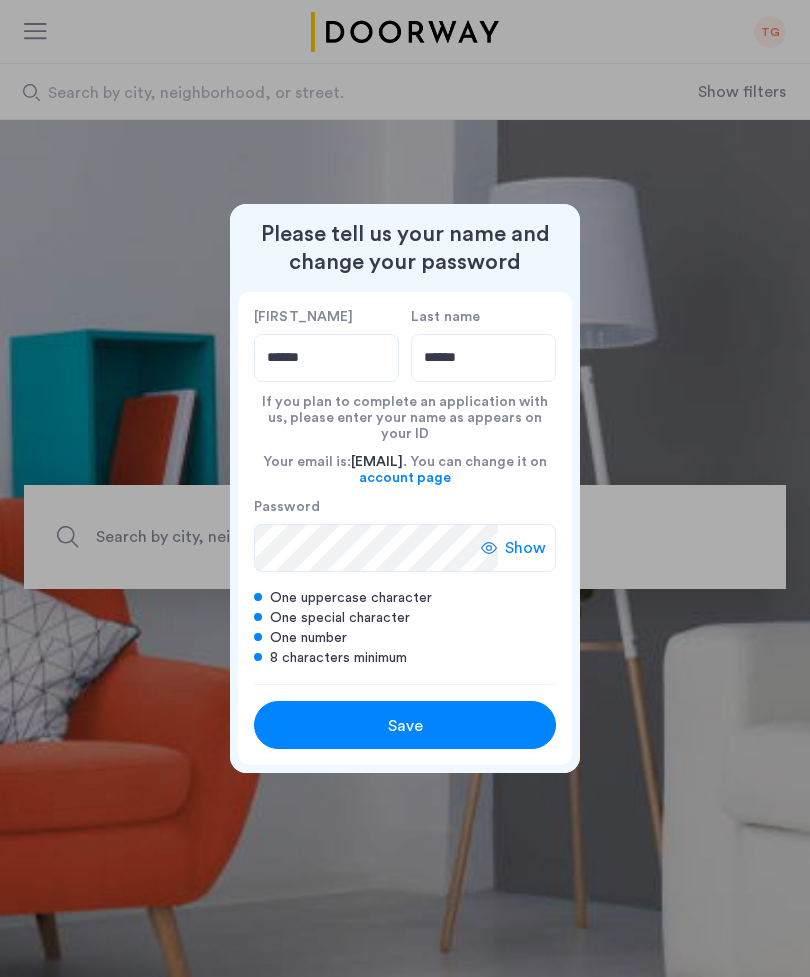 click on "Show" at bounding box center (525, 548) 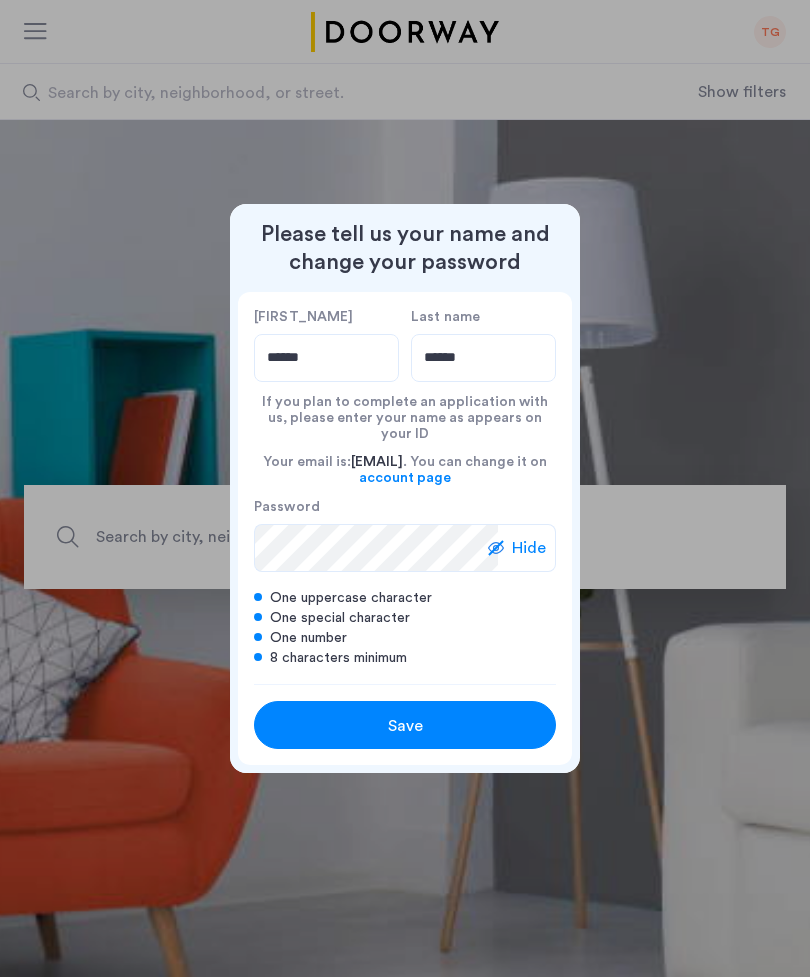 click 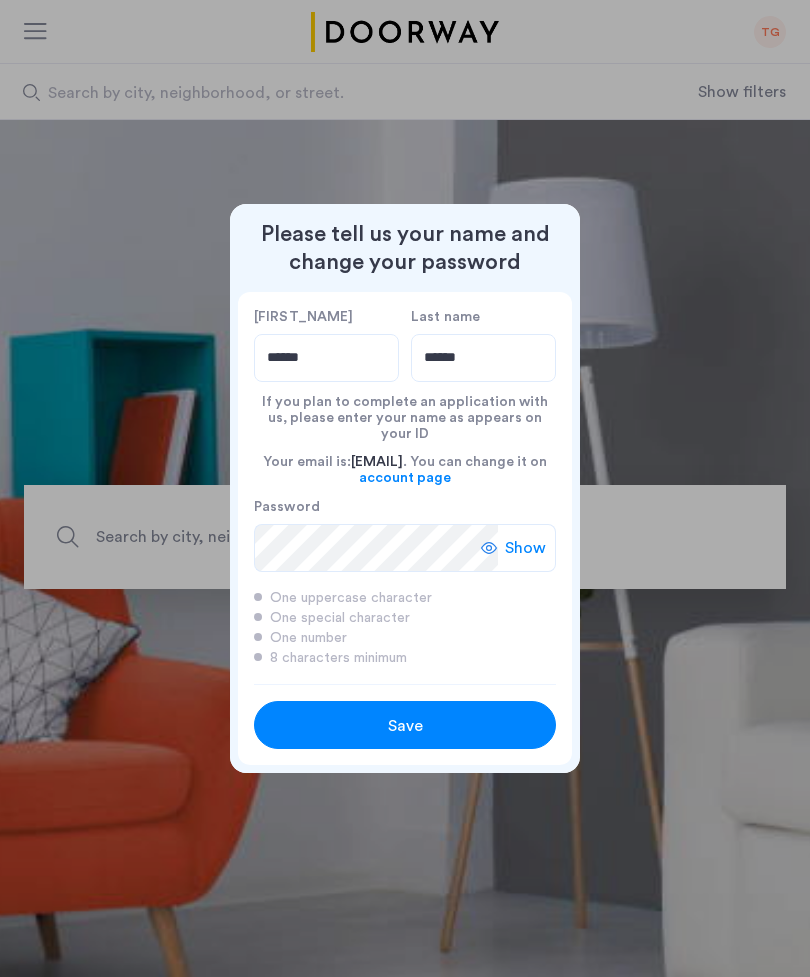 click on "Show" at bounding box center (525, 548) 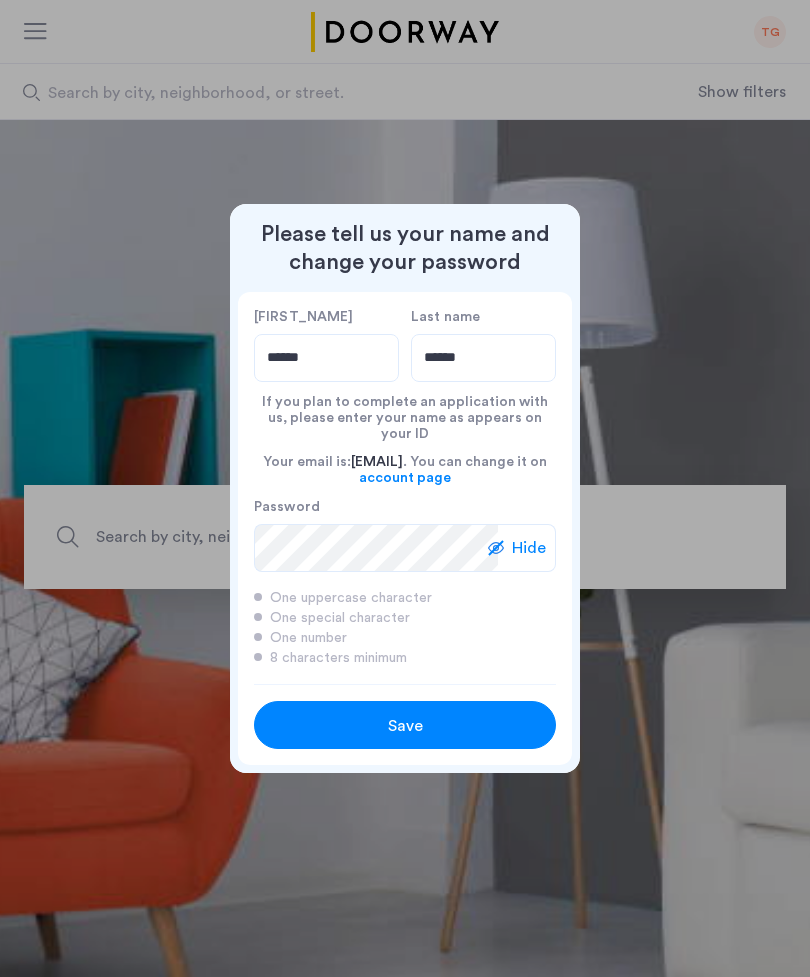 click on "Hide" at bounding box center [529, 548] 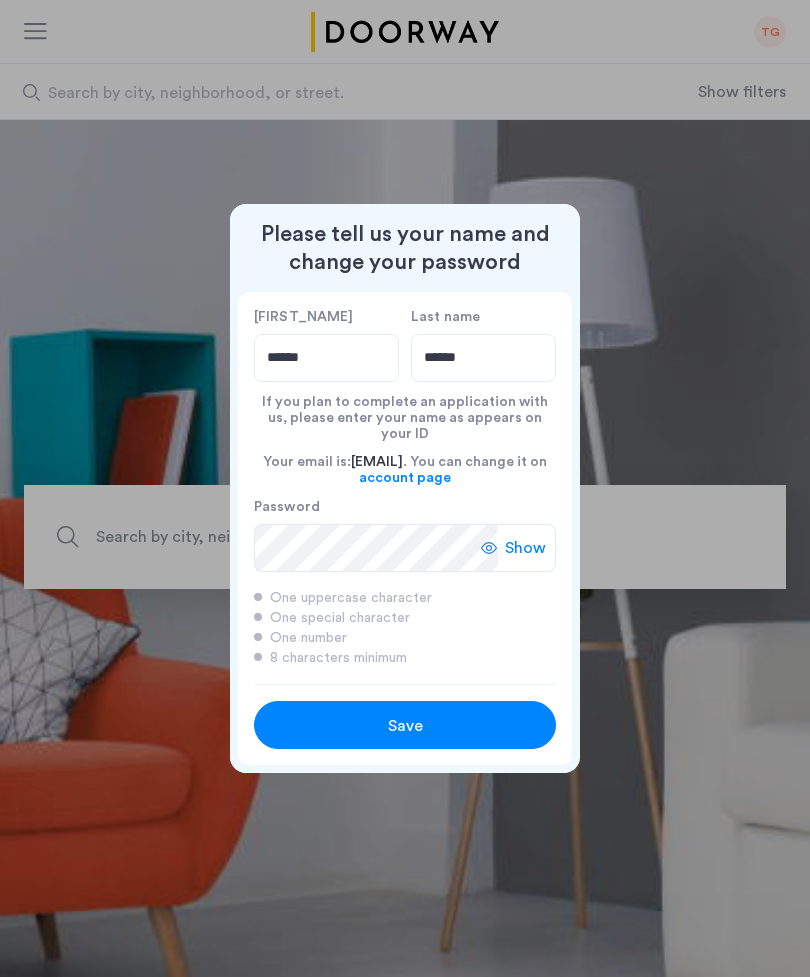 click on "Save" at bounding box center [405, 726] 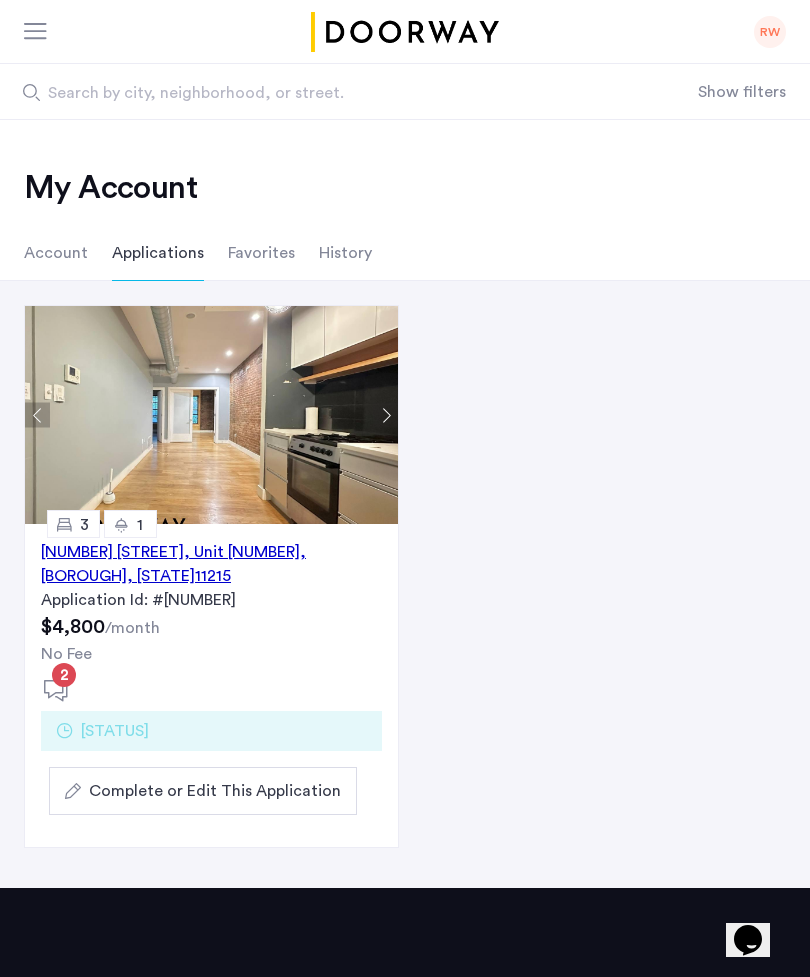 click on "Complete or Edit This Application" 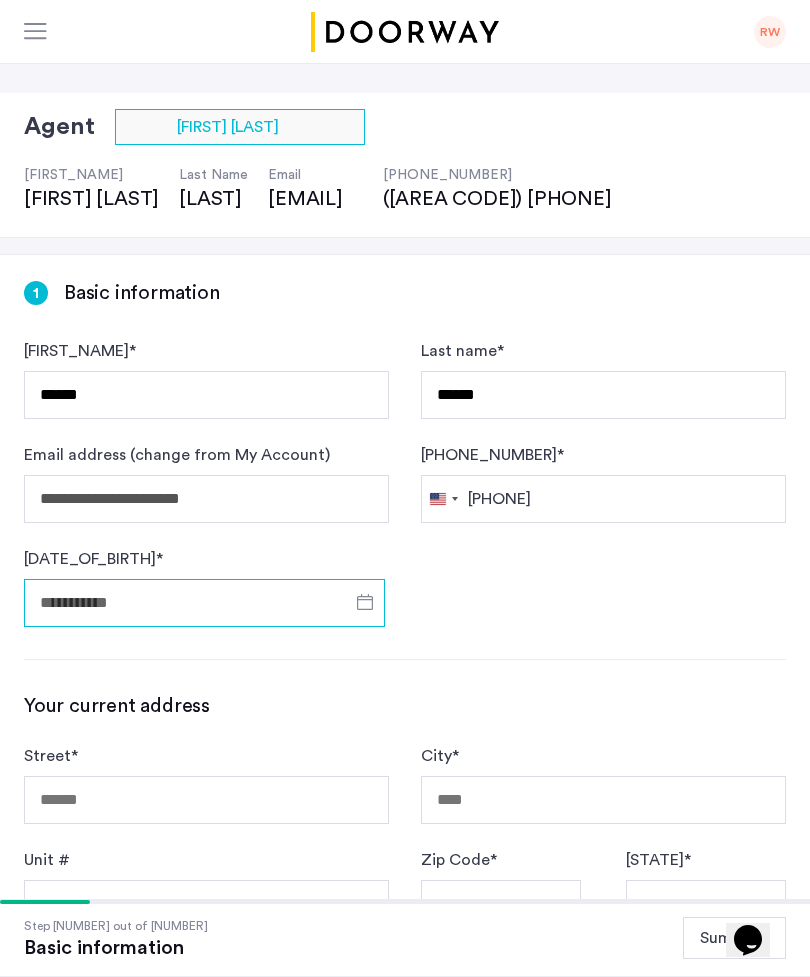 click on "Date of birth  *" at bounding box center (204, 603) 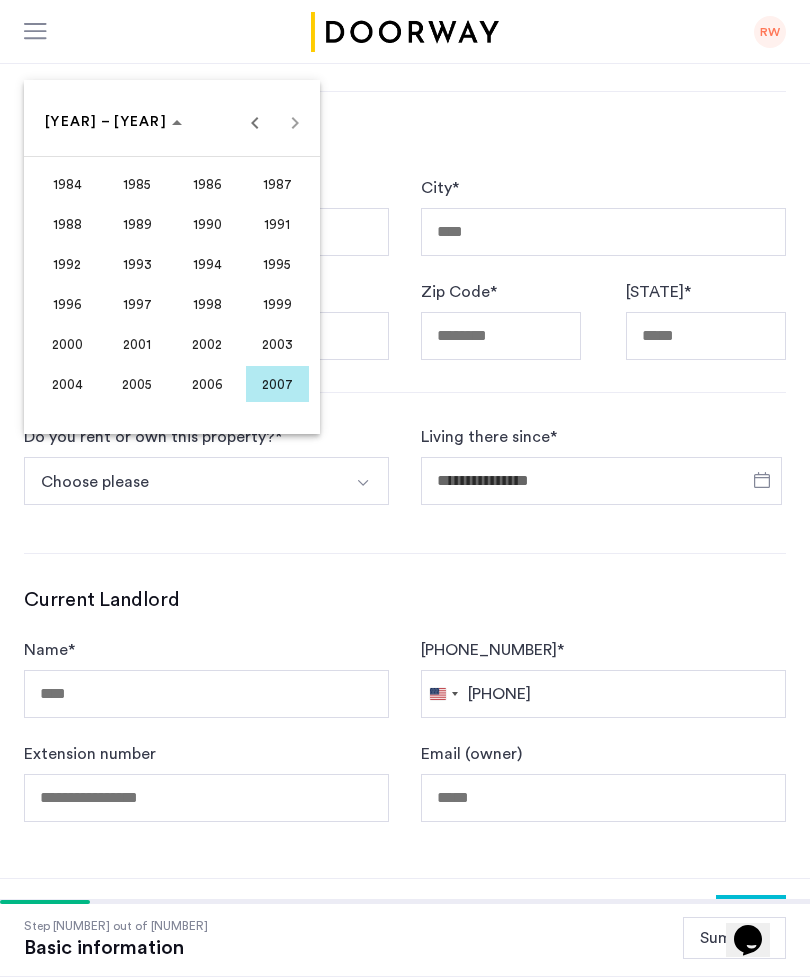 scroll, scrollTop: 674, scrollLeft: 0, axis: vertical 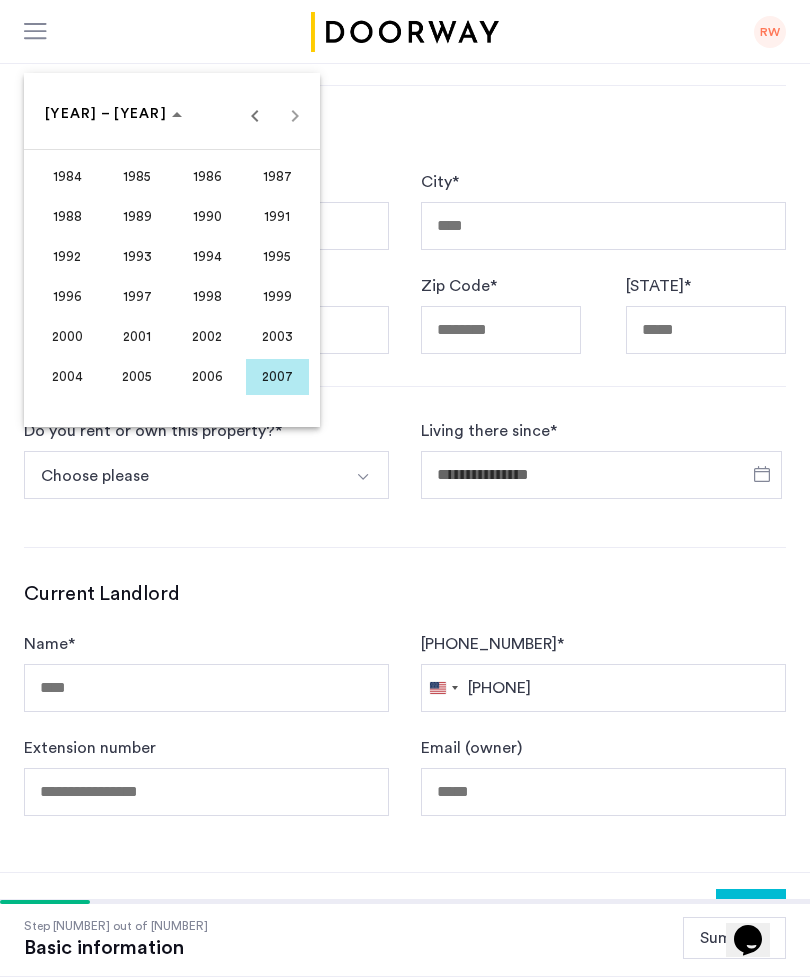 click on "[YEAR] to [YEAR] [YEAR] – [YEAR]" at bounding box center (172, 115) 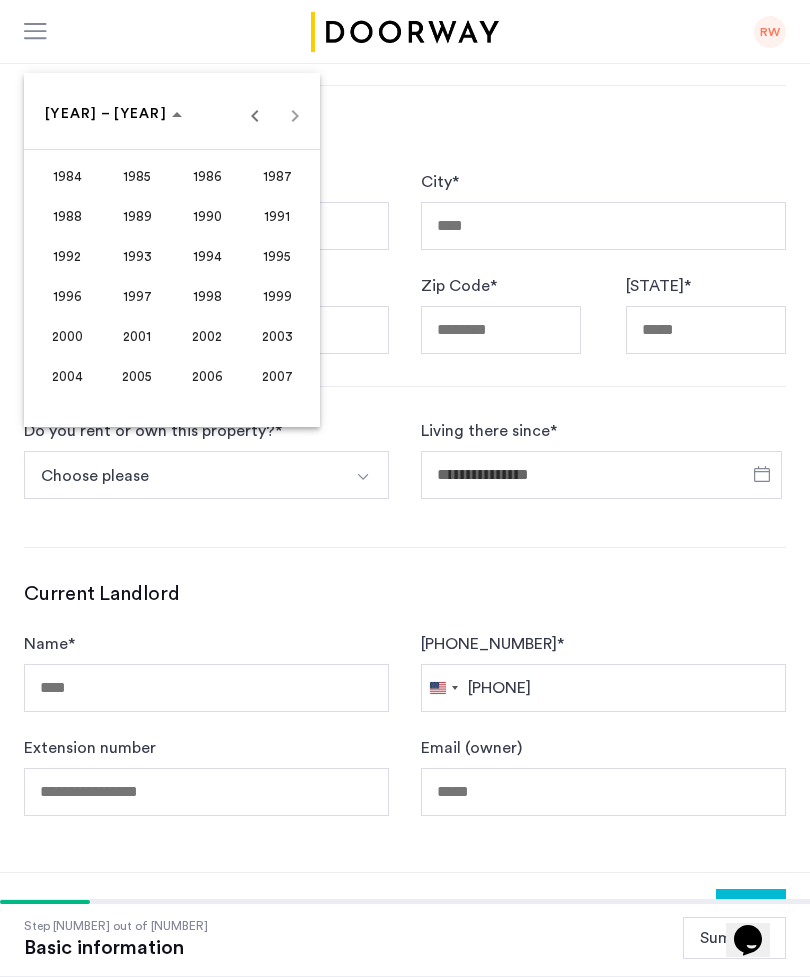 click at bounding box center (255, 115) 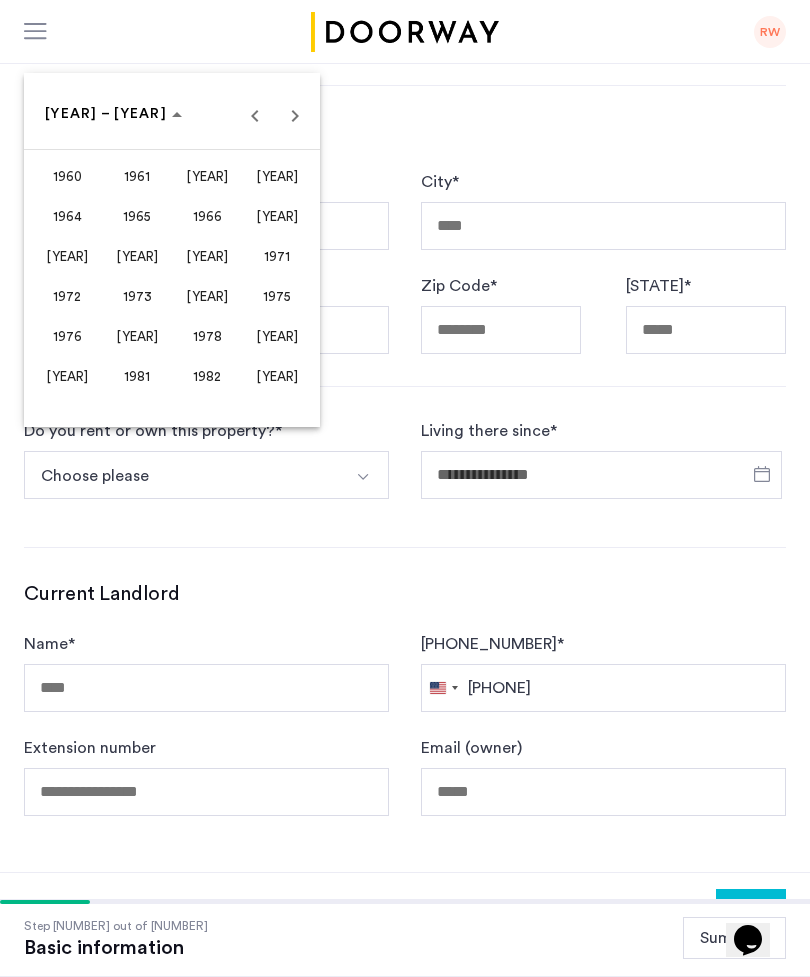 click on "[YEAR]" at bounding box center (207, 257) 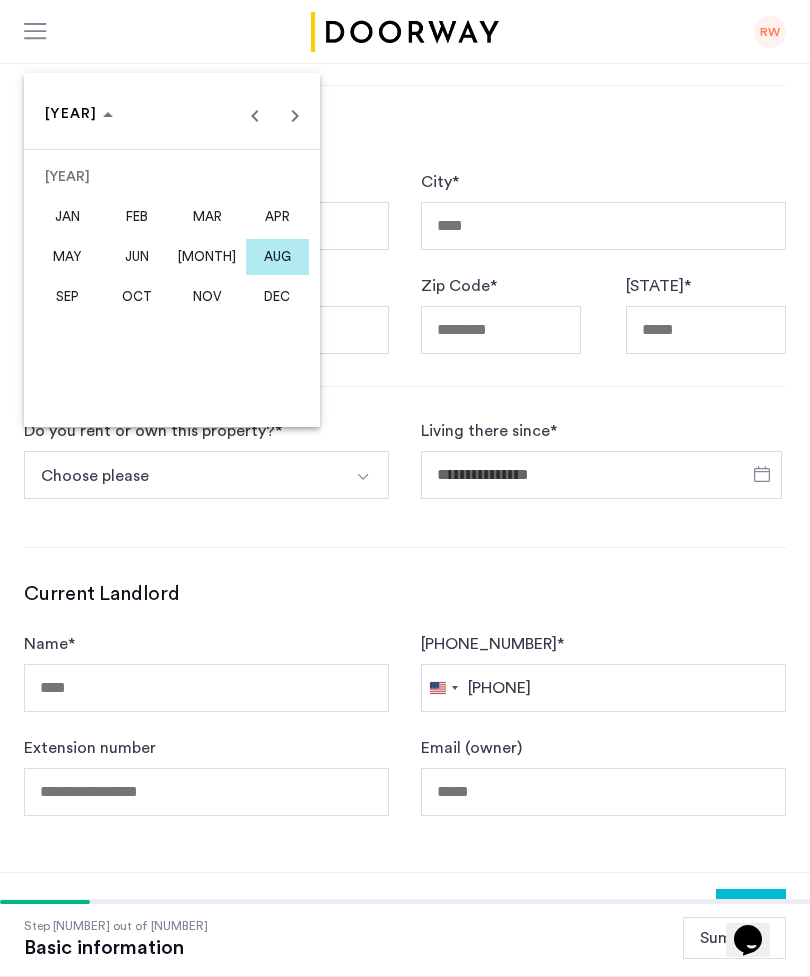 click on "[MONTH]" at bounding box center (207, 257) 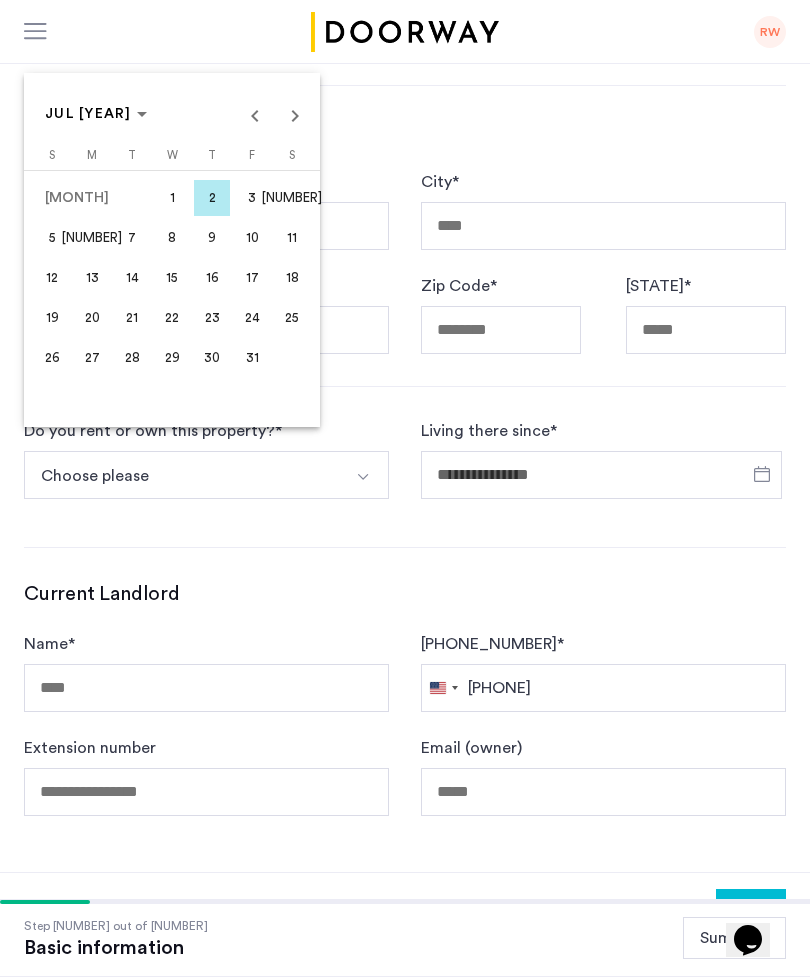 click on "16" at bounding box center [212, 278] 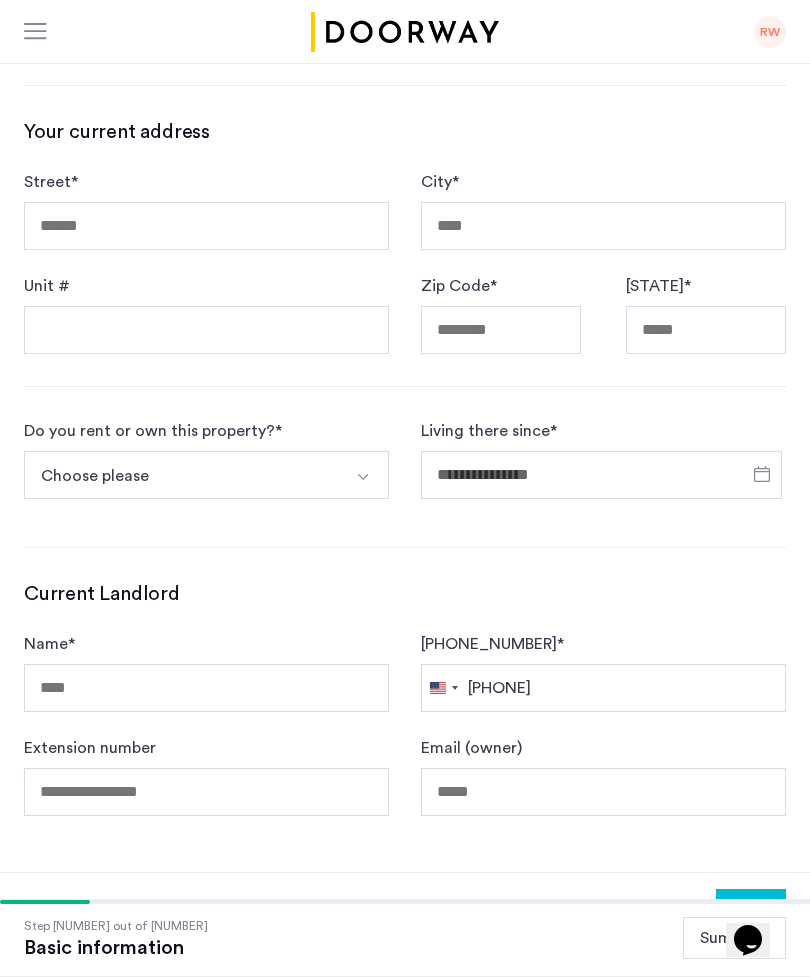 type on "**********" 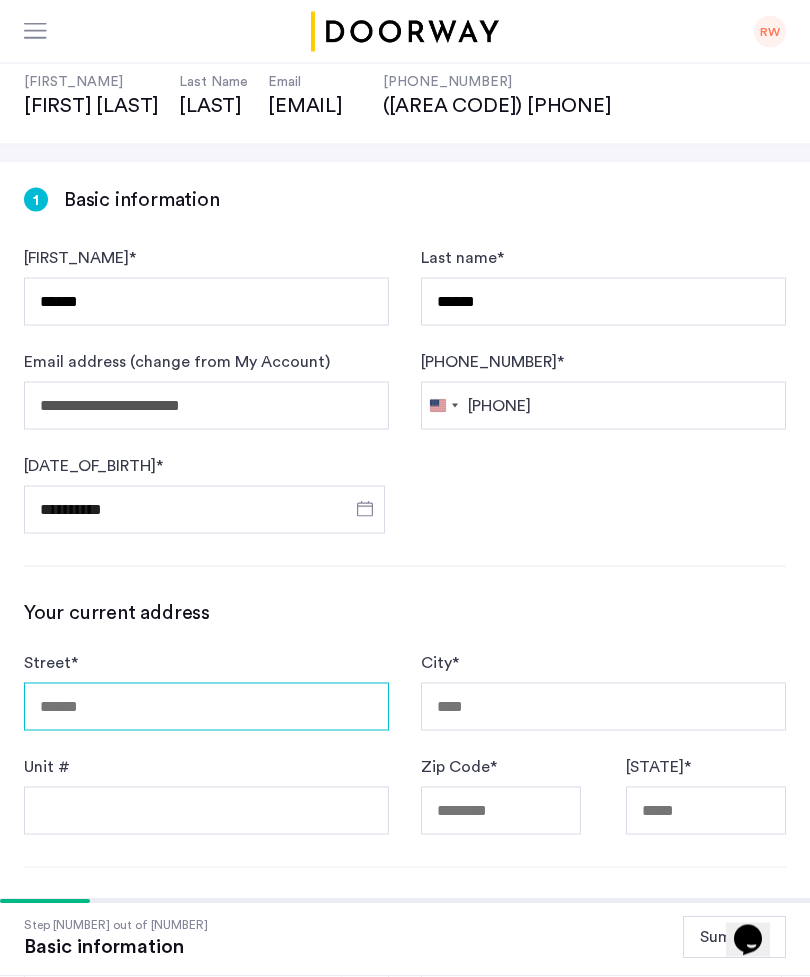 click on "Street  *" at bounding box center [206, 707] 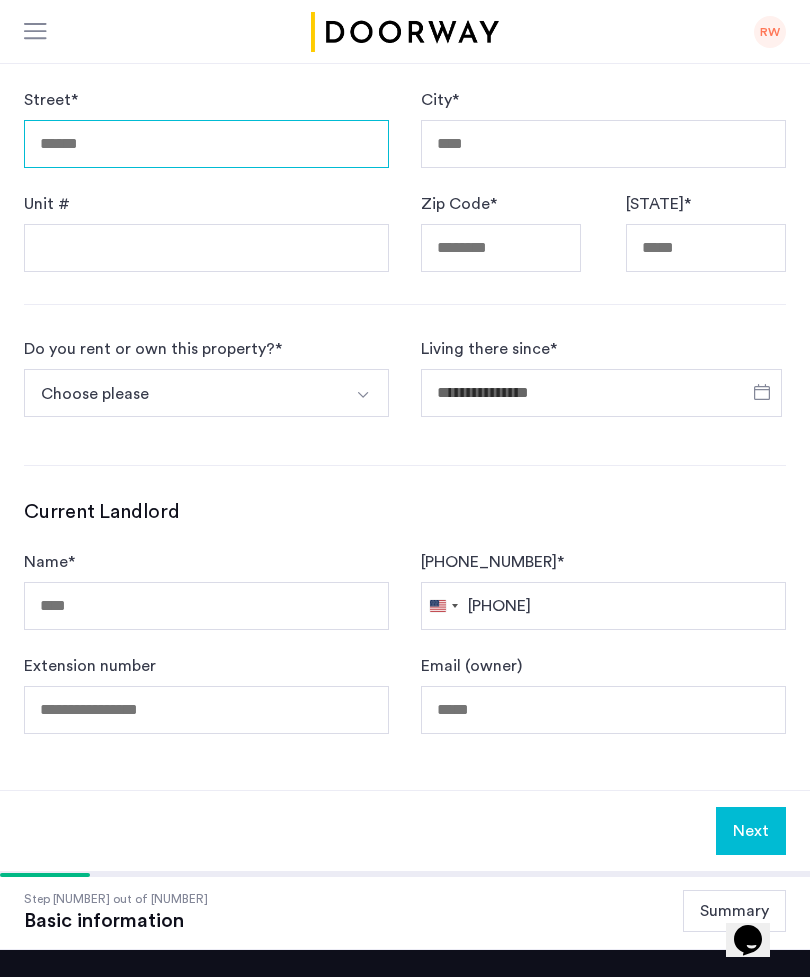 scroll, scrollTop: 436, scrollLeft: 0, axis: vertical 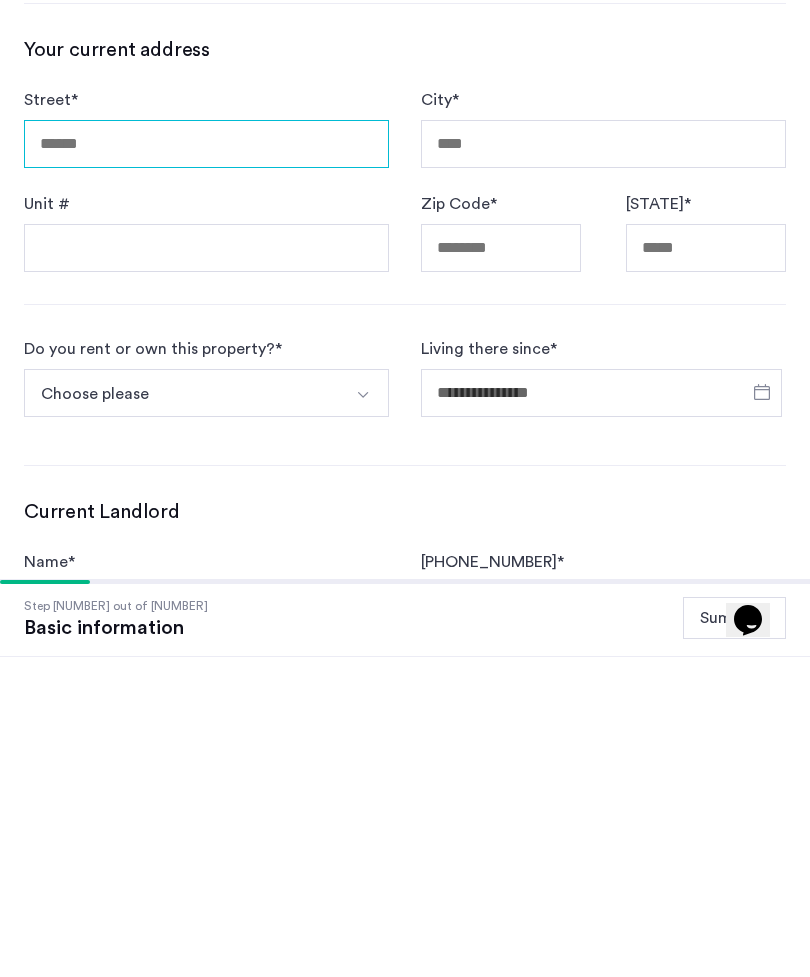 type on "**********" 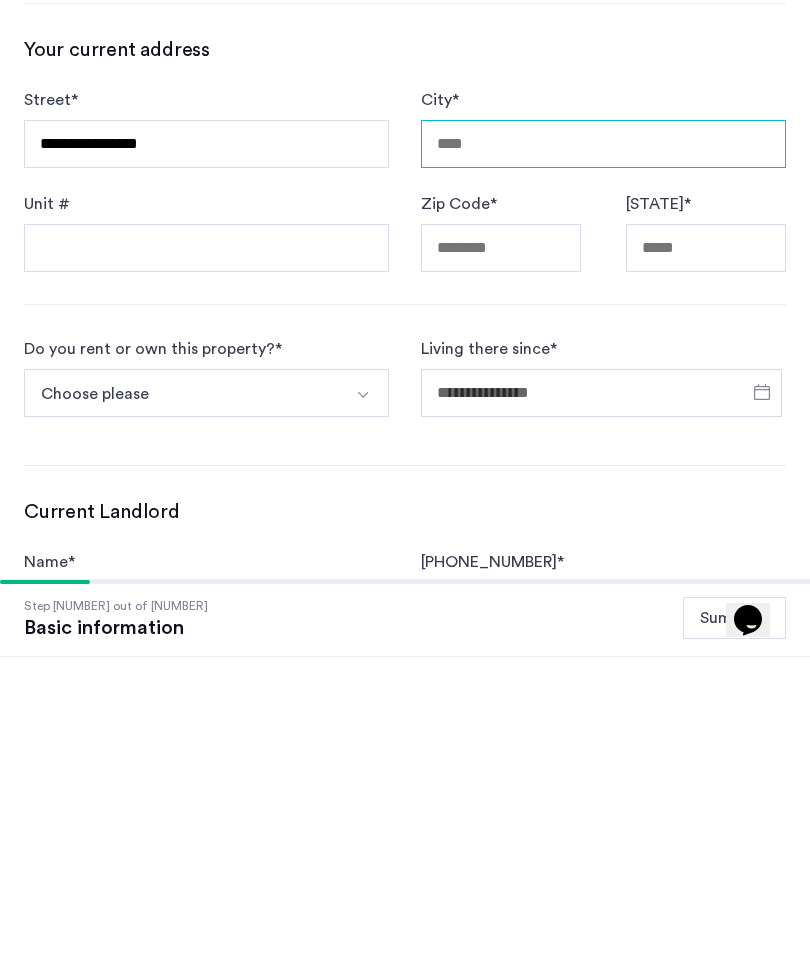 type on "*********" 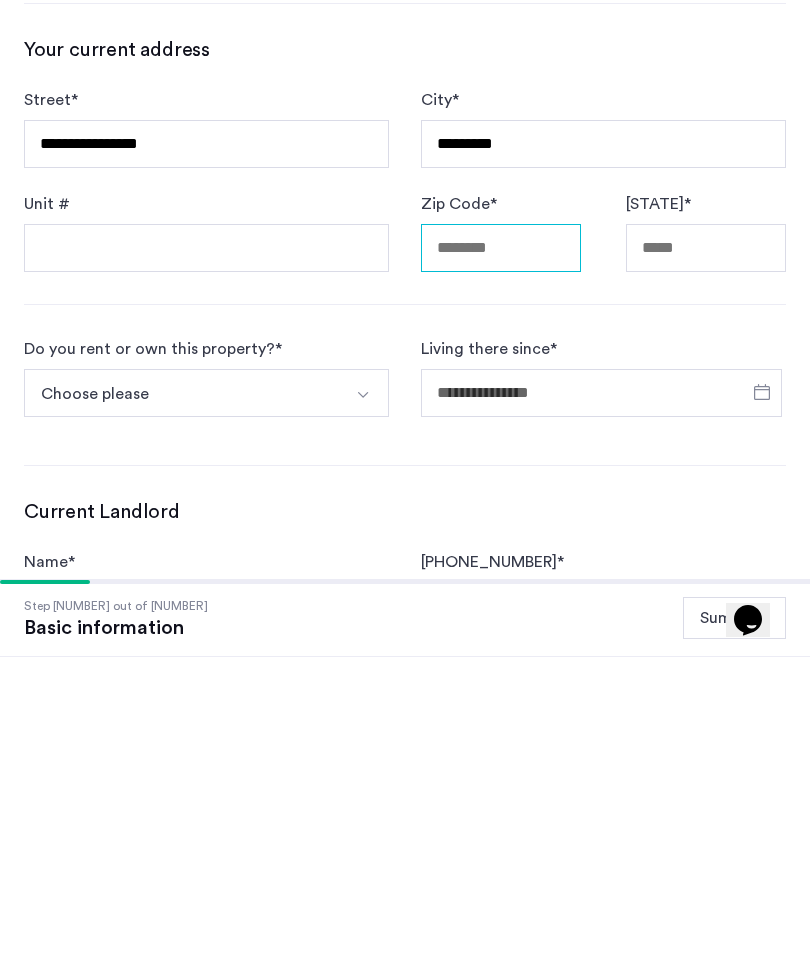 type on "*****" 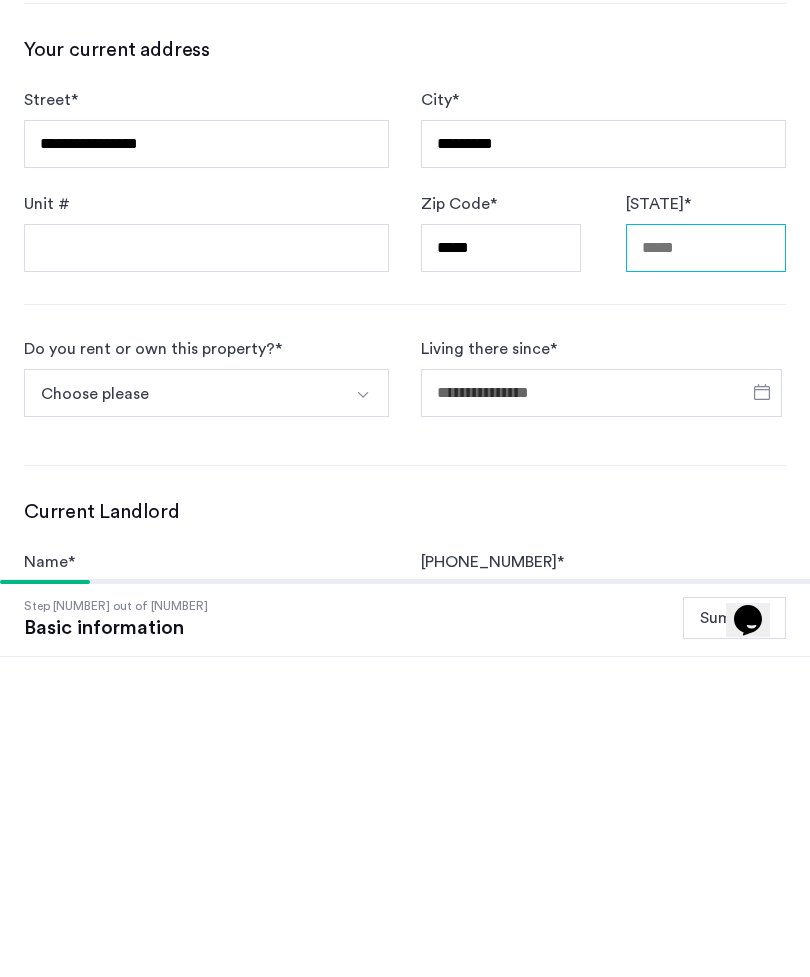 type on "**" 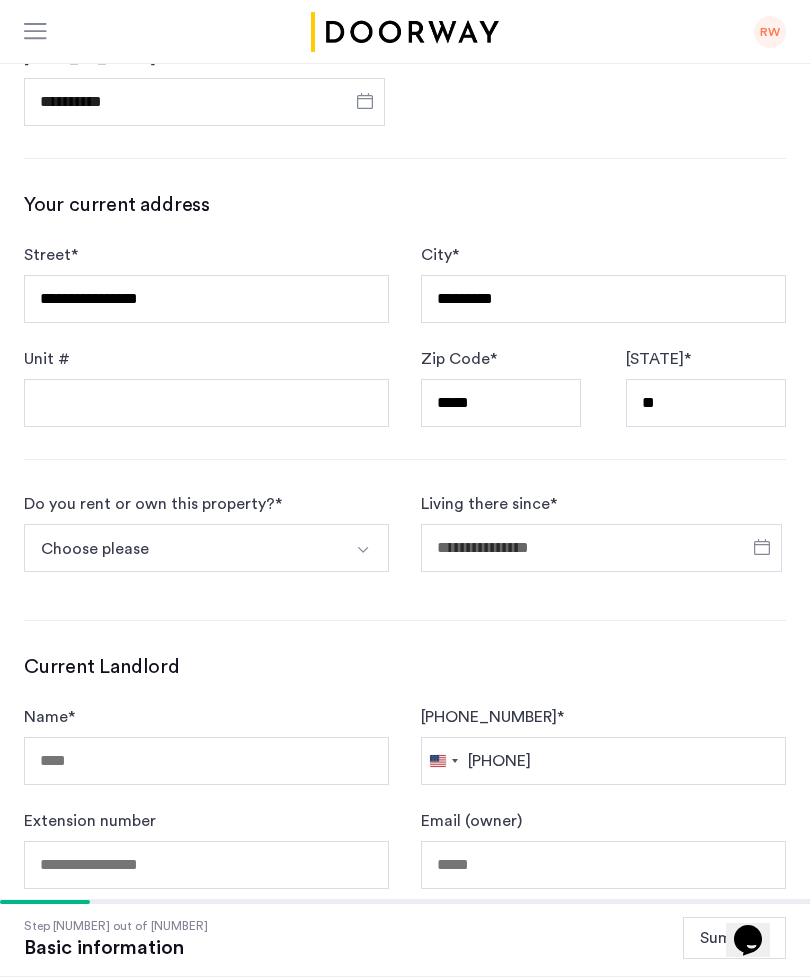 scroll, scrollTop: 586, scrollLeft: 0, axis: vertical 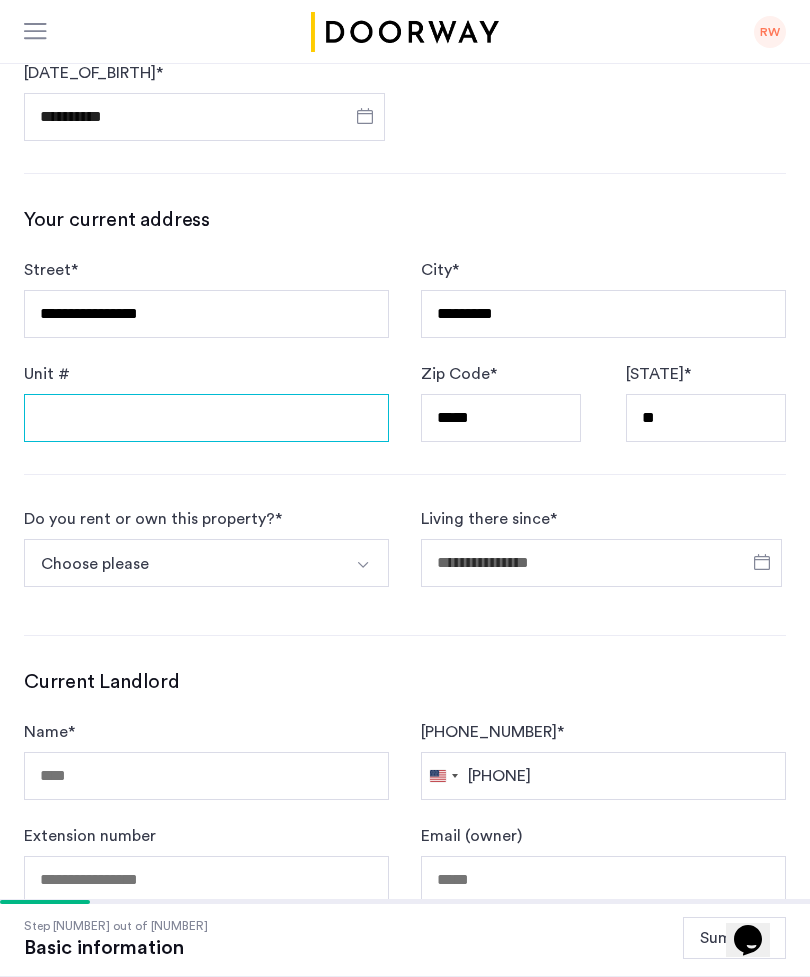 click on "Unit #" at bounding box center [206, 418] 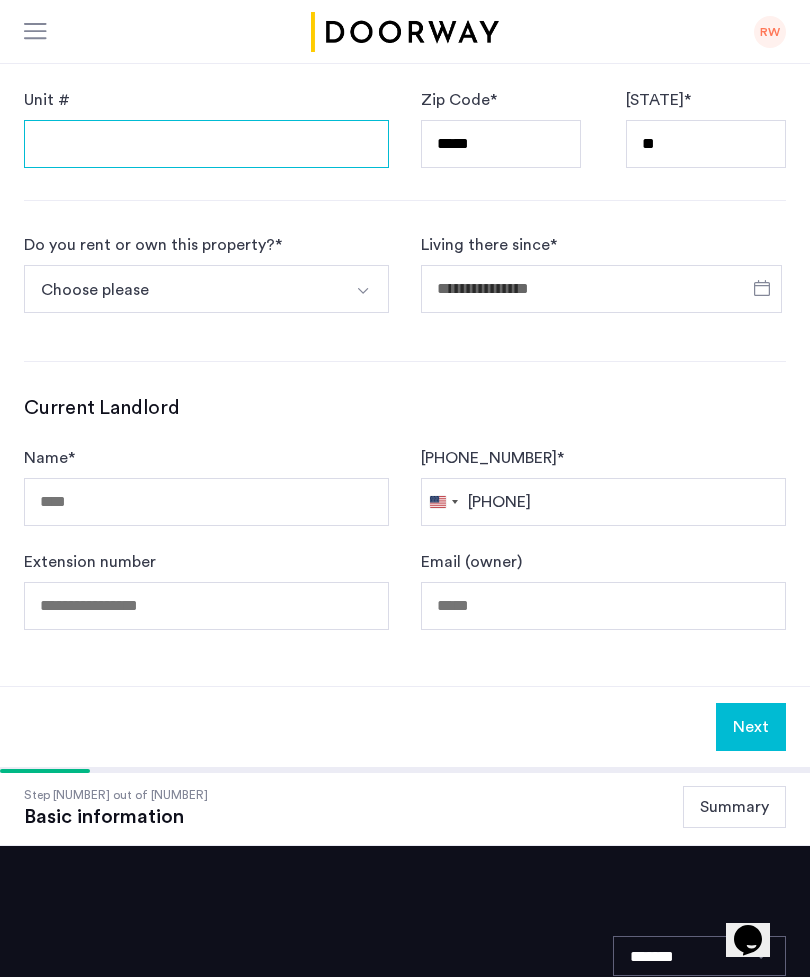 scroll, scrollTop: 585, scrollLeft: 0, axis: vertical 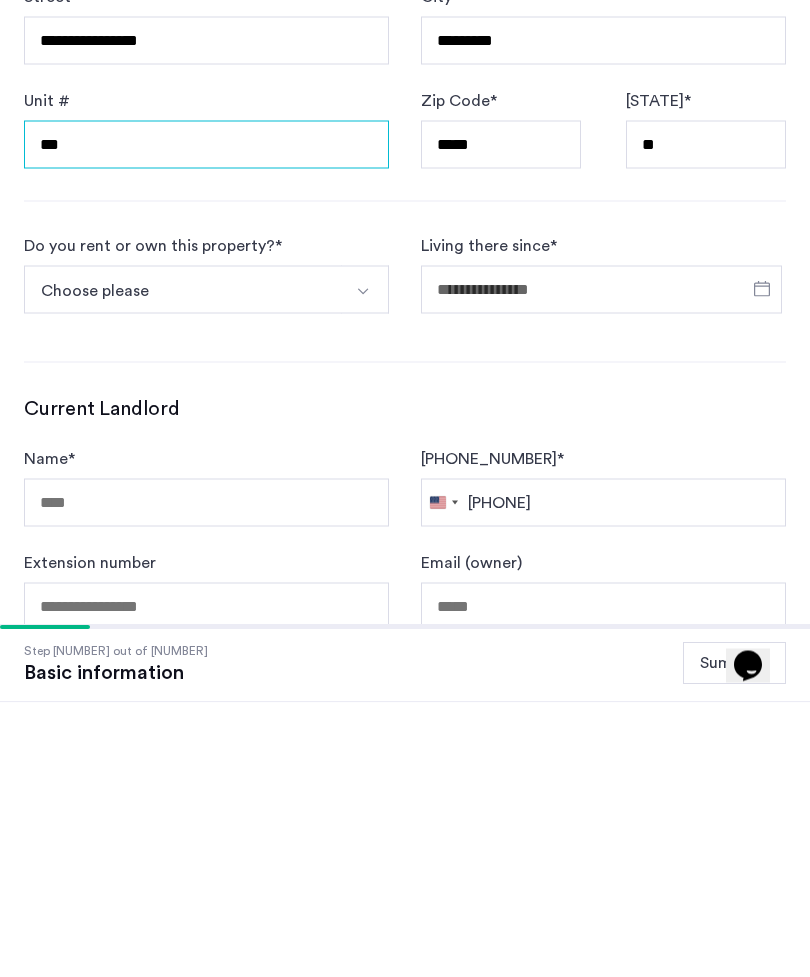 type on "***" 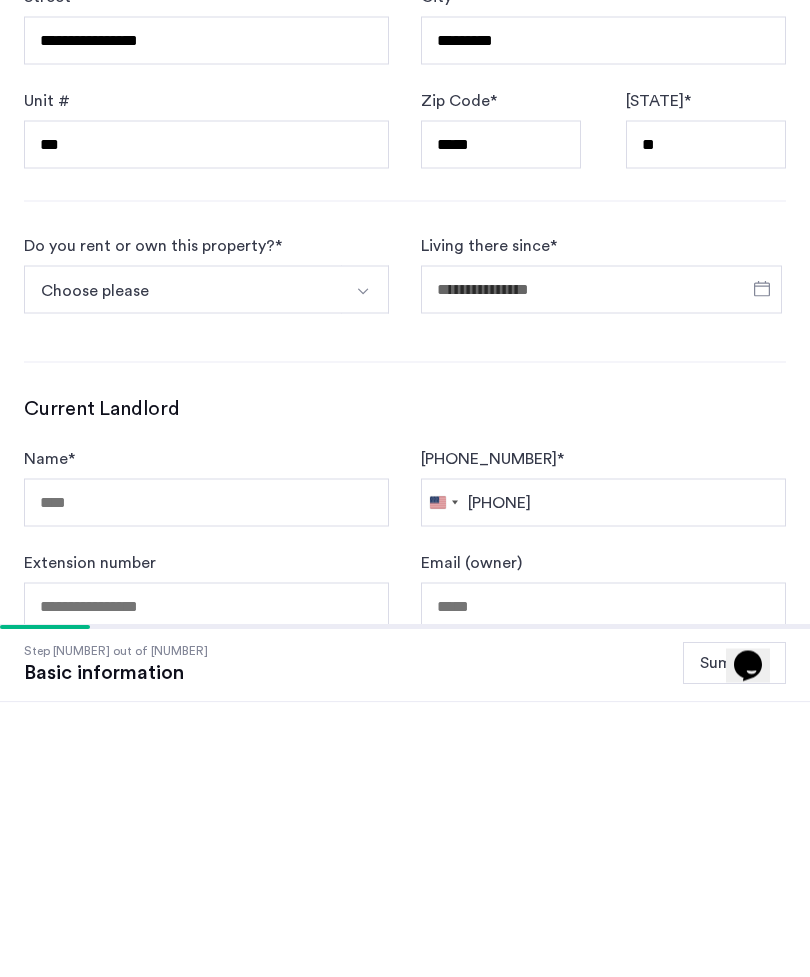 click on "Choose please" at bounding box center [183, 564] 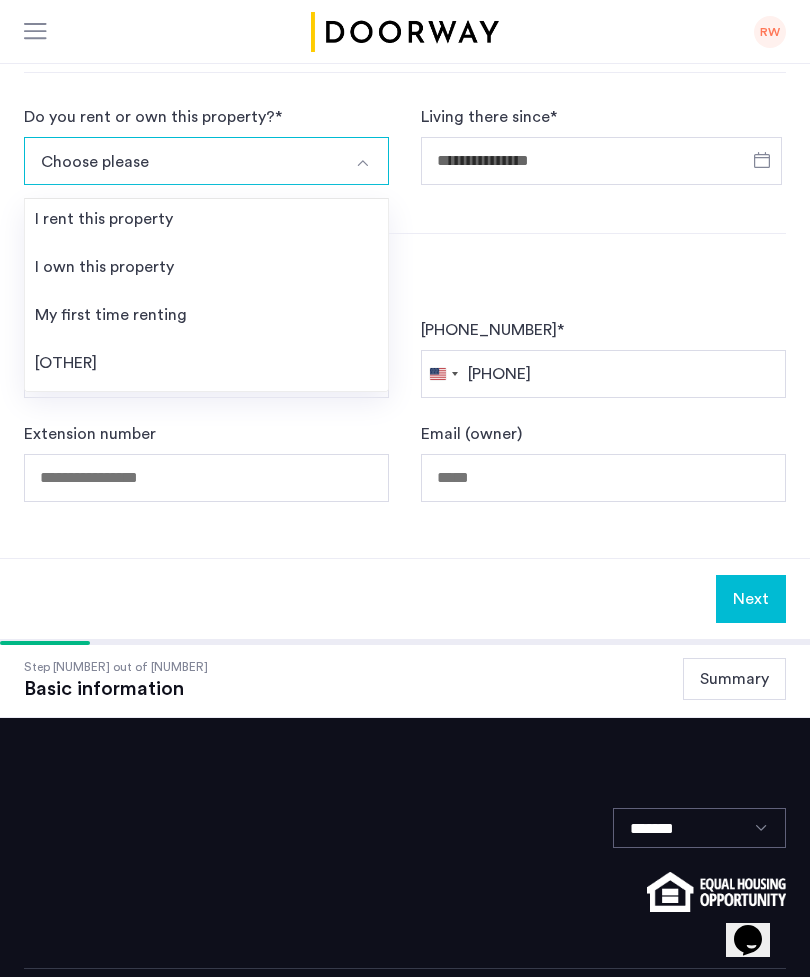 click on "I rent this property" at bounding box center [104, 219] 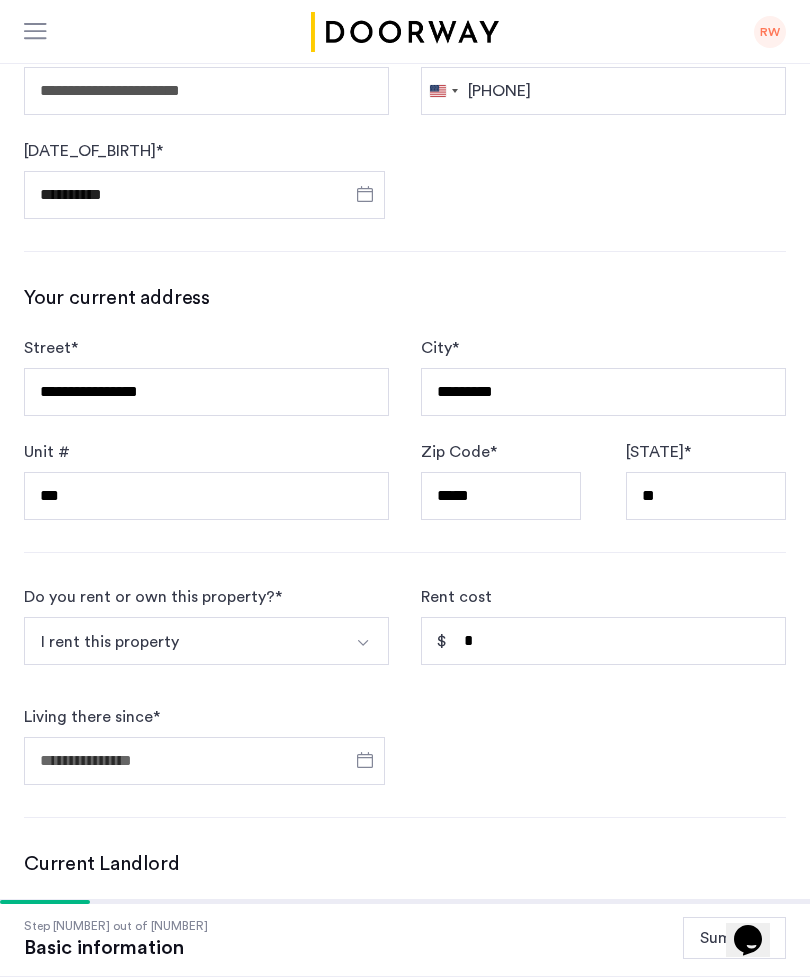 scroll, scrollTop: 505, scrollLeft: 0, axis: vertical 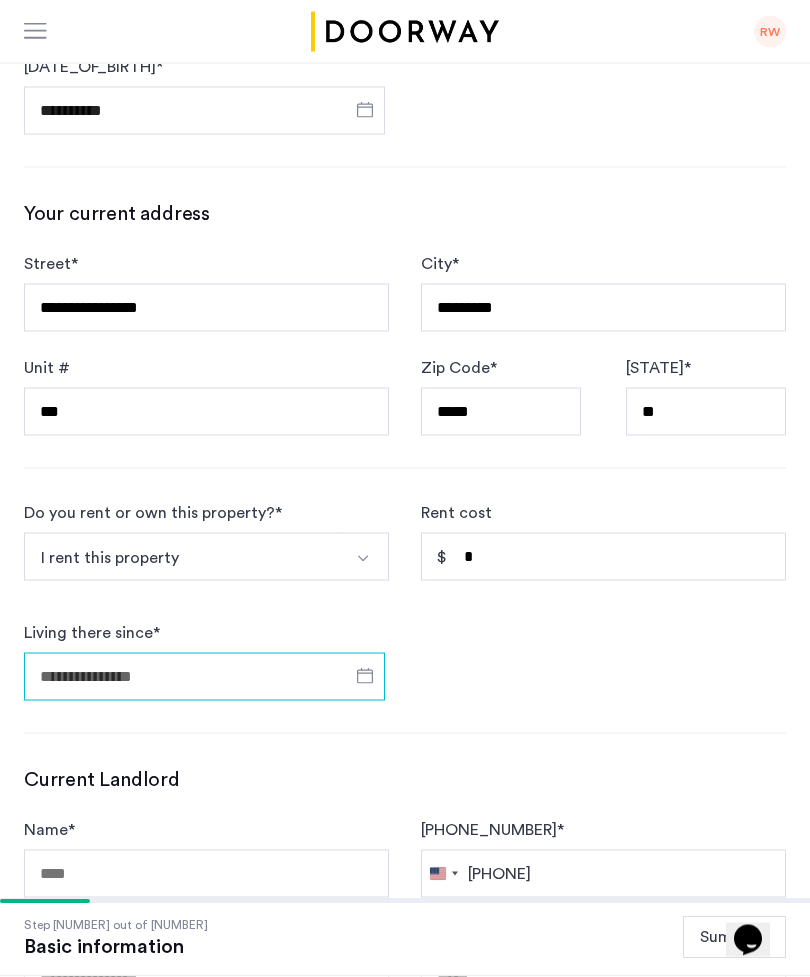 click on "Living there since  *" at bounding box center (204, 677) 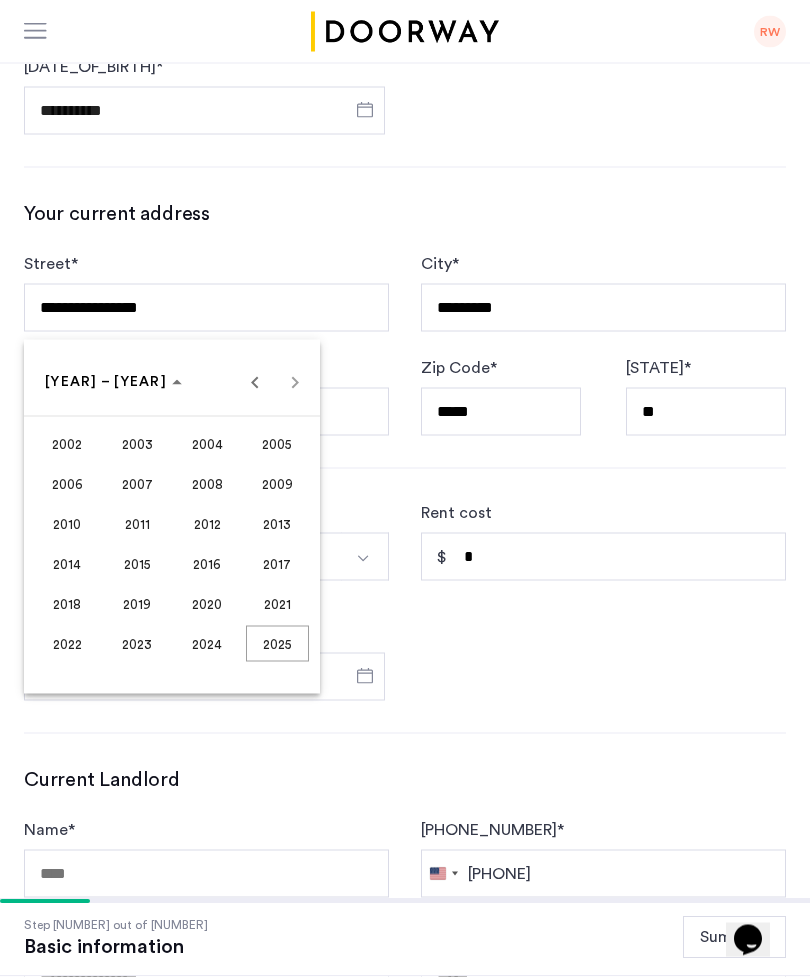 scroll, scrollTop: 972, scrollLeft: 0, axis: vertical 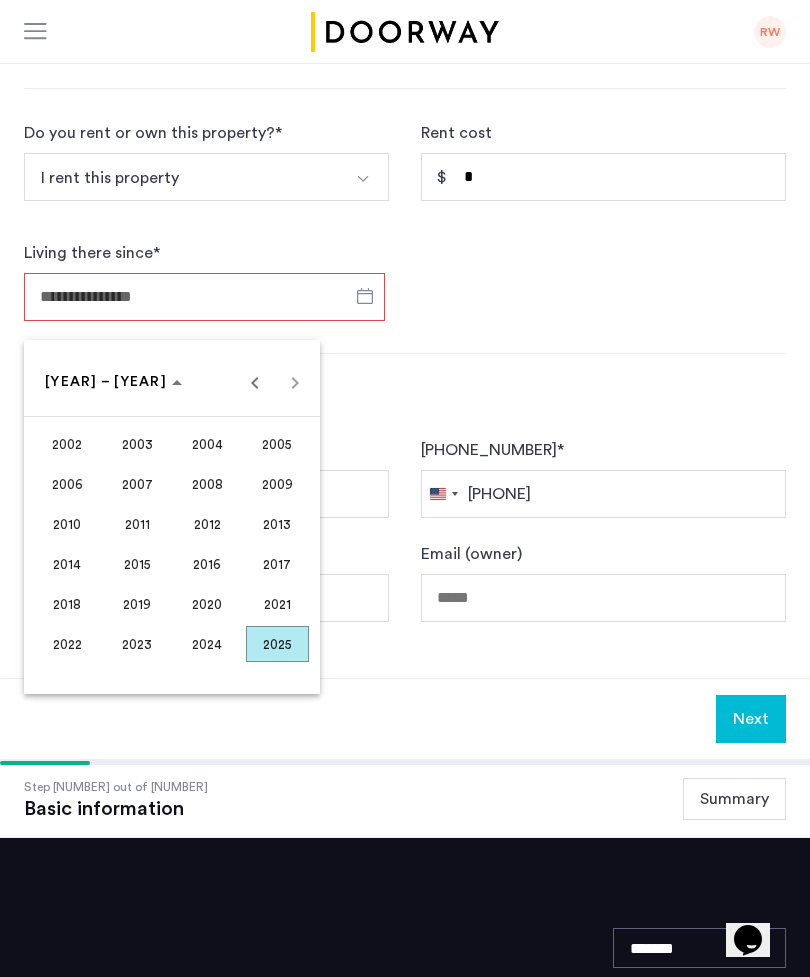 click on "2022" at bounding box center [67, 644] 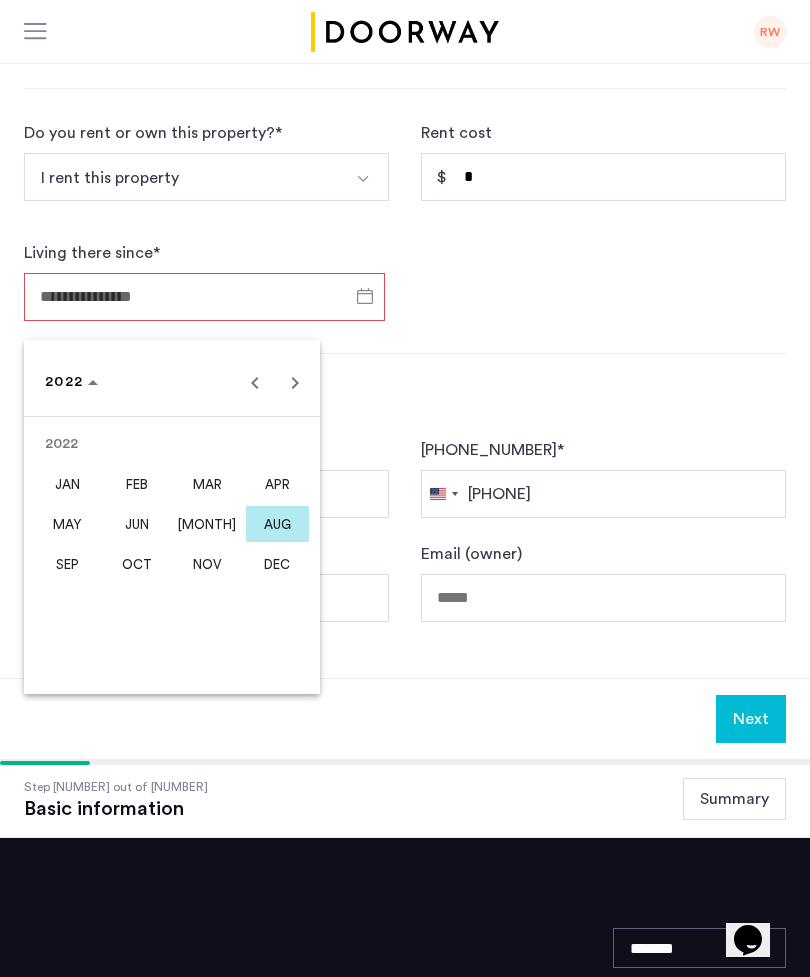 click on "JAN" at bounding box center (67, 484) 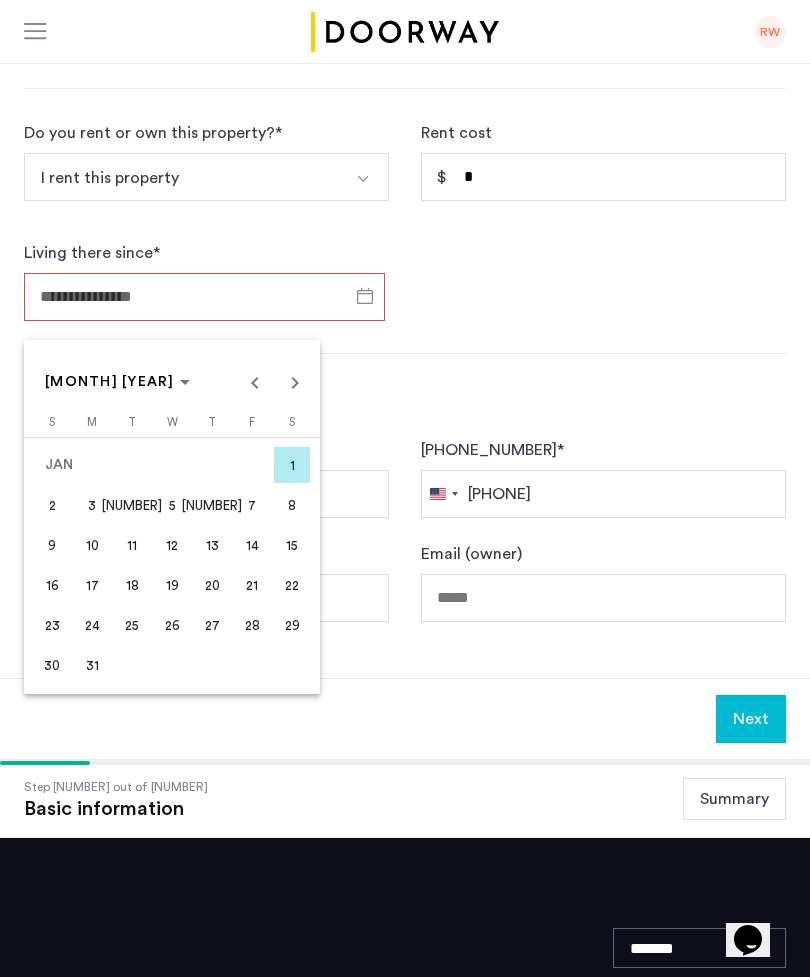 click at bounding box center [405, 488] 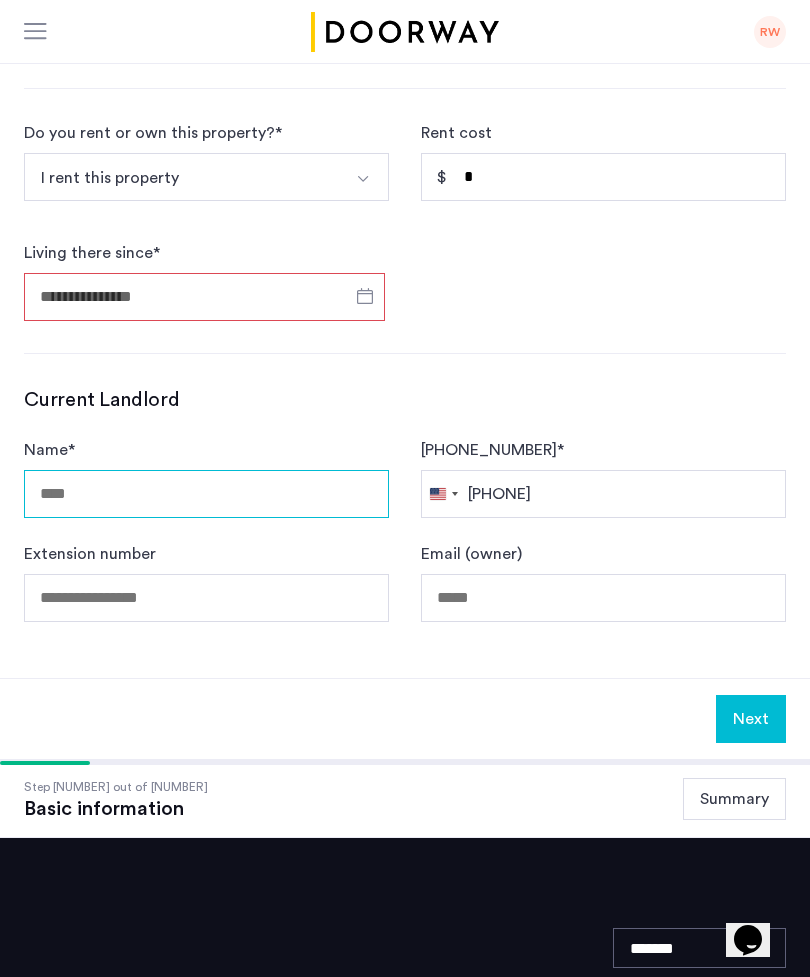 click on "Name  *" at bounding box center [206, 494] 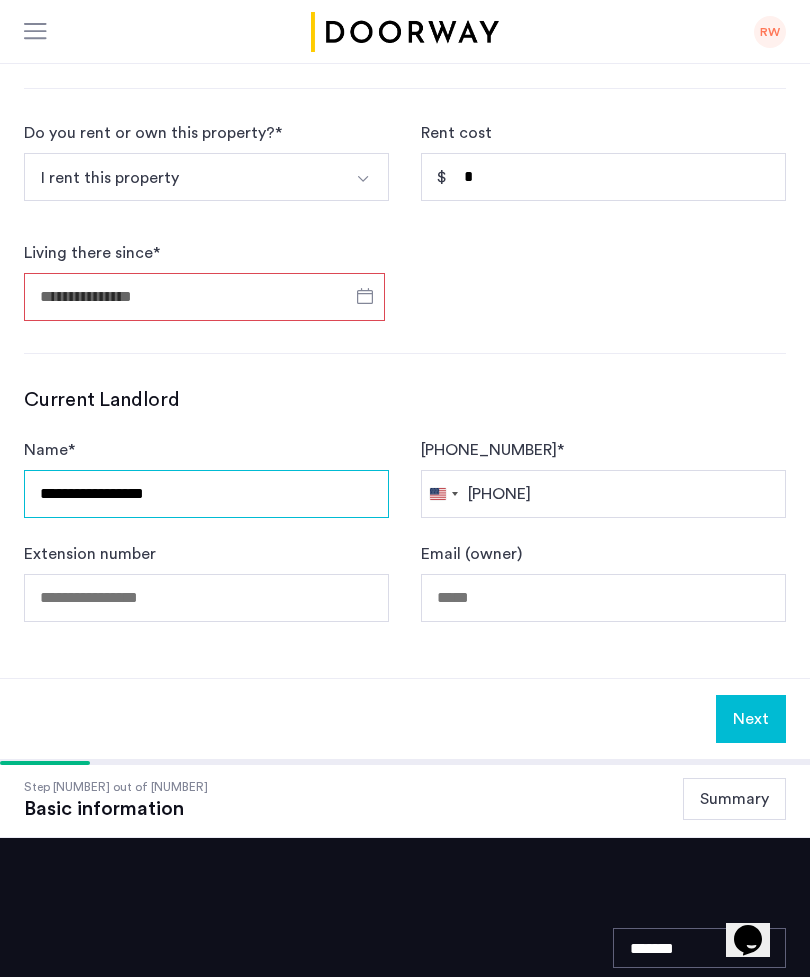 click on "**********" at bounding box center (206, 494) 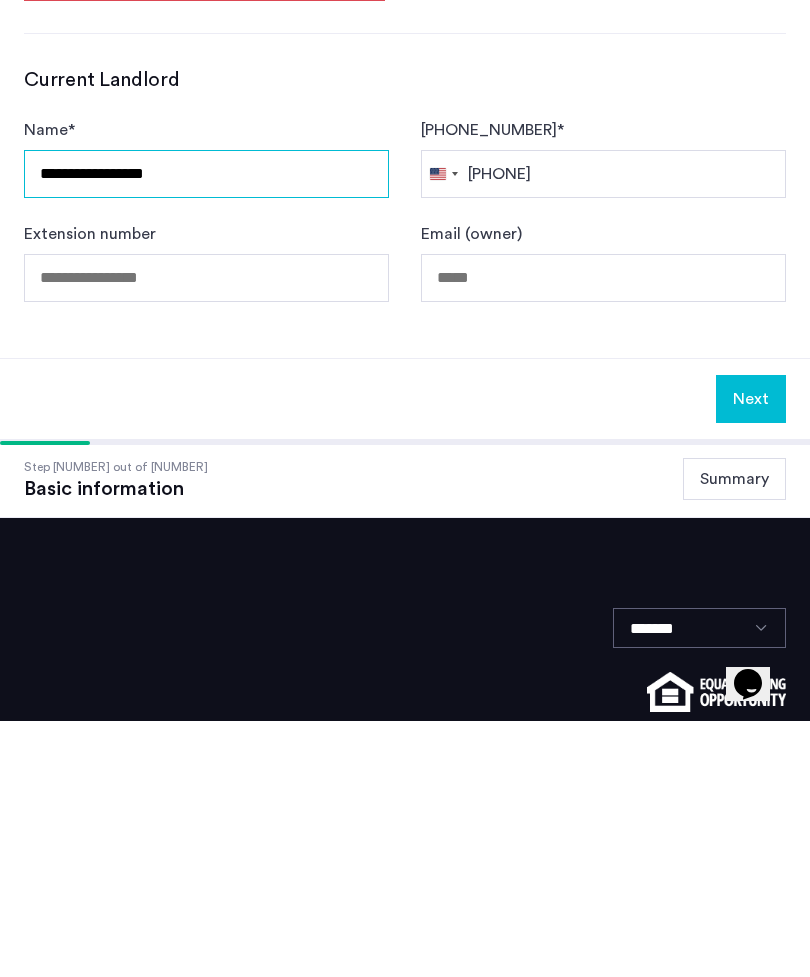 click on "**********" at bounding box center (206, 430) 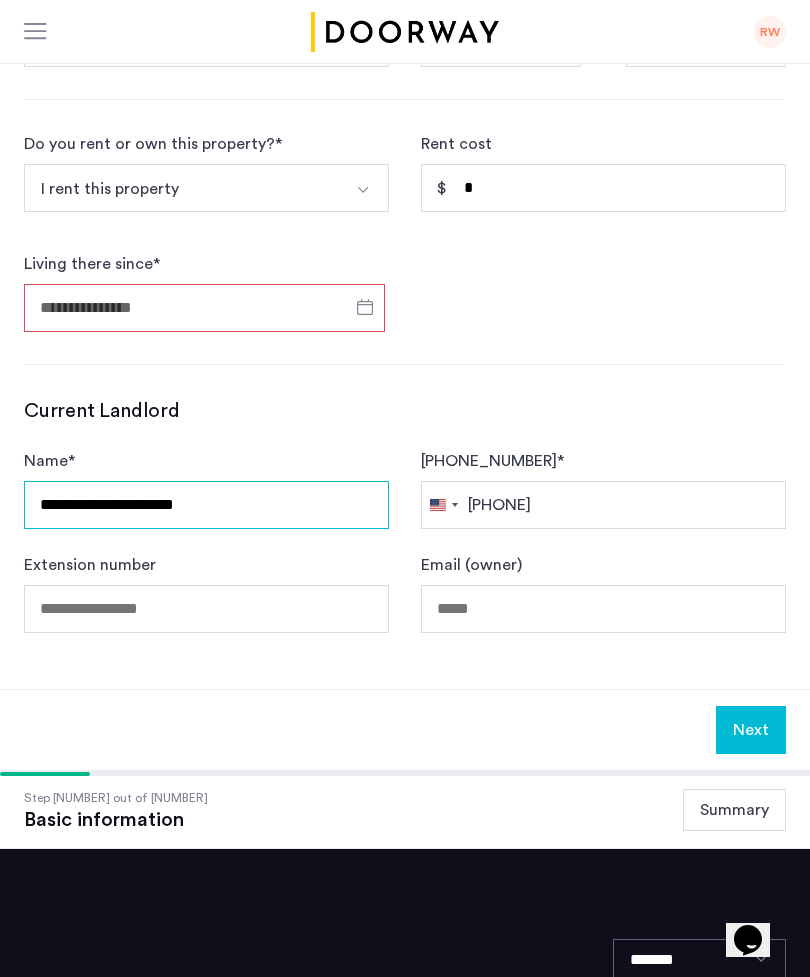type on "**********" 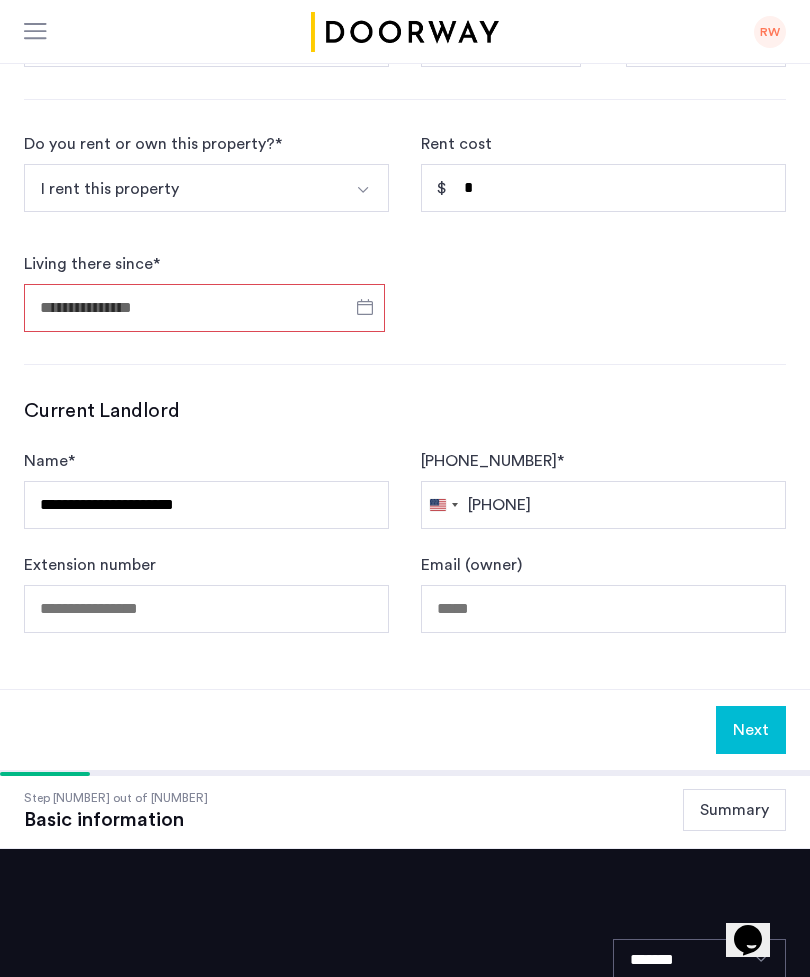 click on "Living there since  *" at bounding box center (204, 308) 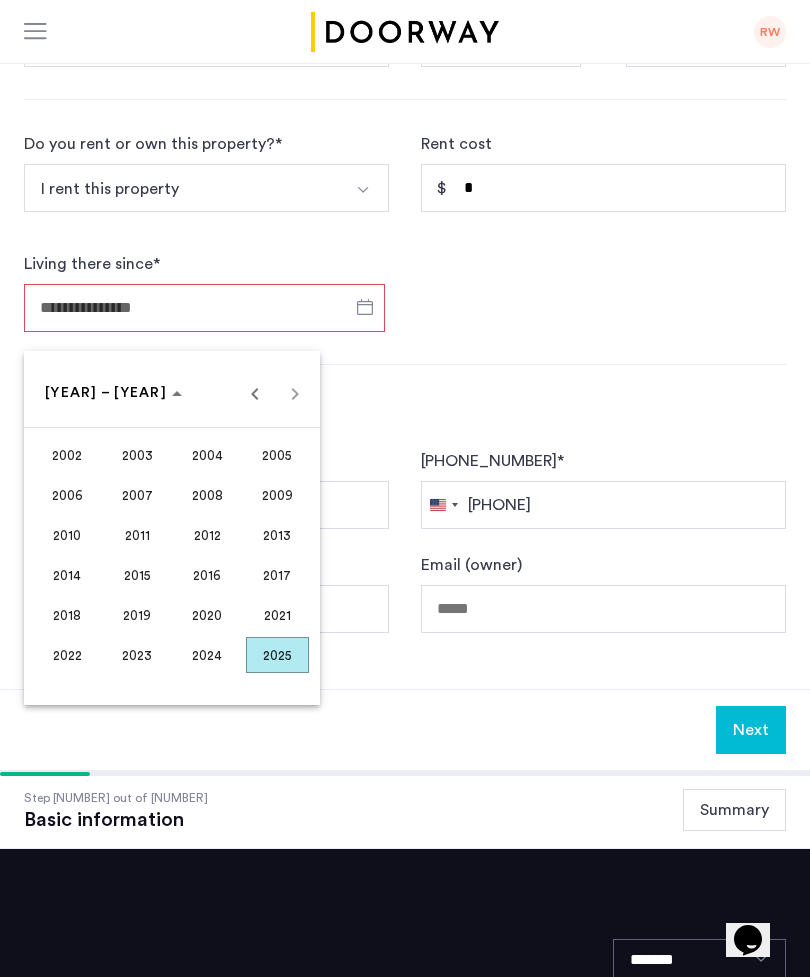 scroll, scrollTop: 1125, scrollLeft: 0, axis: vertical 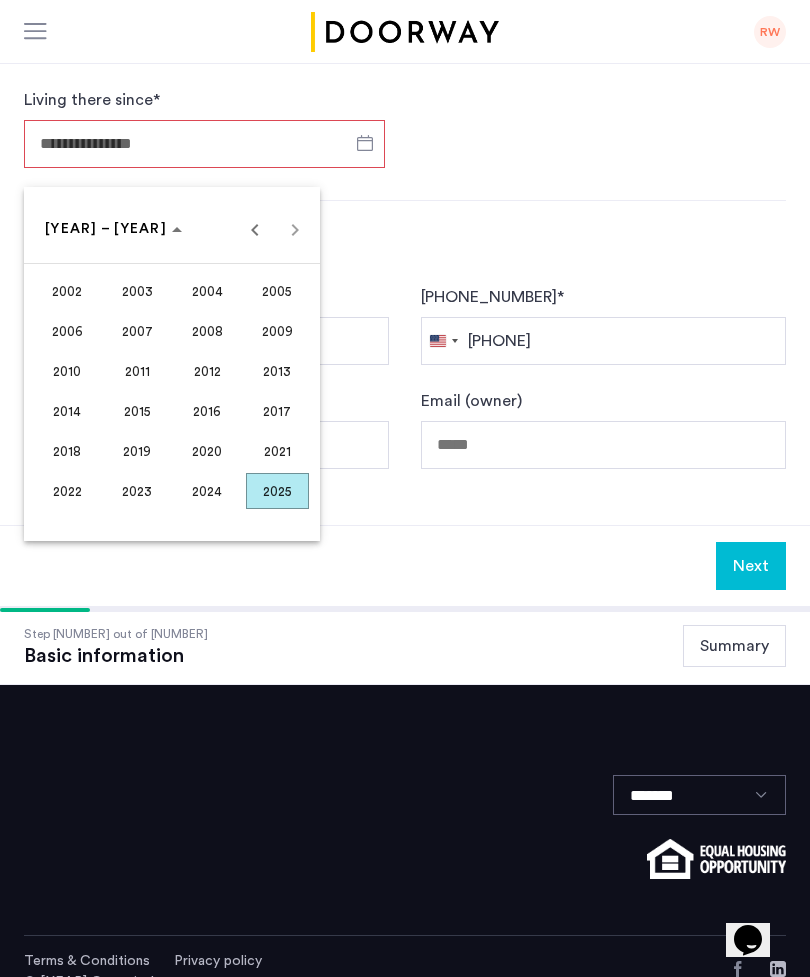 click on "2022" at bounding box center (67, 491) 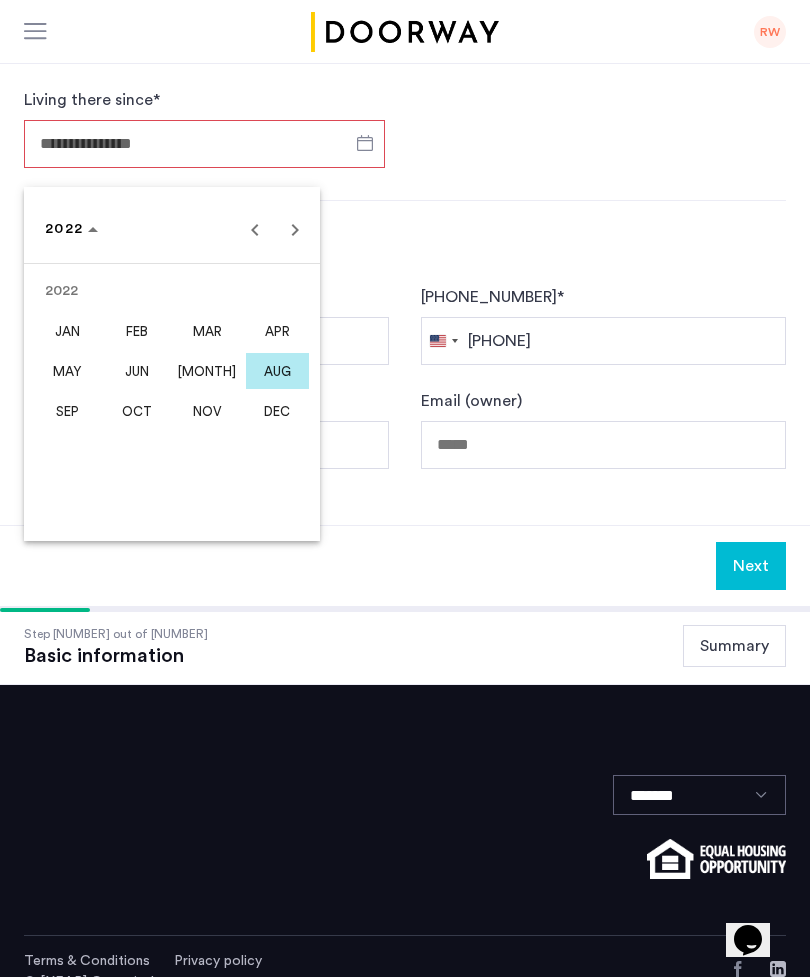 click on "JAN" at bounding box center (67, 331) 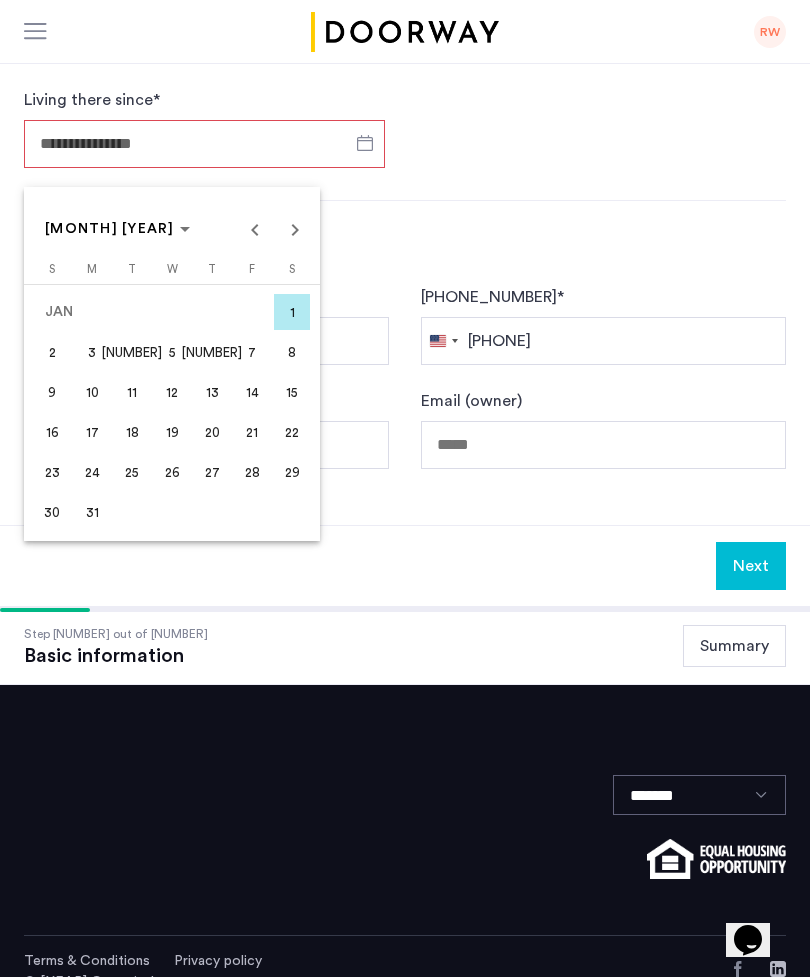 click on "1" at bounding box center (292, 312) 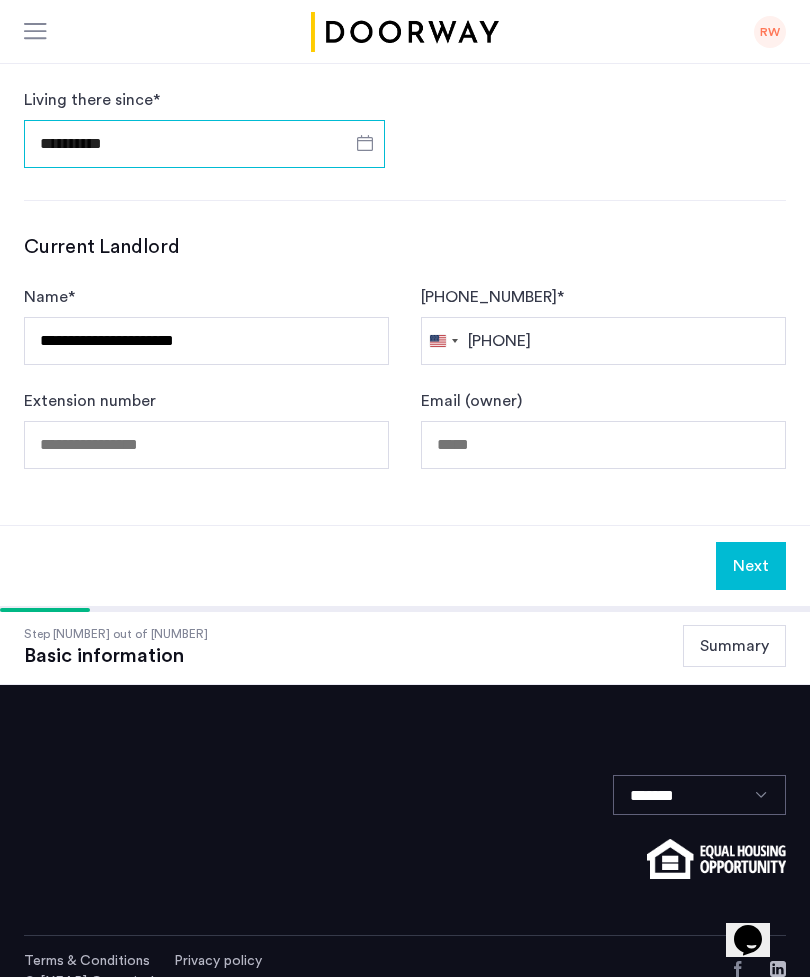 click on "**********" at bounding box center (204, 144) 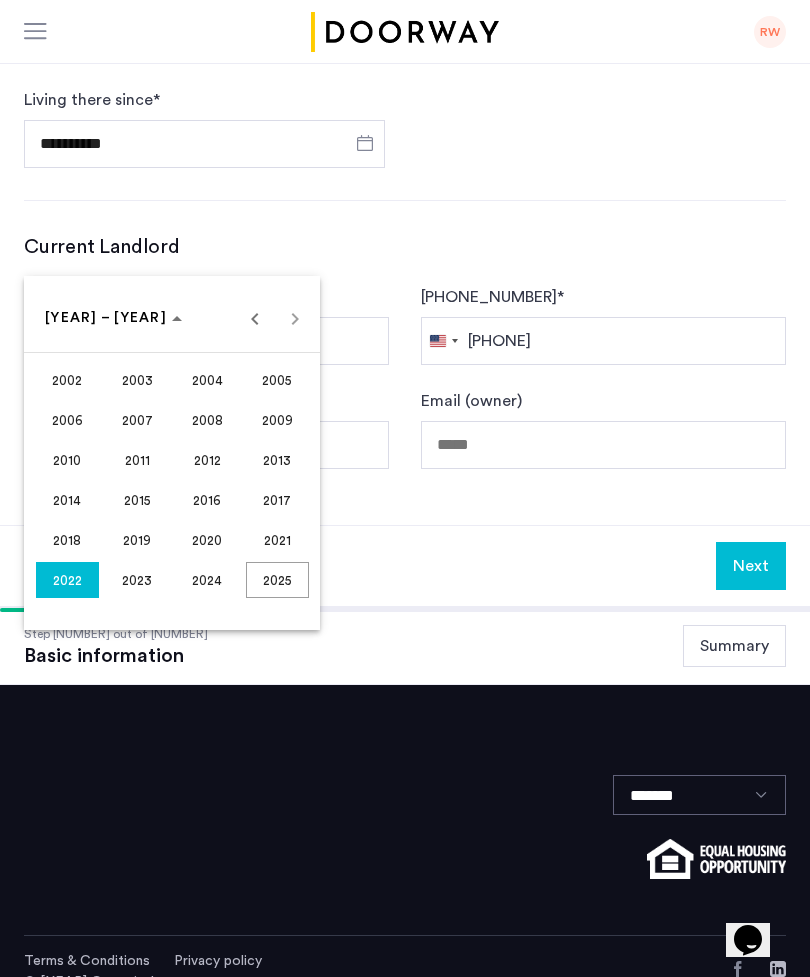scroll, scrollTop: 1036, scrollLeft: 0, axis: vertical 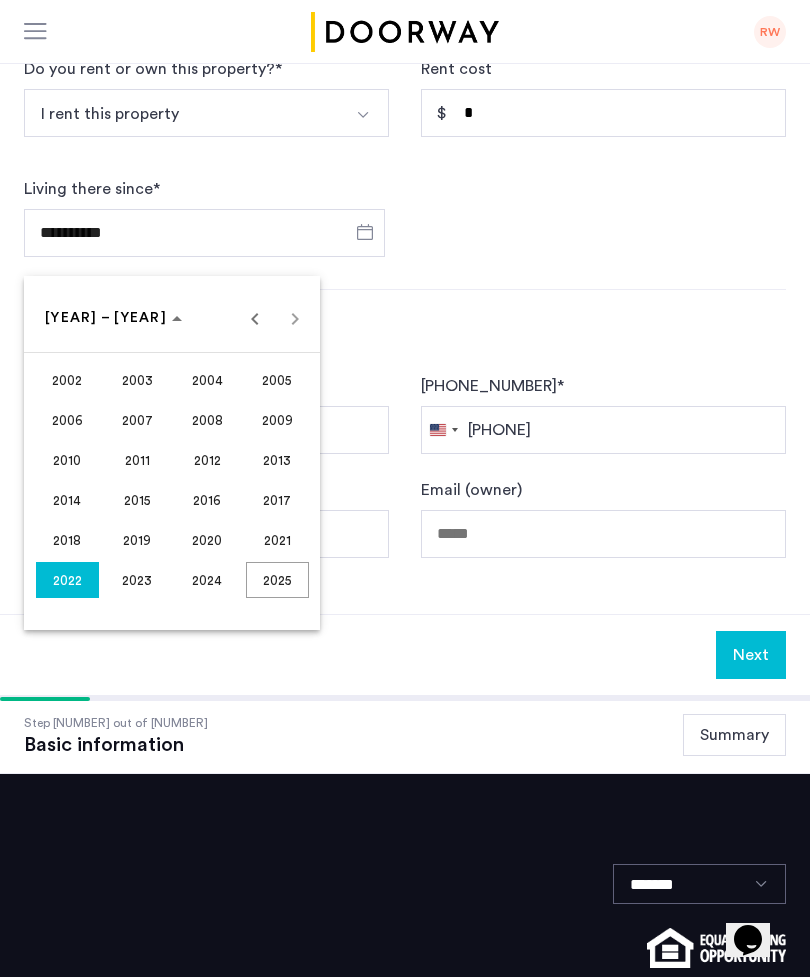 click on "2022" at bounding box center (67, 580) 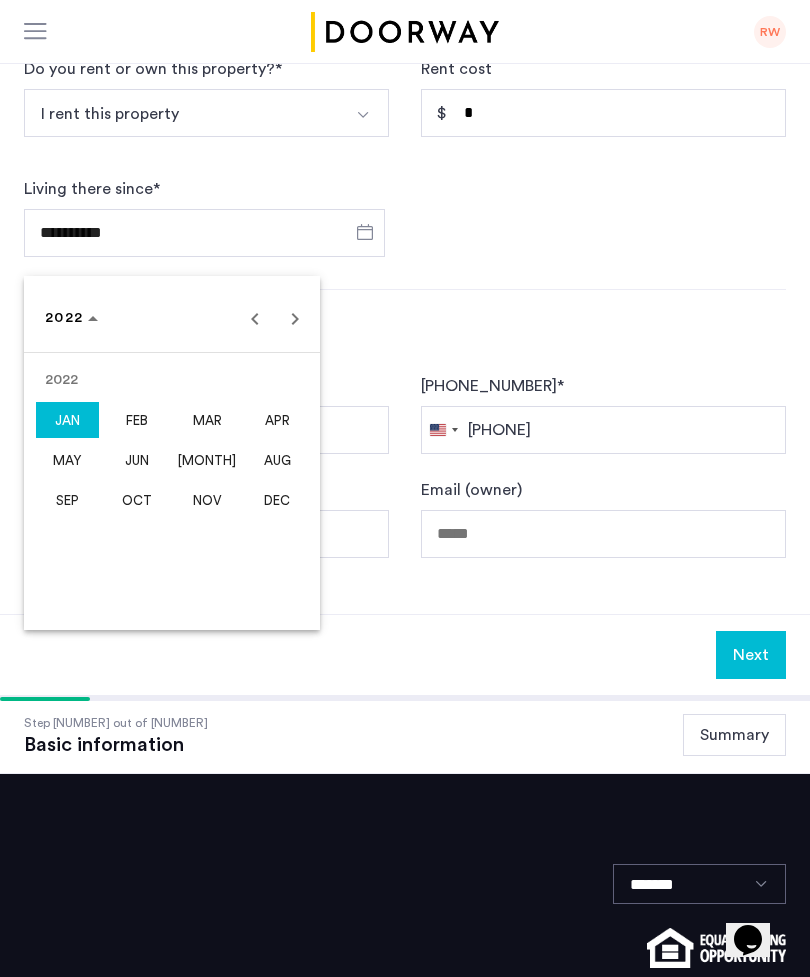 click on "JAN" at bounding box center (67, 420) 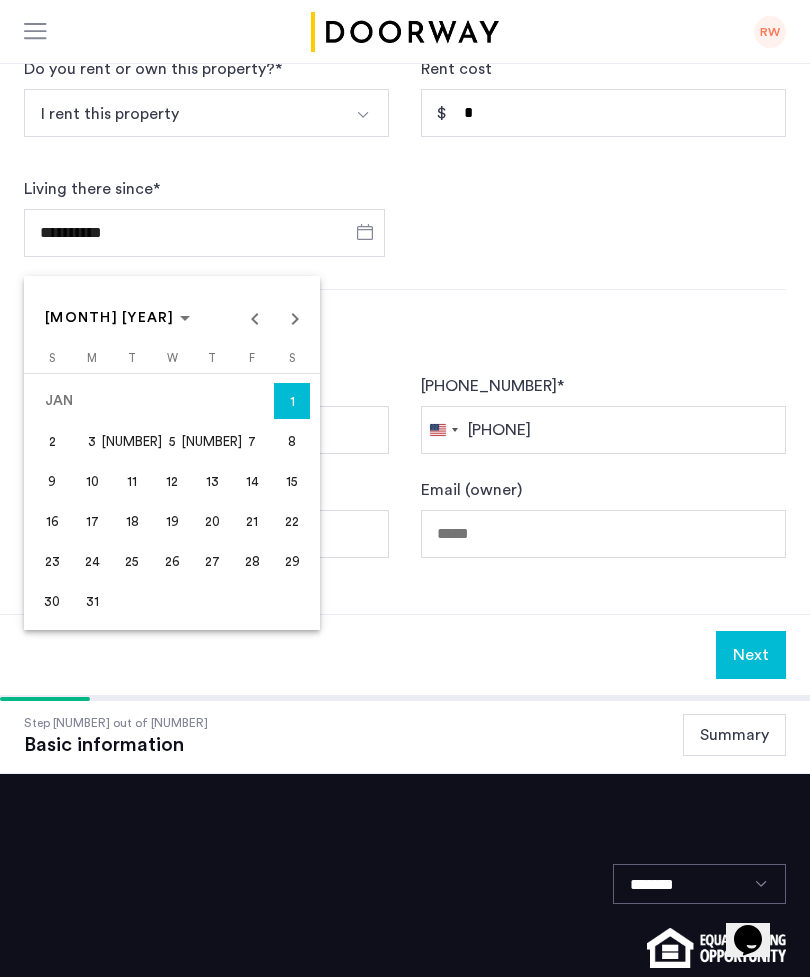 click on "26" at bounding box center [172, 561] 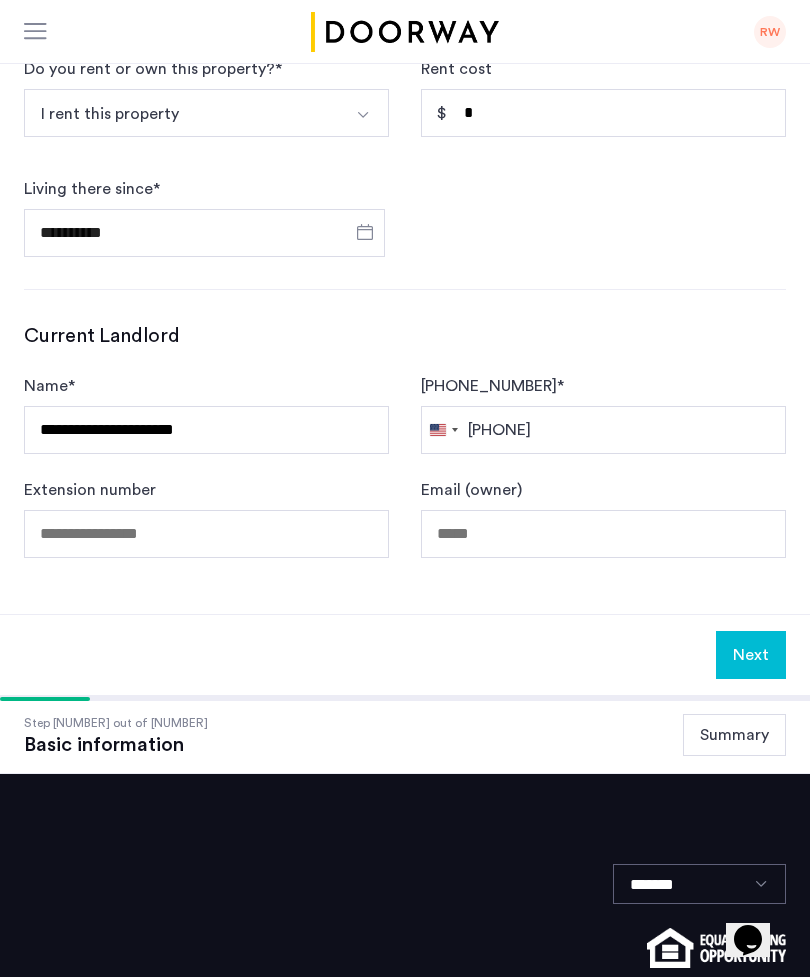 type on "**********" 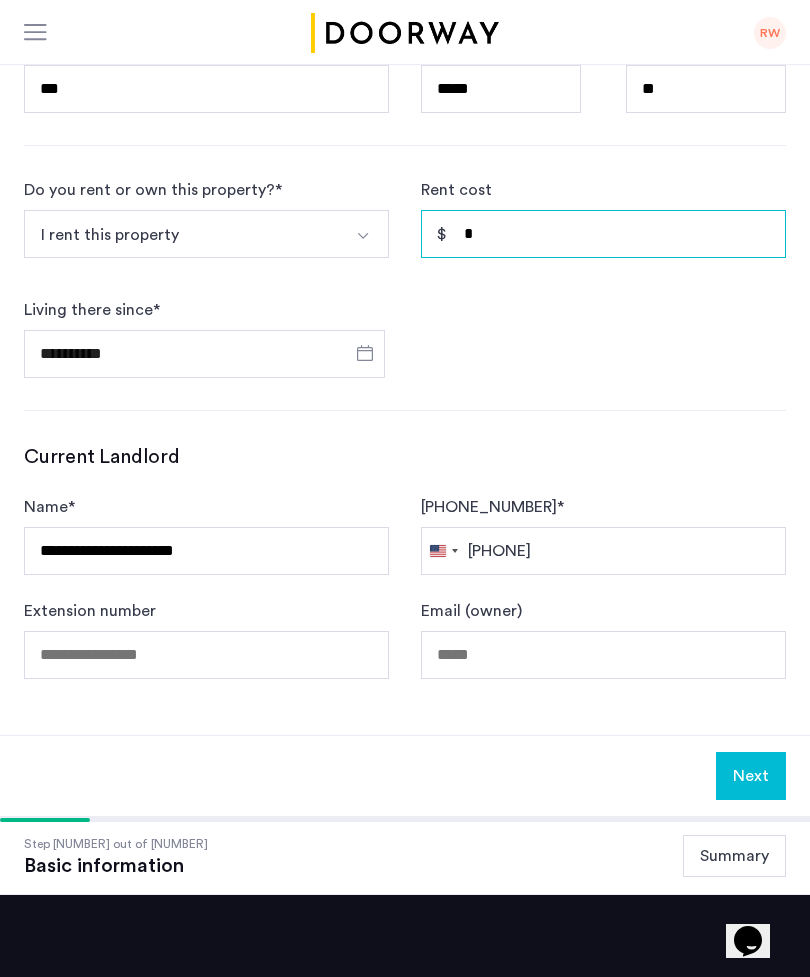 click on "*" at bounding box center (603, 233) 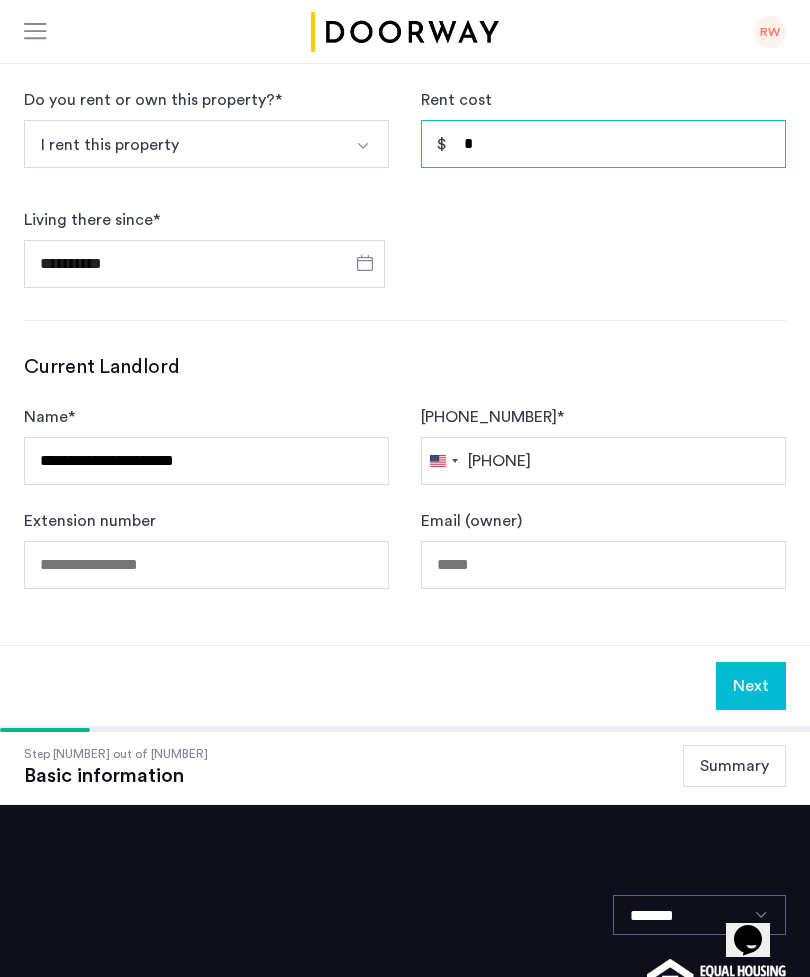 scroll, scrollTop: 915, scrollLeft: 0, axis: vertical 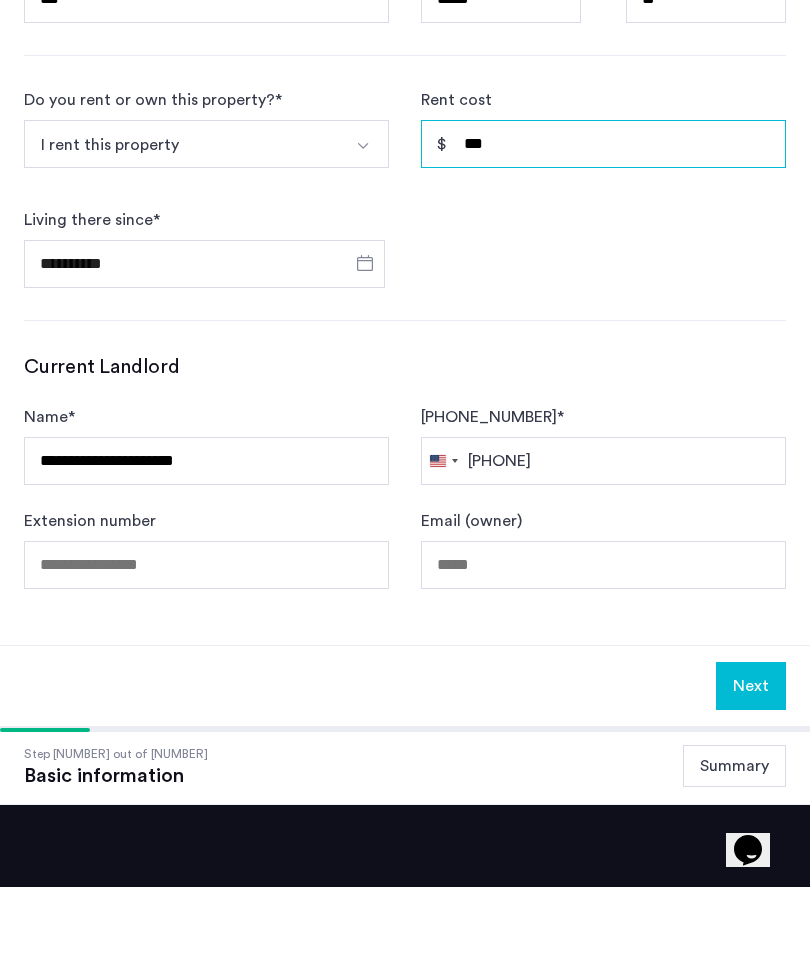type on "*****" 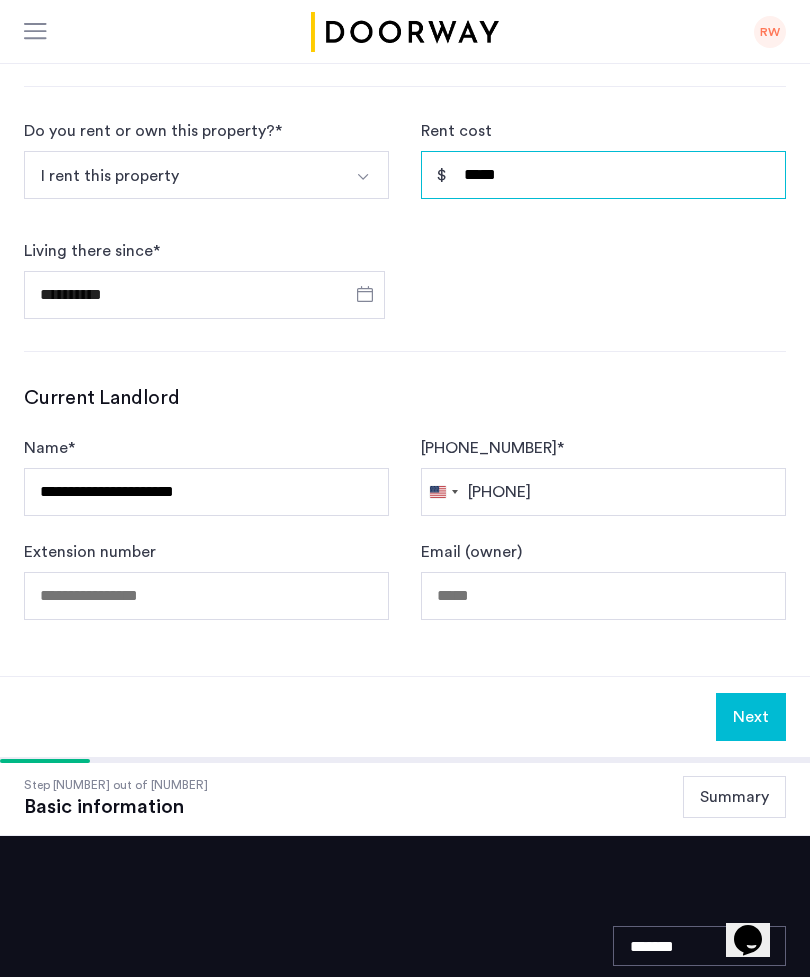 scroll, scrollTop: 915, scrollLeft: 0, axis: vertical 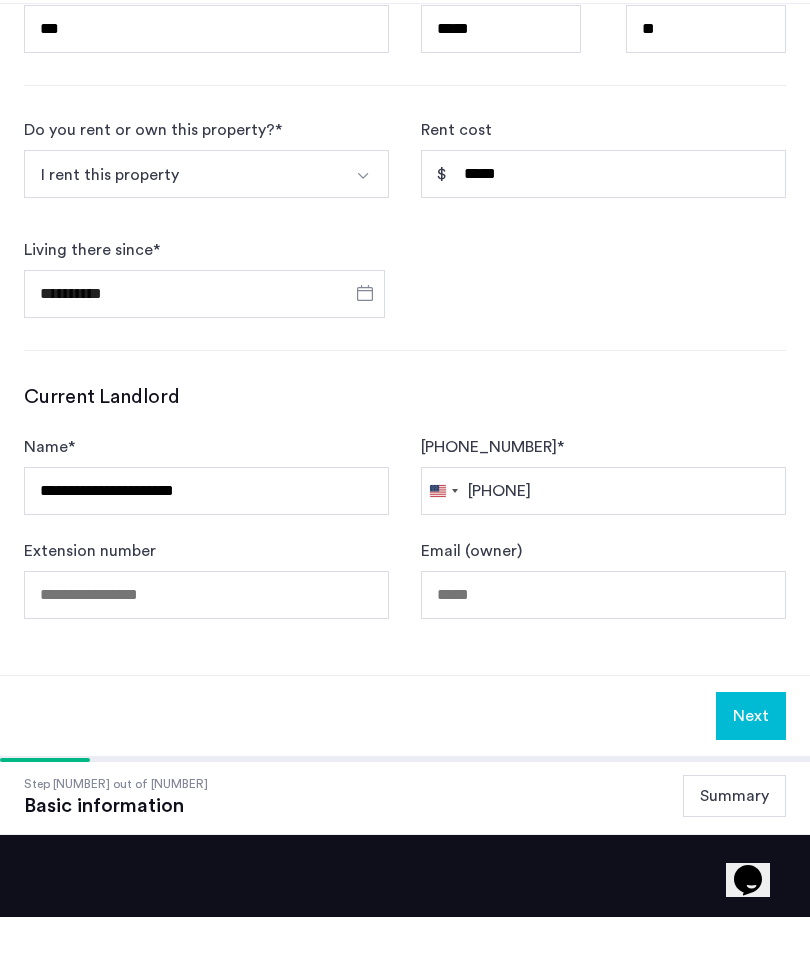 click on "Next" 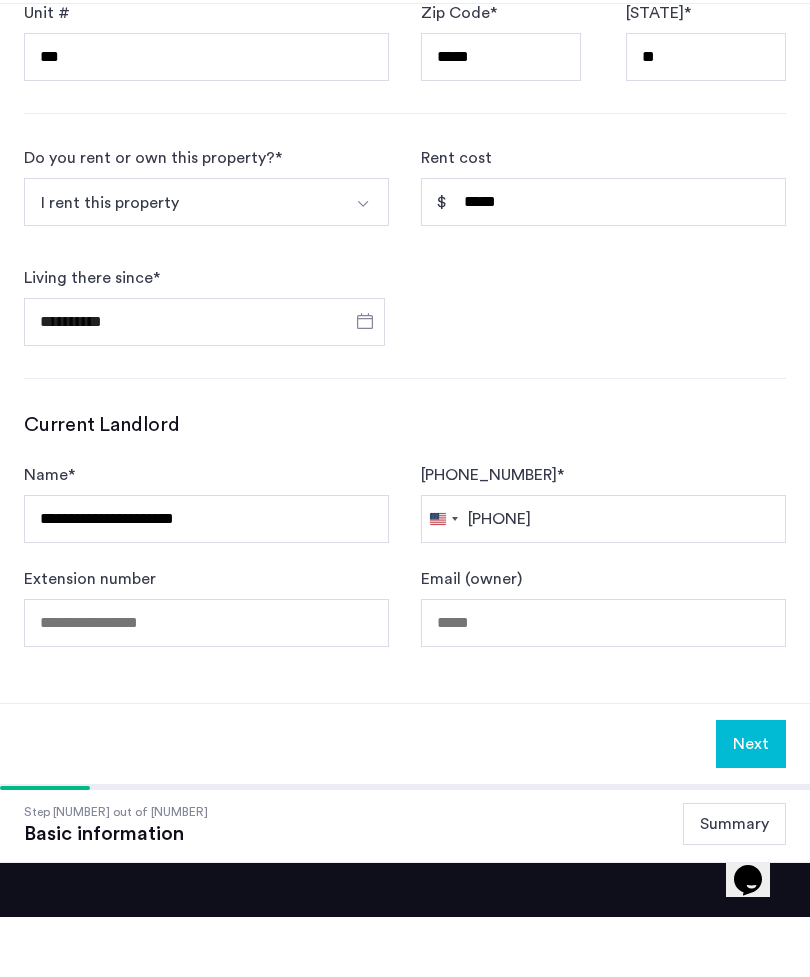 scroll, scrollTop: 975, scrollLeft: 0, axis: vertical 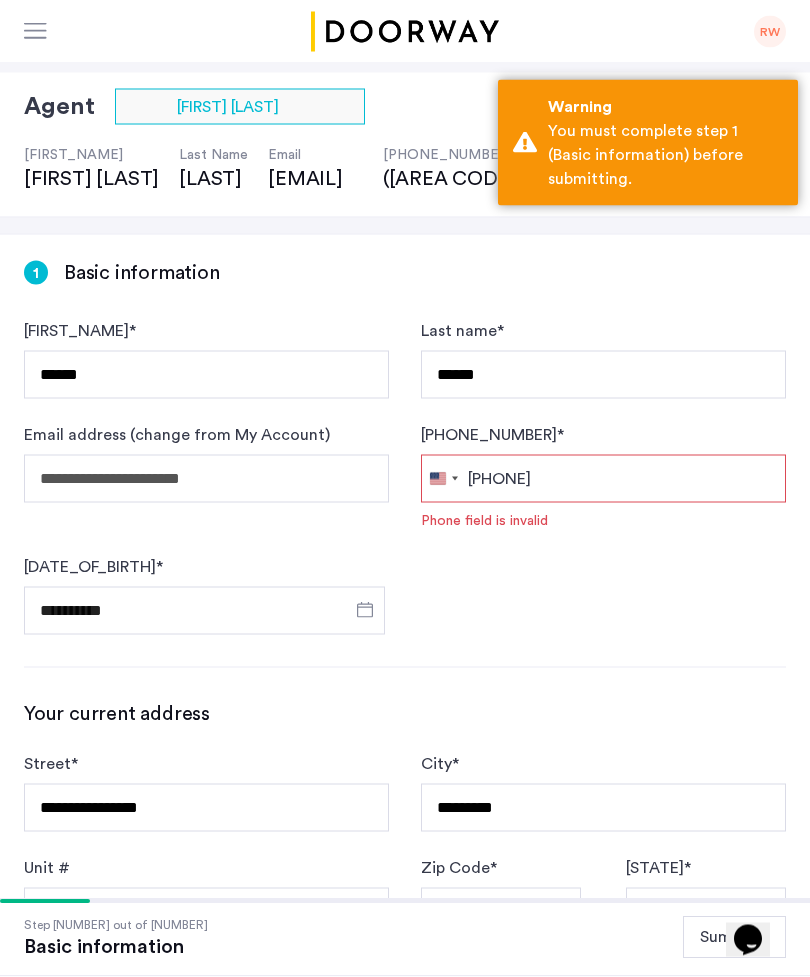 click on "Phone number  *" at bounding box center [603, 479] 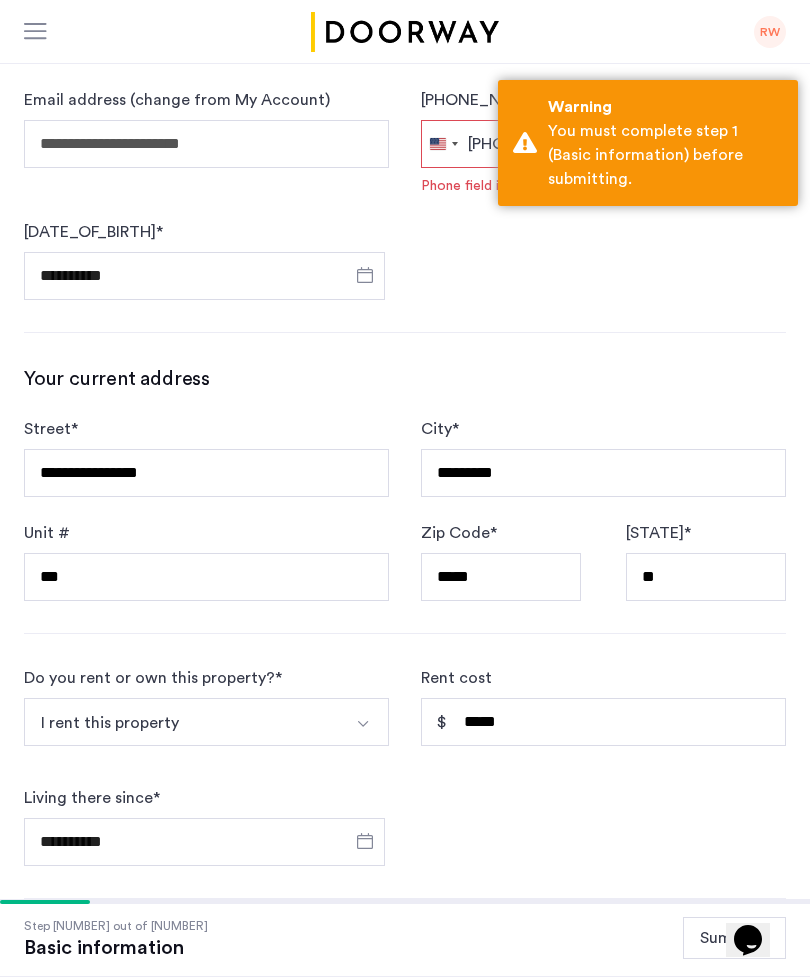 scroll, scrollTop: 135, scrollLeft: 0, axis: vertical 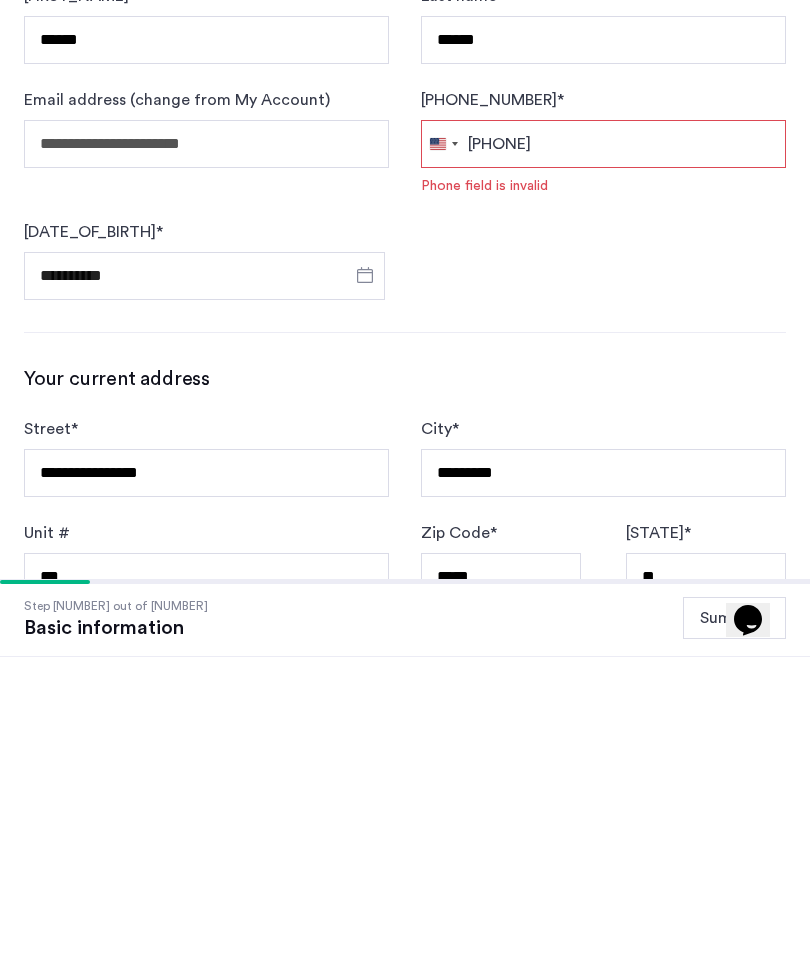 type on "**********" 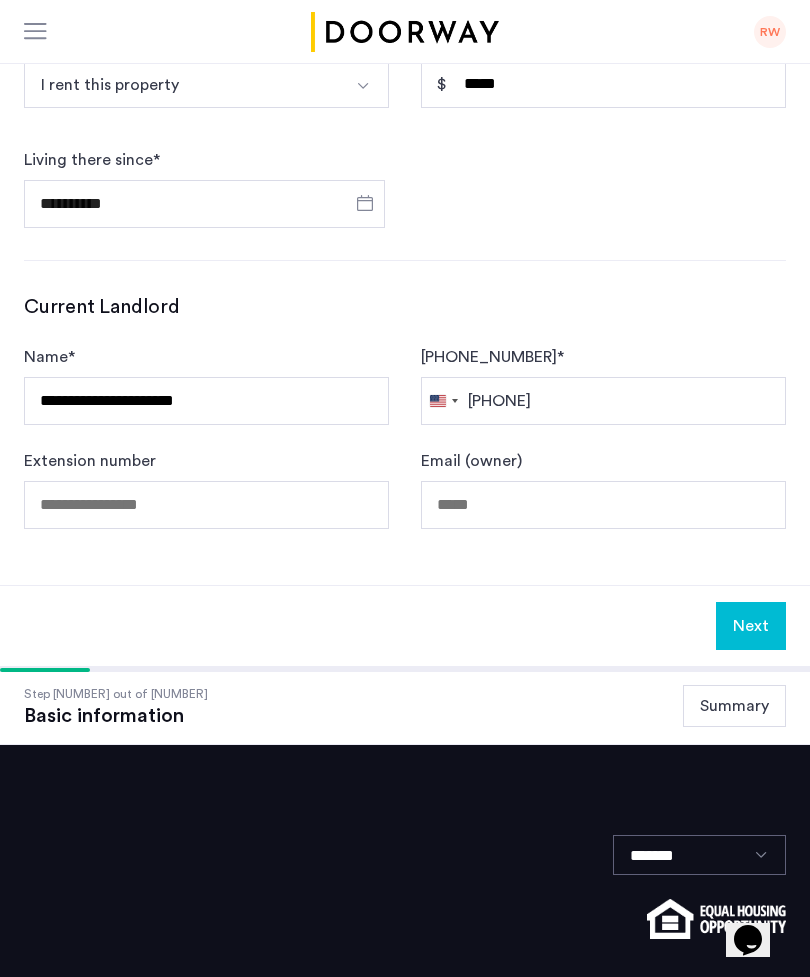 scroll, scrollTop: 1064, scrollLeft: 0, axis: vertical 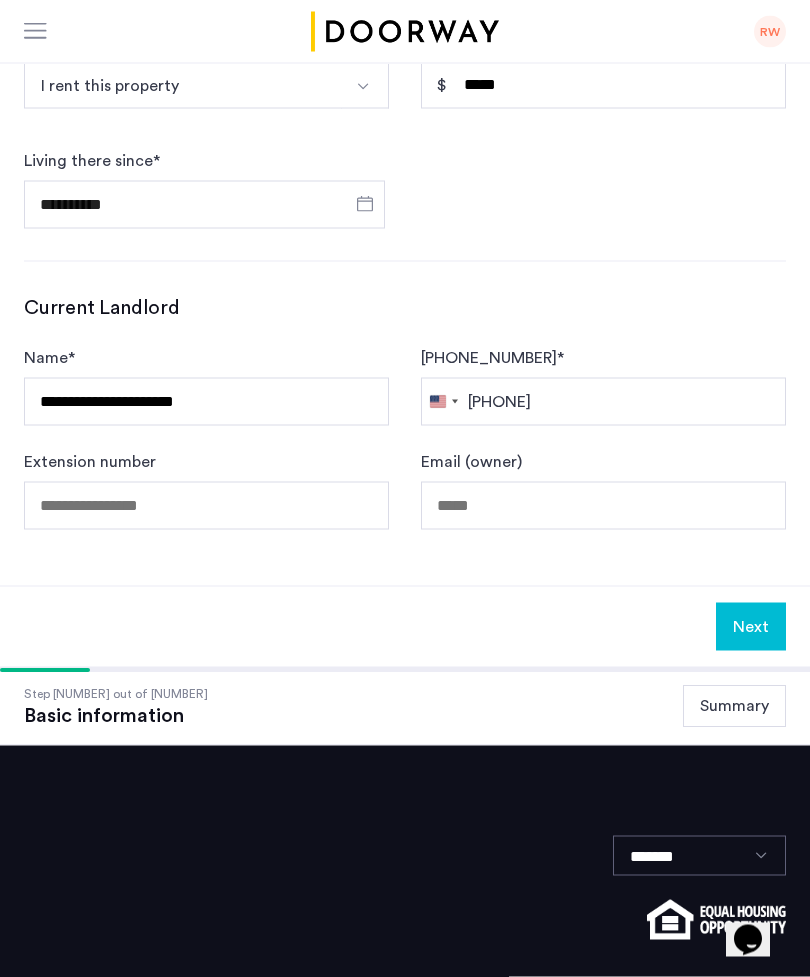 click on "Next" 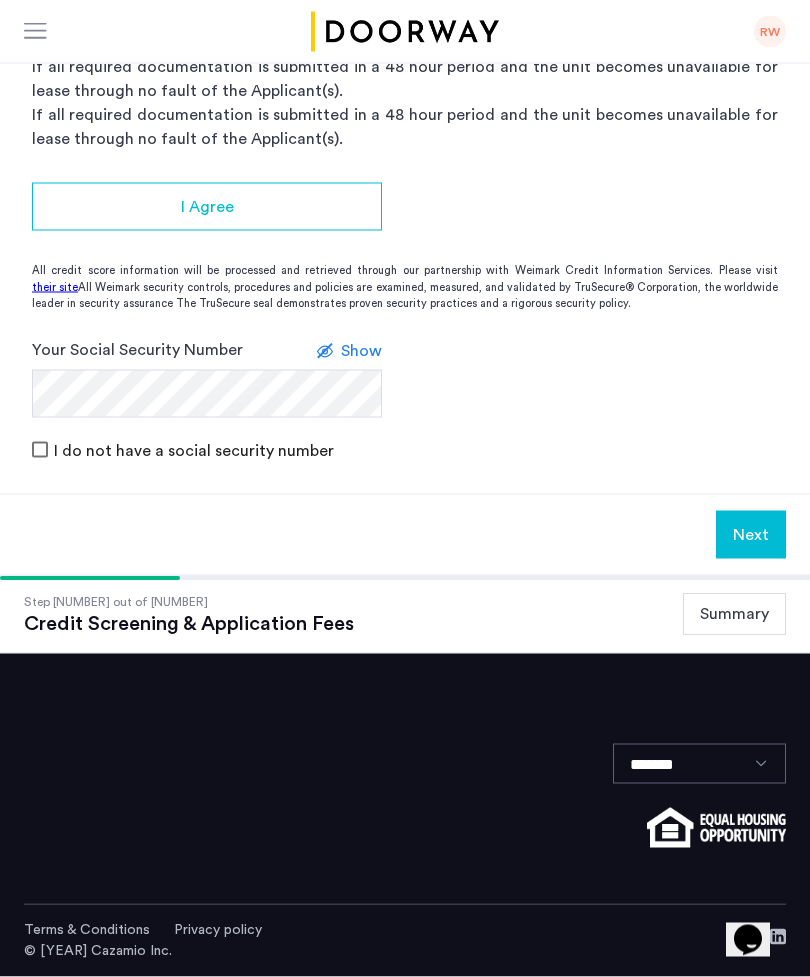 scroll, scrollTop: 0, scrollLeft: 0, axis: both 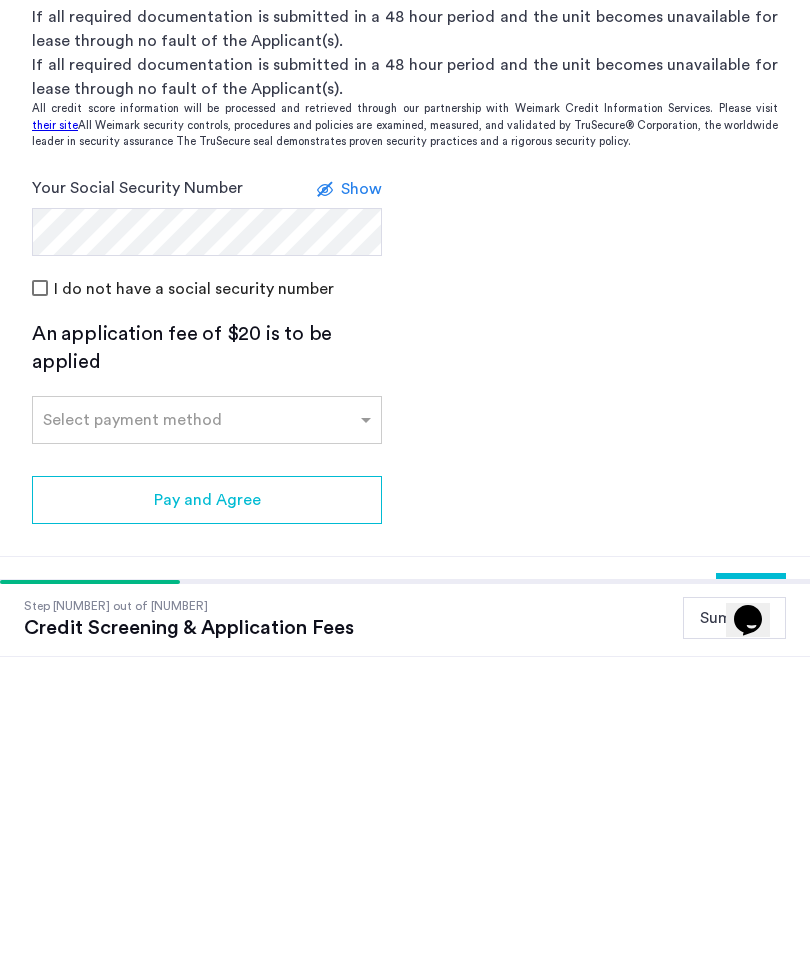 click 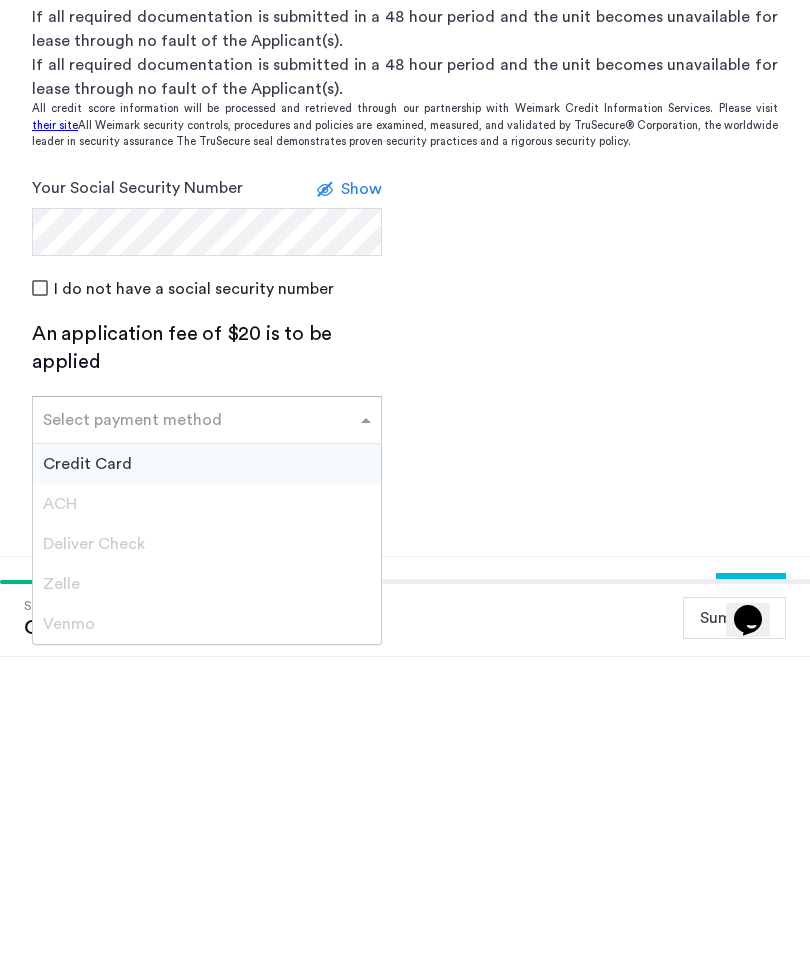 click on "Credit Card" at bounding box center (87, 784) 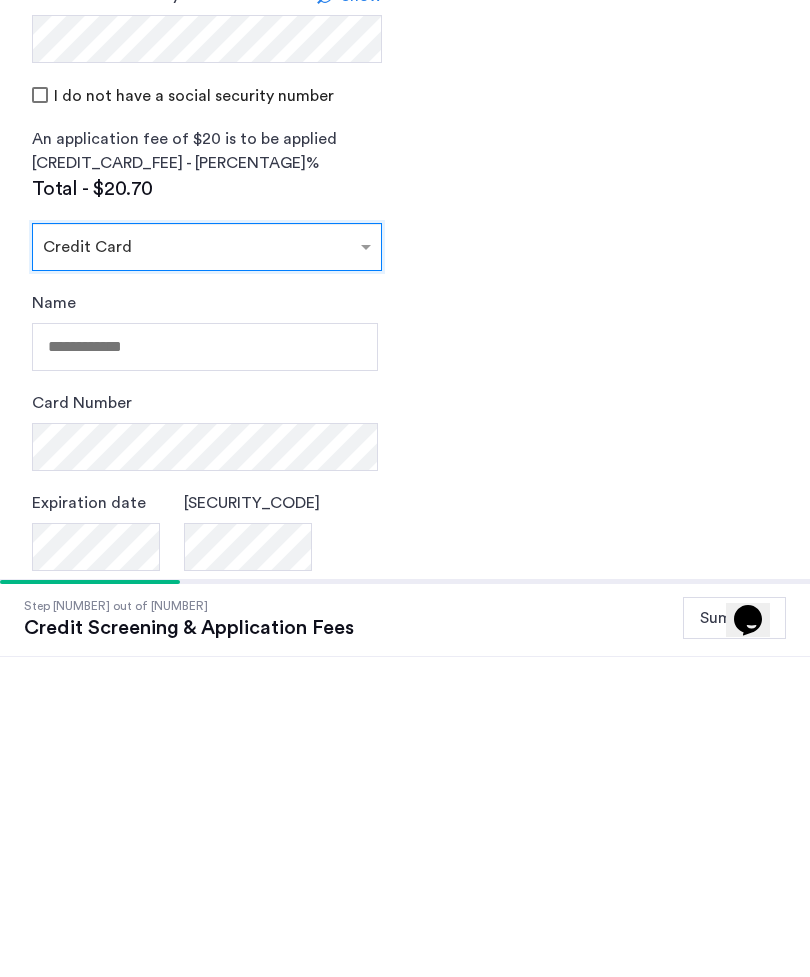 scroll, scrollTop: 336, scrollLeft: 0, axis: vertical 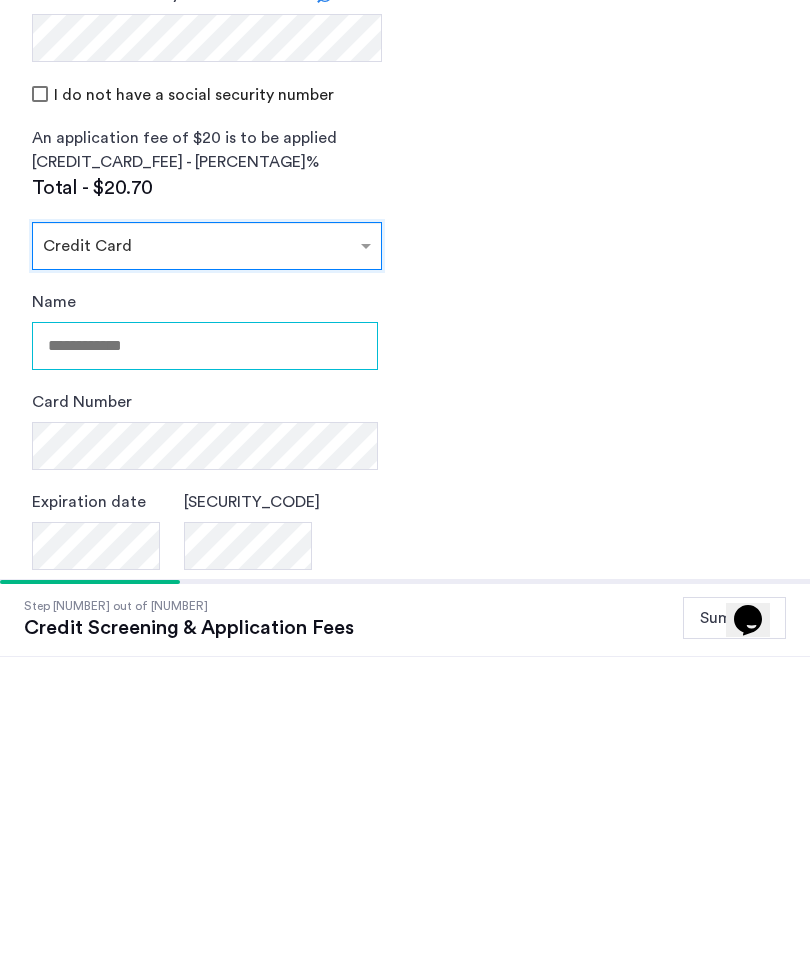 click on "Name" at bounding box center (205, 666) 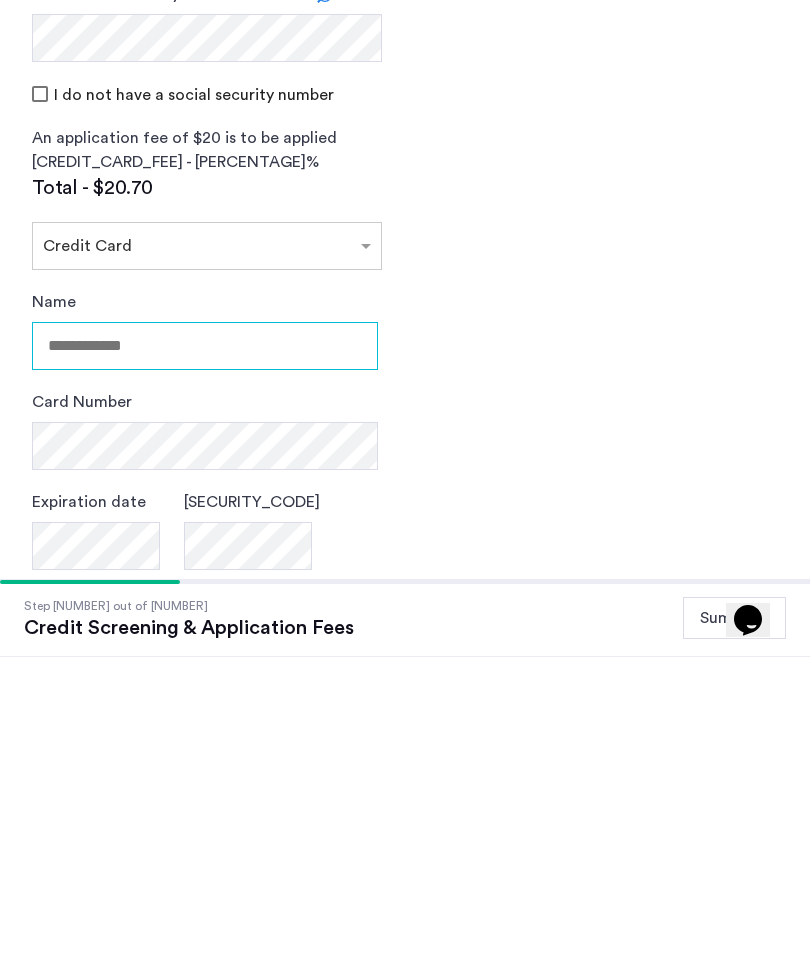 type on "**********" 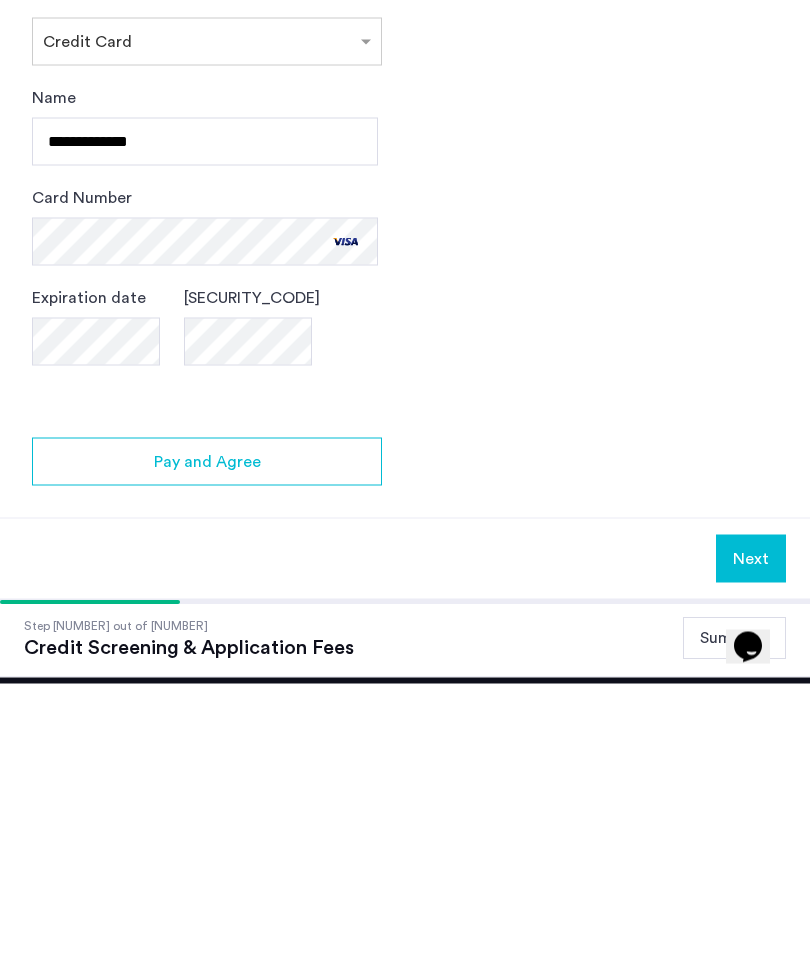 scroll, scrollTop: 568, scrollLeft: 0, axis: vertical 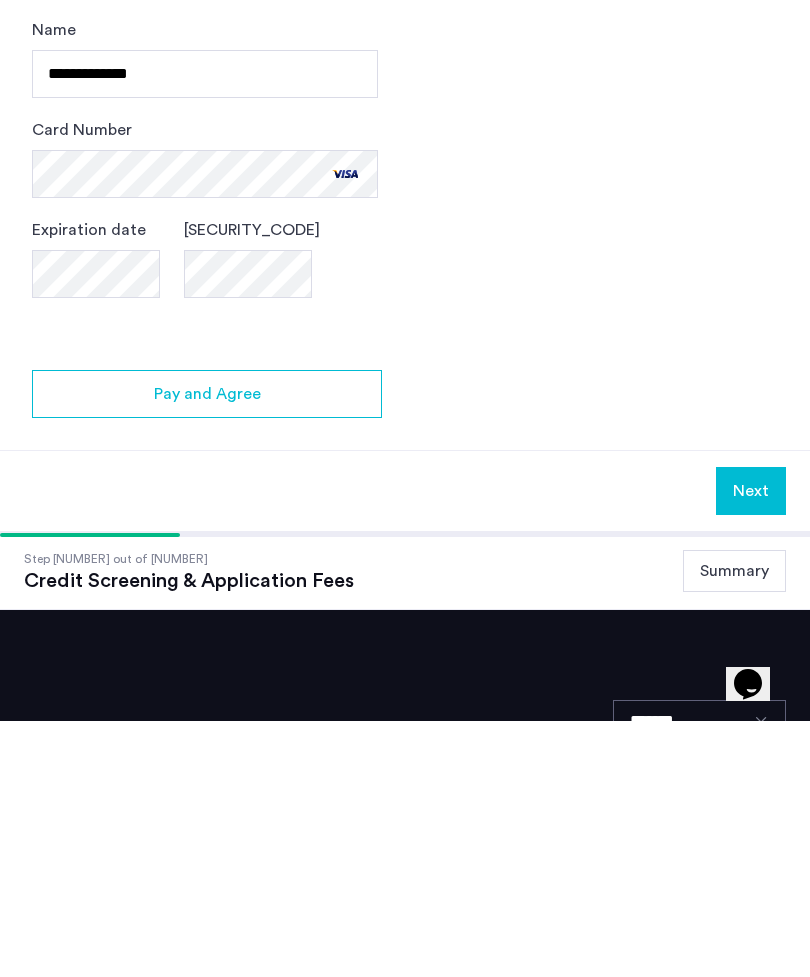 click on "Next" at bounding box center (751, 747) 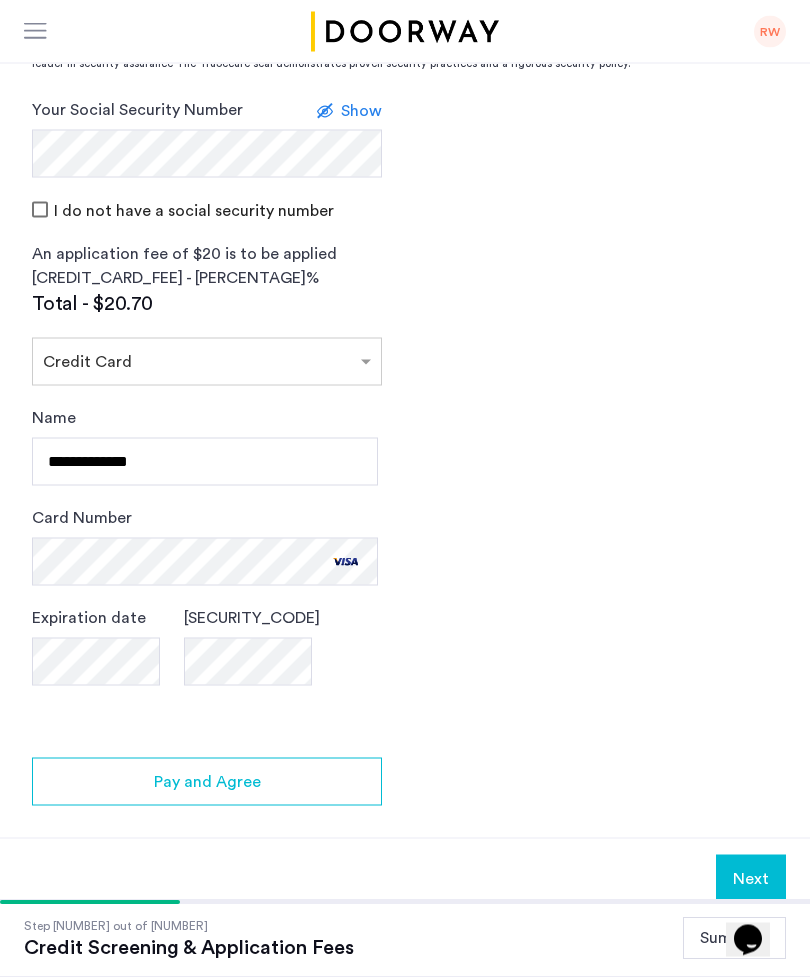 scroll, scrollTop: 543, scrollLeft: 0, axis: vertical 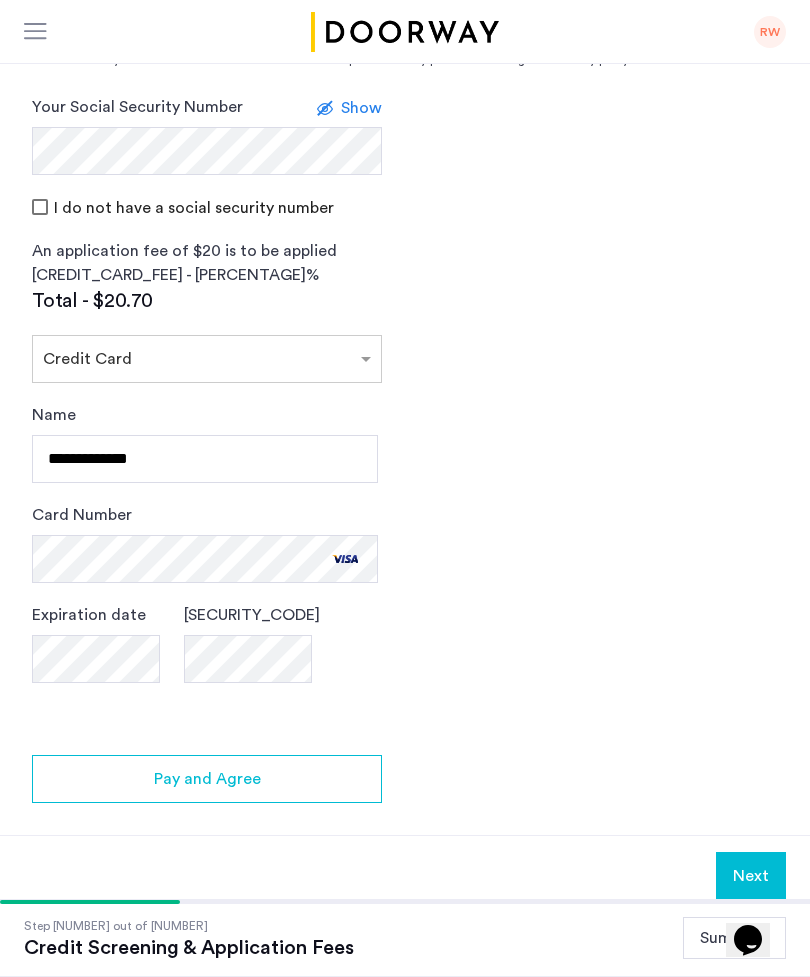 click on "Pay and Agree" 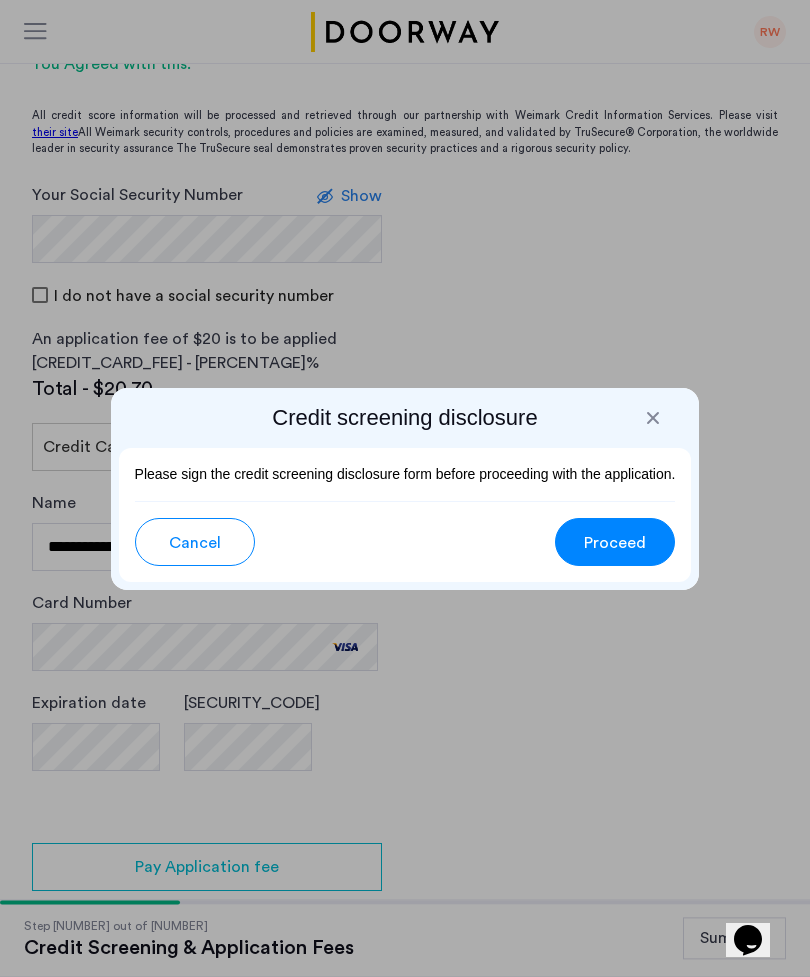 scroll, scrollTop: 0, scrollLeft: 0, axis: both 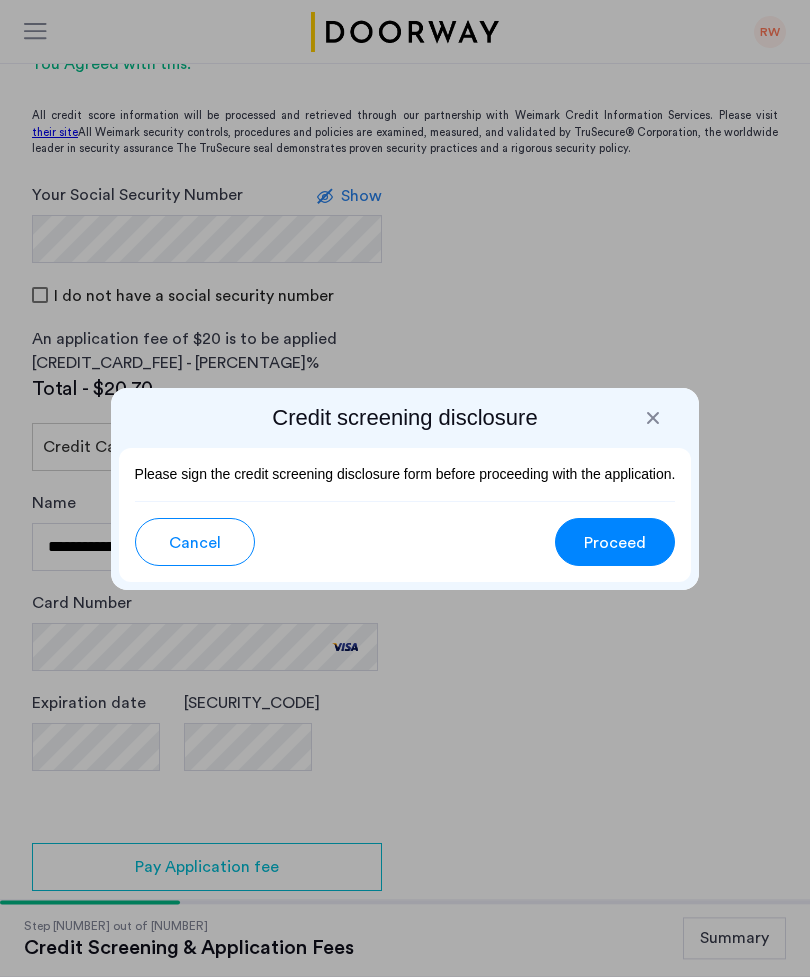 click on "Proceed" at bounding box center [615, 543] 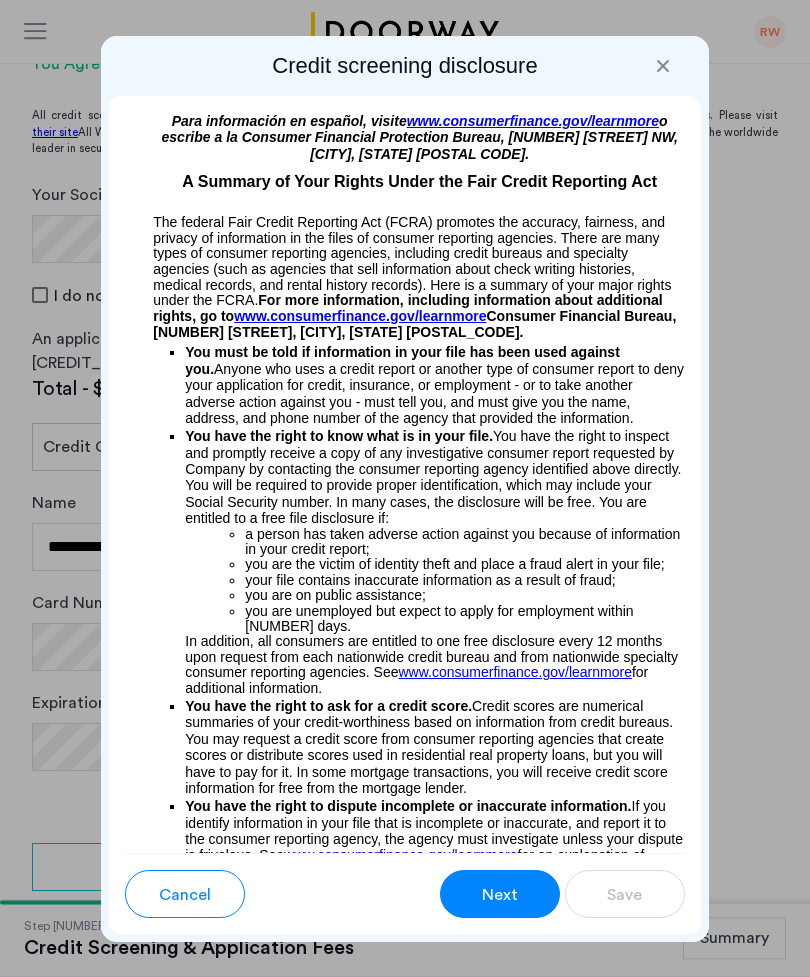 click on "Next" at bounding box center (500, 894) 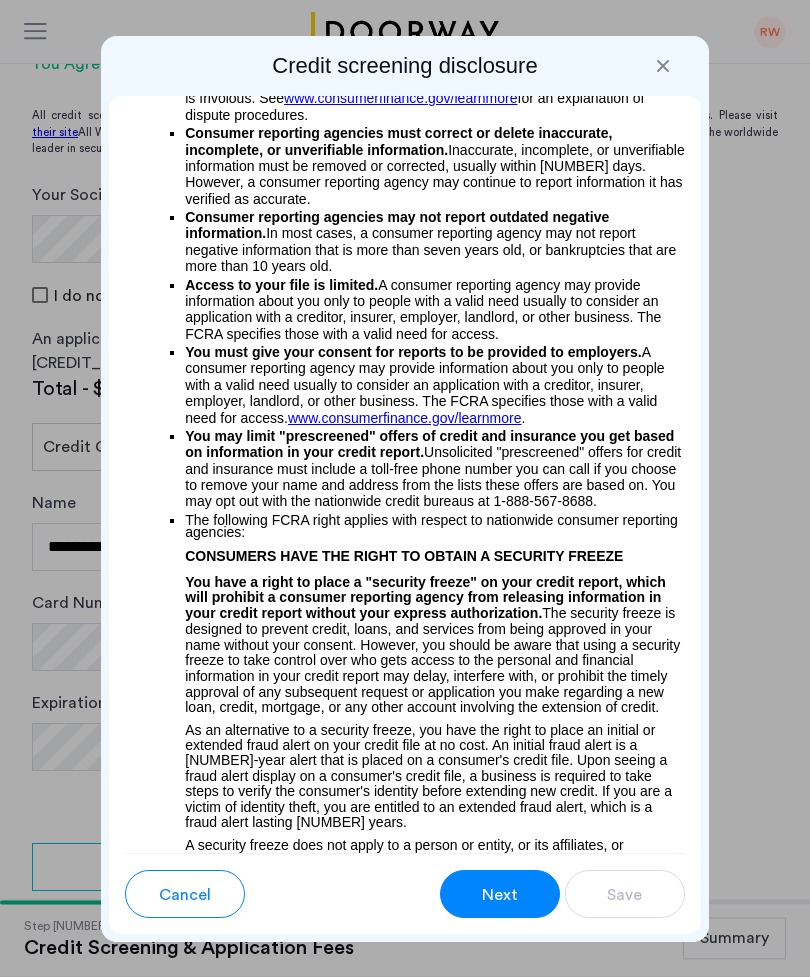 click on "Next" at bounding box center [500, 894] 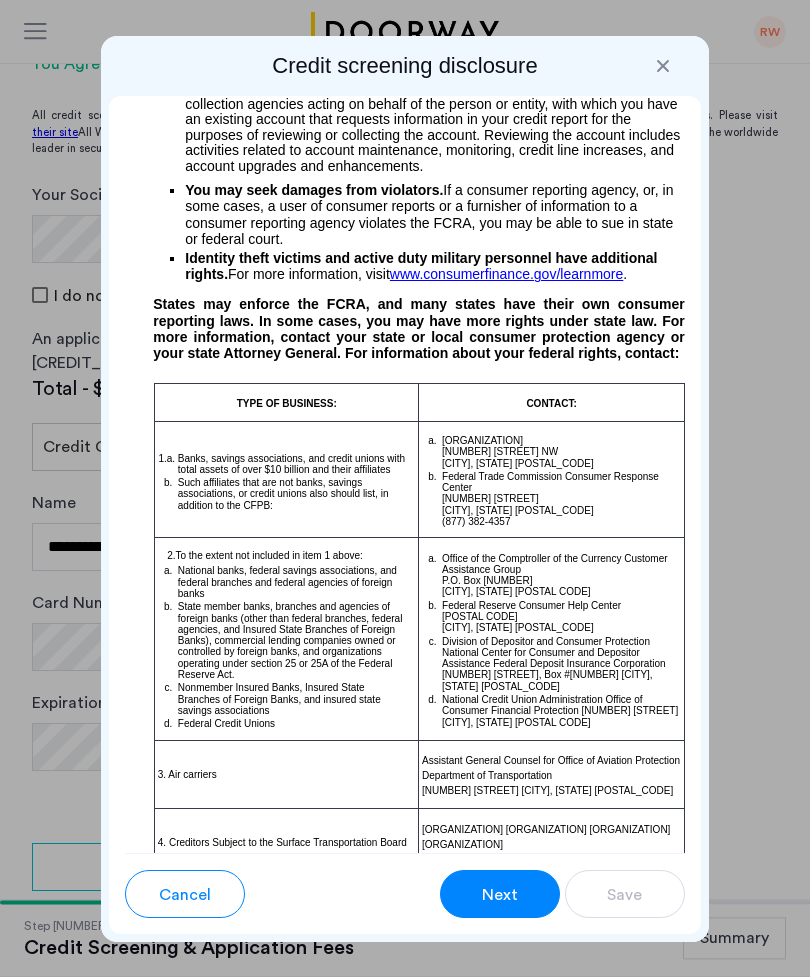 click on "Next" at bounding box center [500, 895] 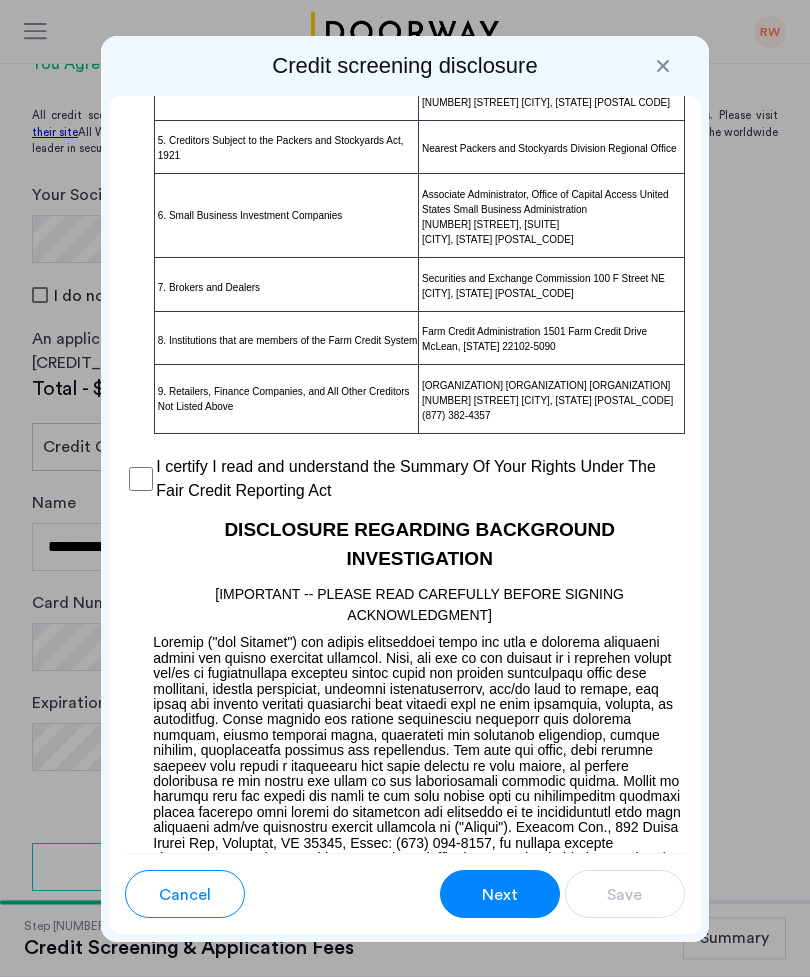 click on "I certify I read and understand the Summary Of Your Rights Under The Fair Credit Reporting Act" at bounding box center (405, 479) 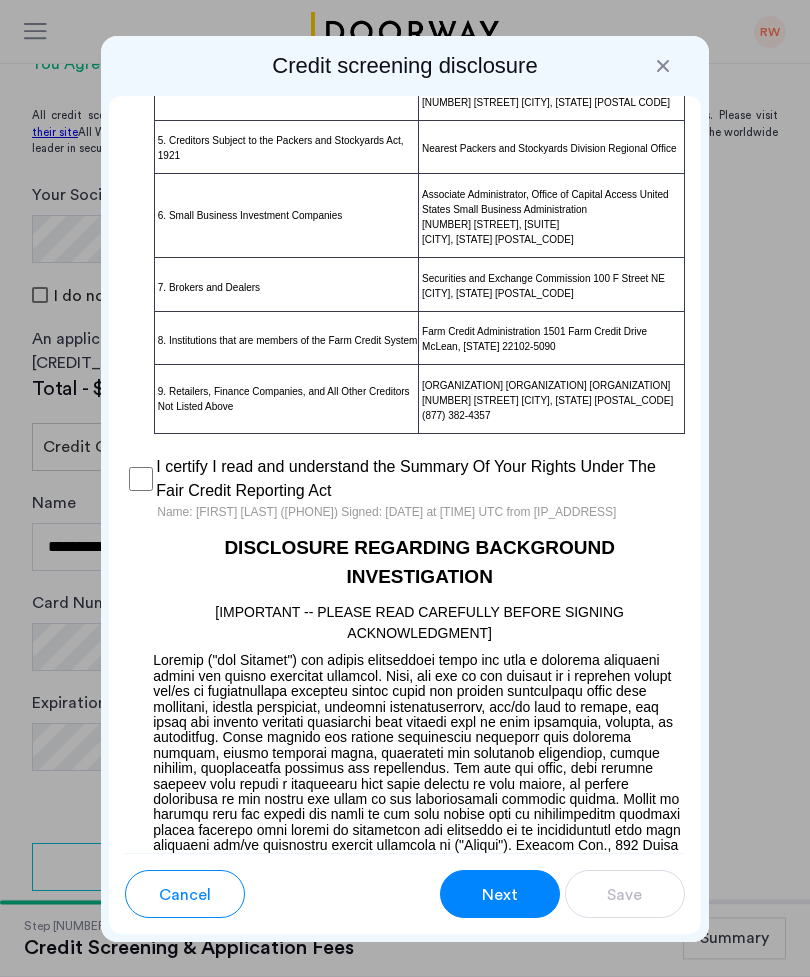 click on "Next" at bounding box center (500, 894) 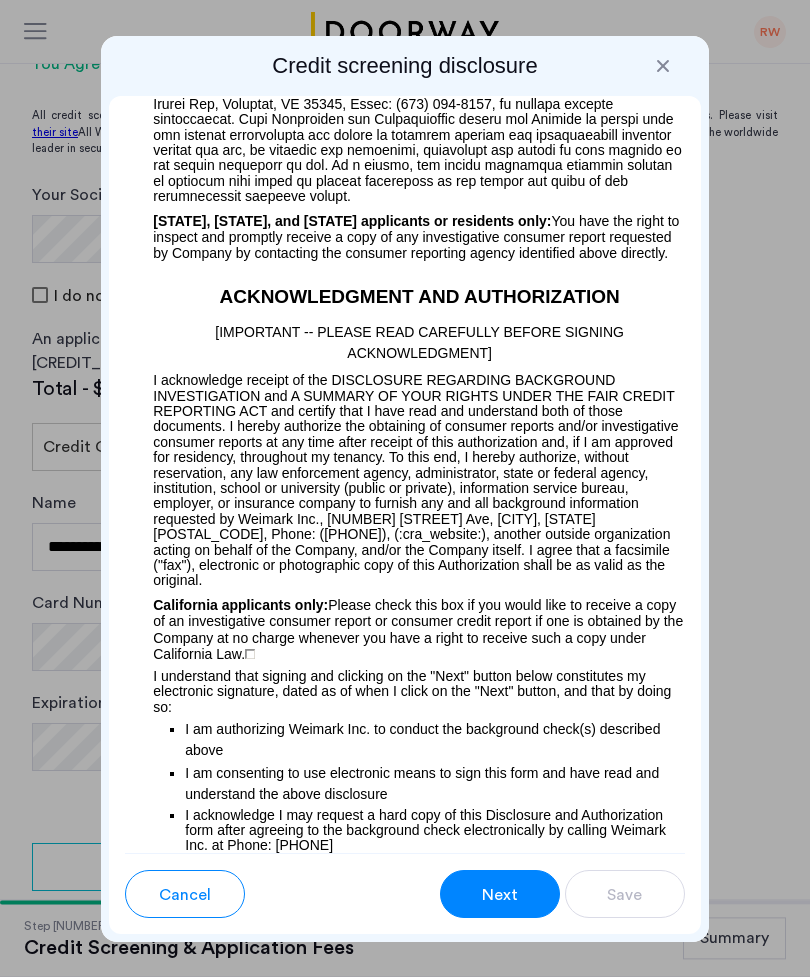 click on "Next" at bounding box center [500, 894] 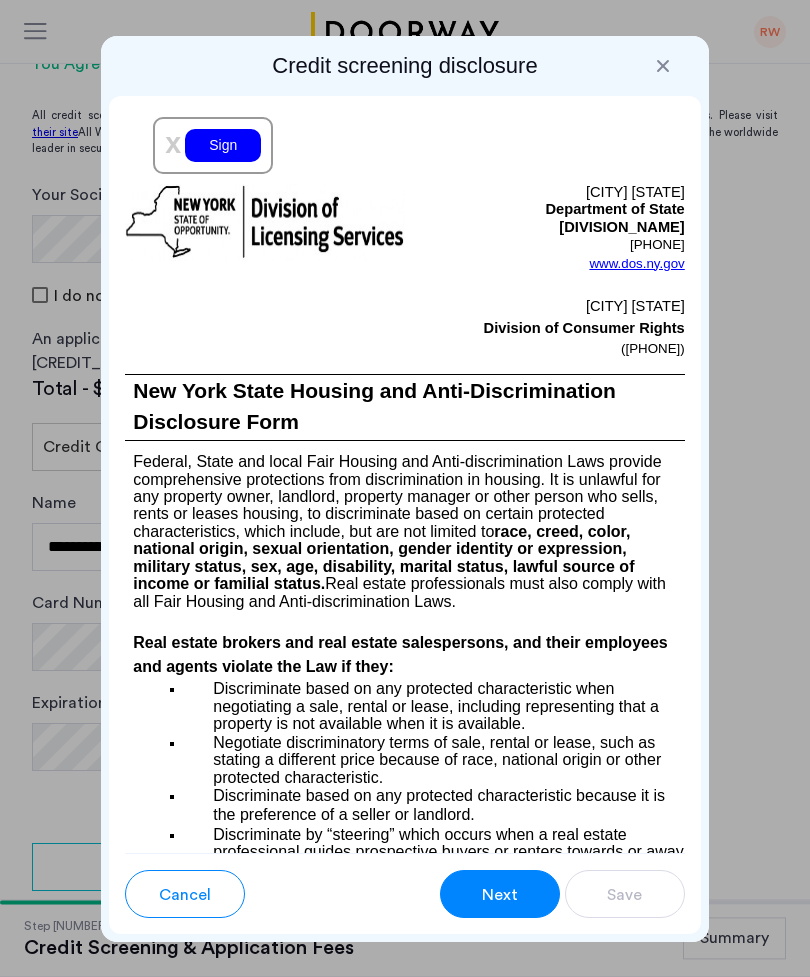 click on "Sign" at bounding box center [223, 145] 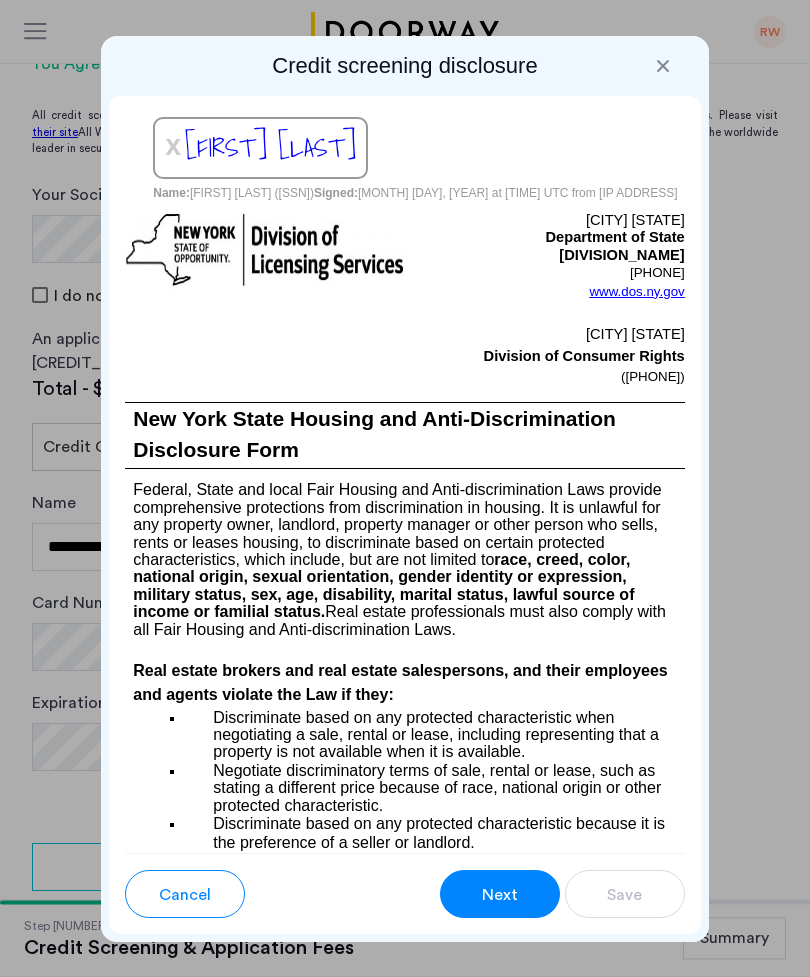 click on "Next" at bounding box center (500, 895) 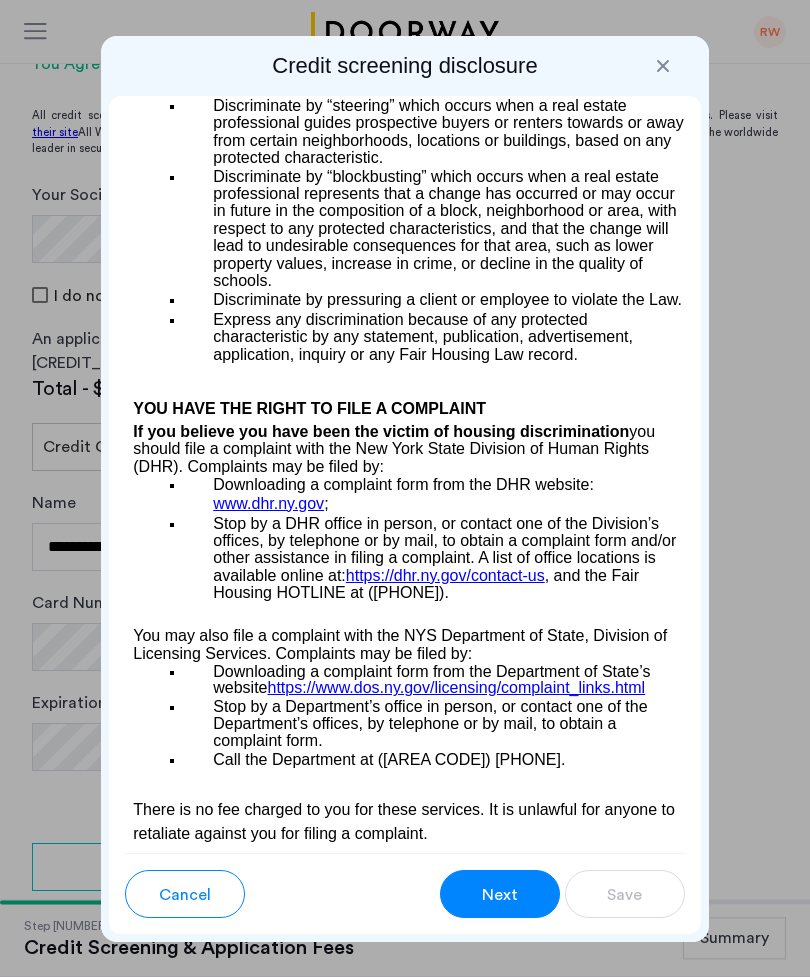 click on "Next" at bounding box center [500, 895] 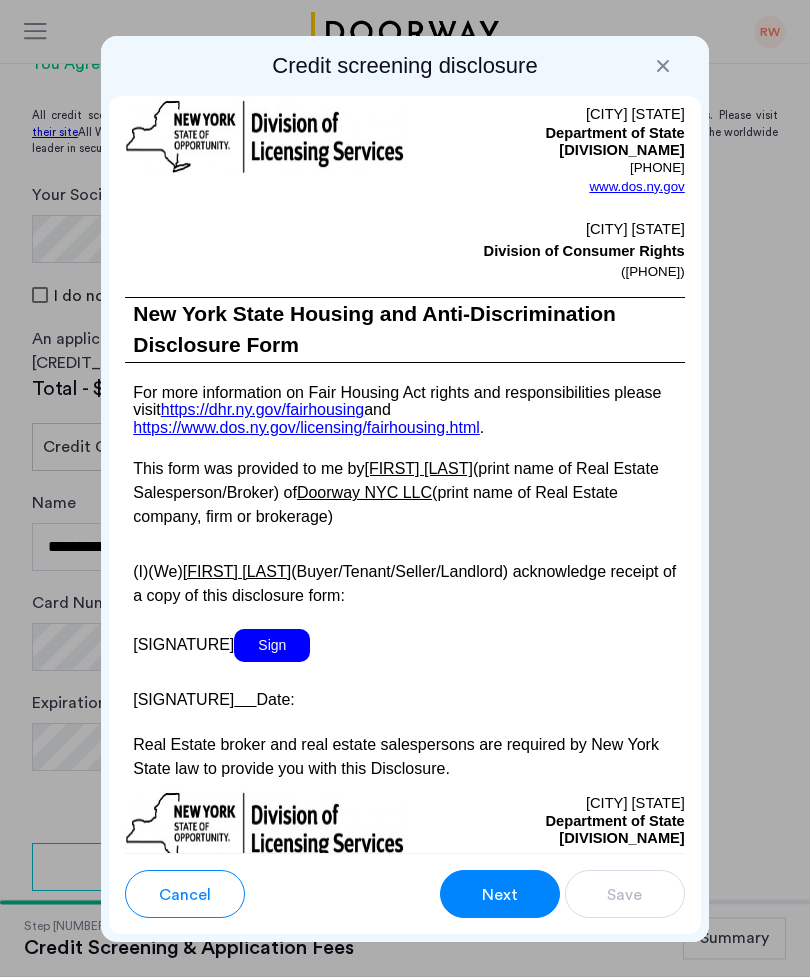 click on "Sign" at bounding box center (272, 645) 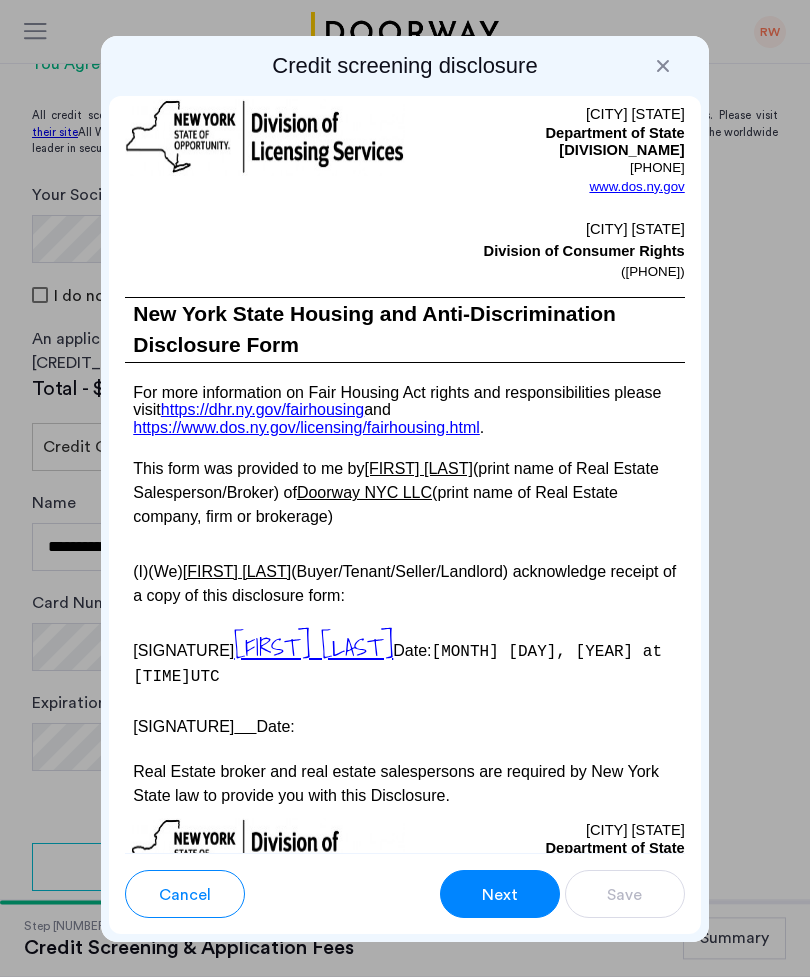 click at bounding box center [405, 749] 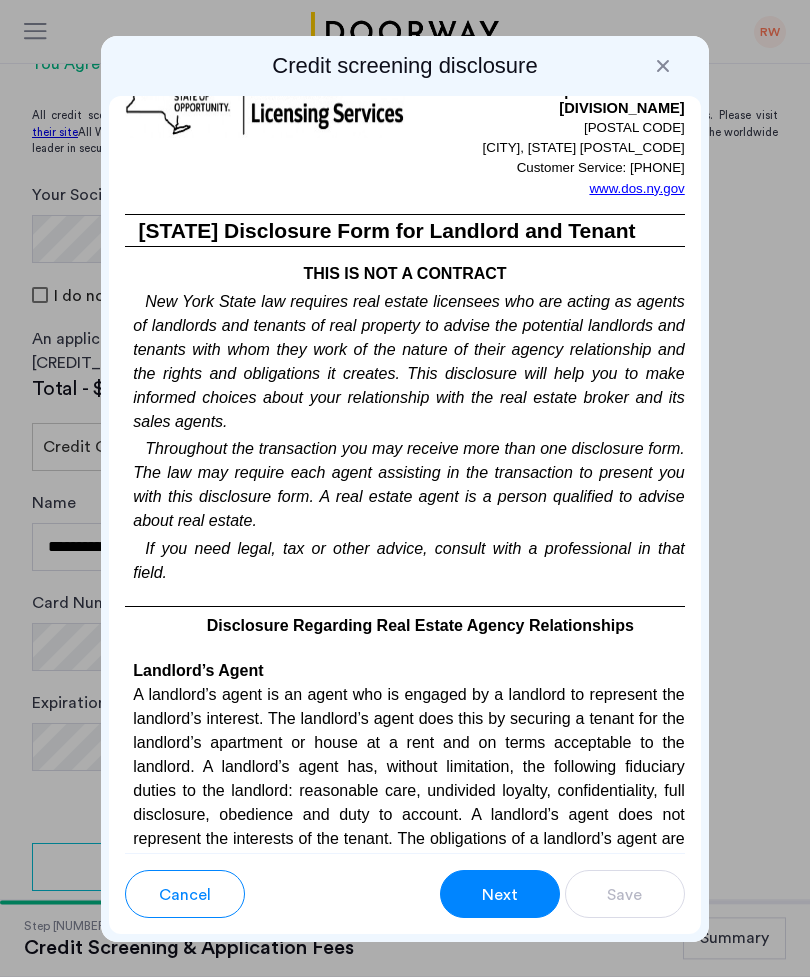 click on "Next" at bounding box center [500, 895] 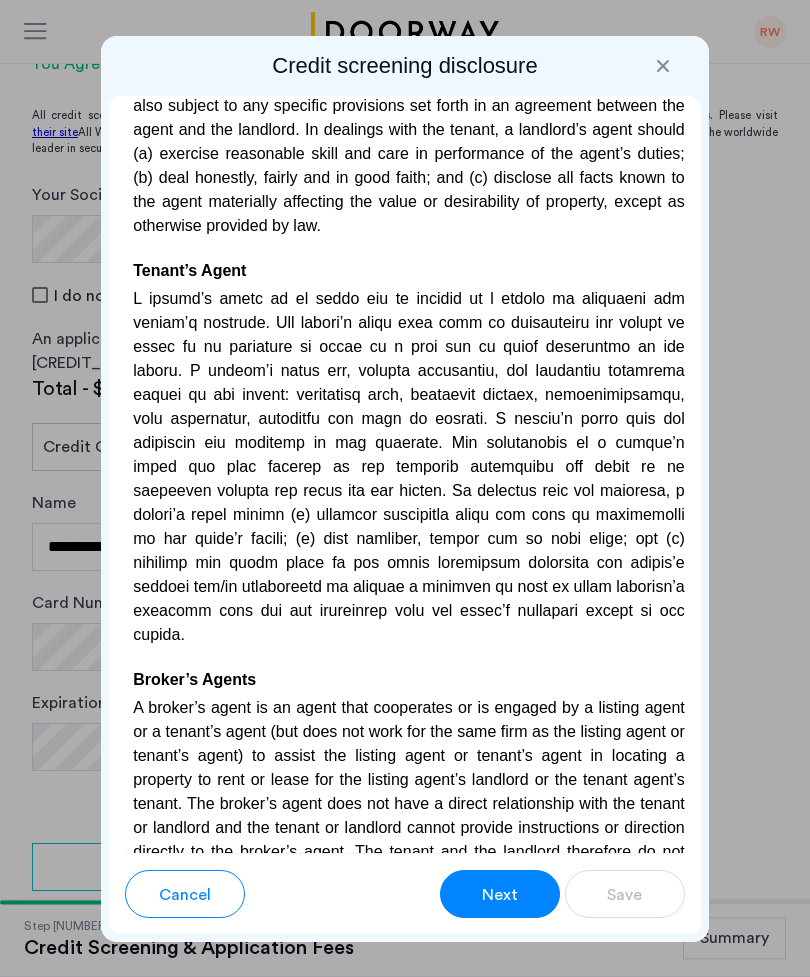 click on "Next" at bounding box center (500, 895) 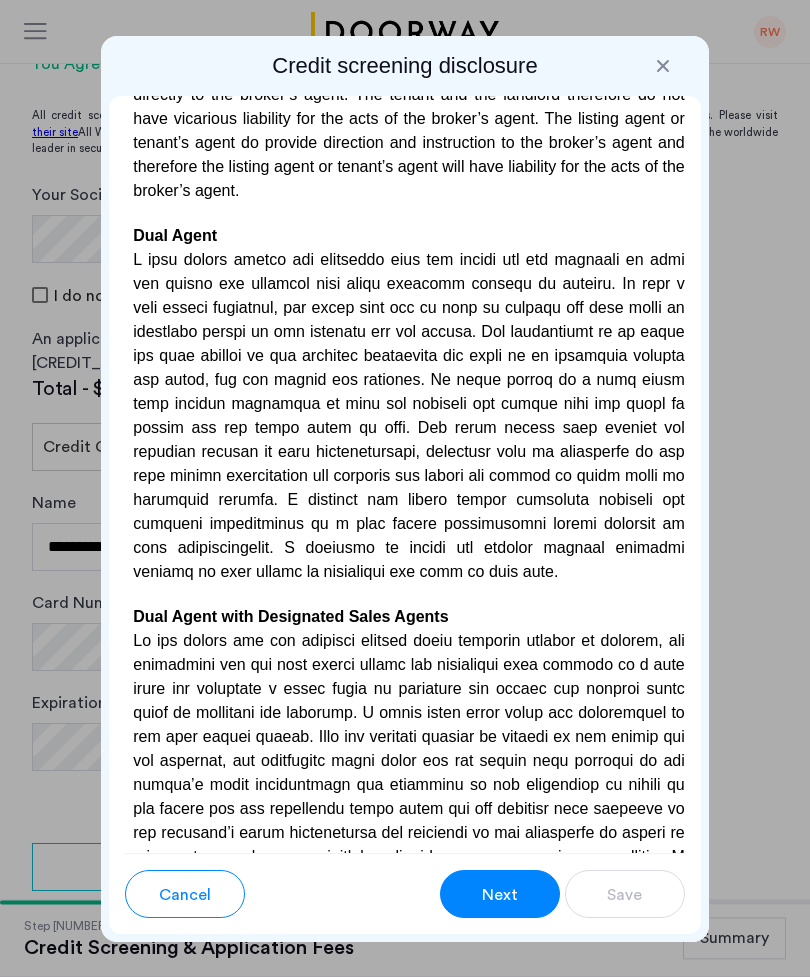 click on "Next" at bounding box center [500, 895] 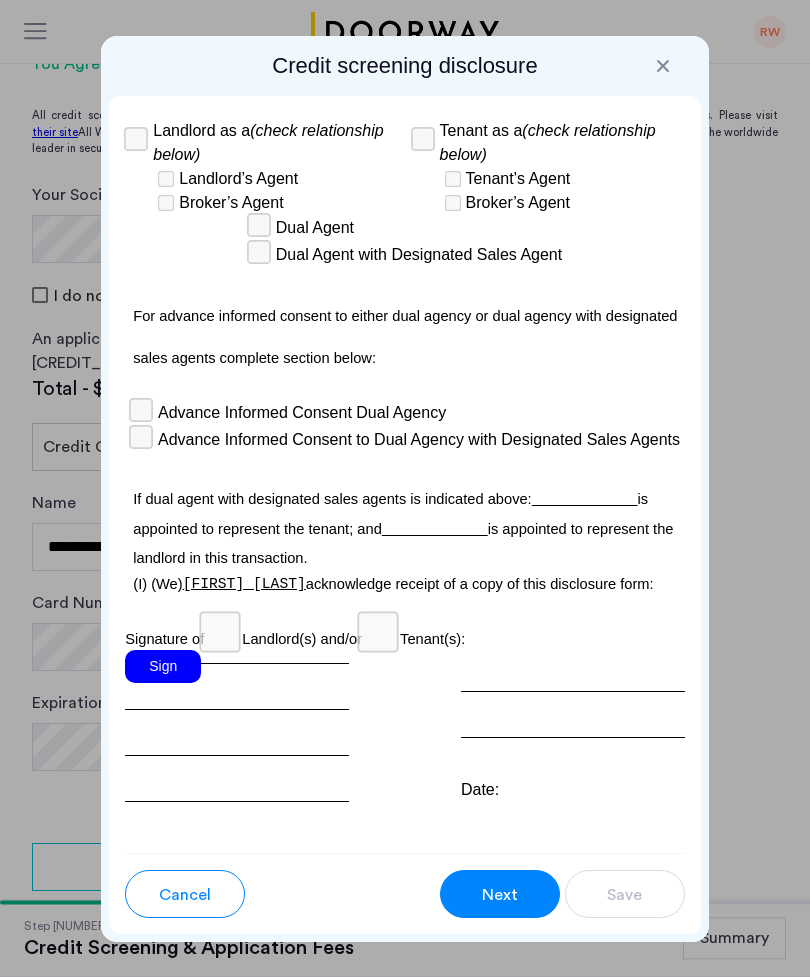 scroll, scrollTop: 8678, scrollLeft: 0, axis: vertical 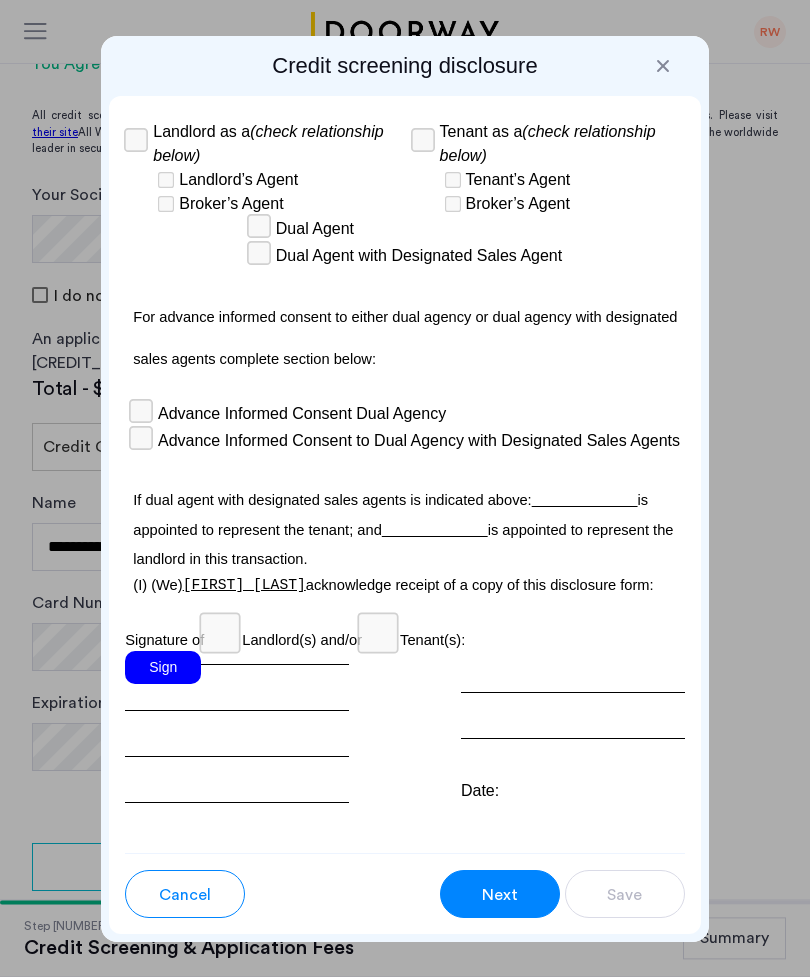 click on "Sign" at bounding box center (163, 667) 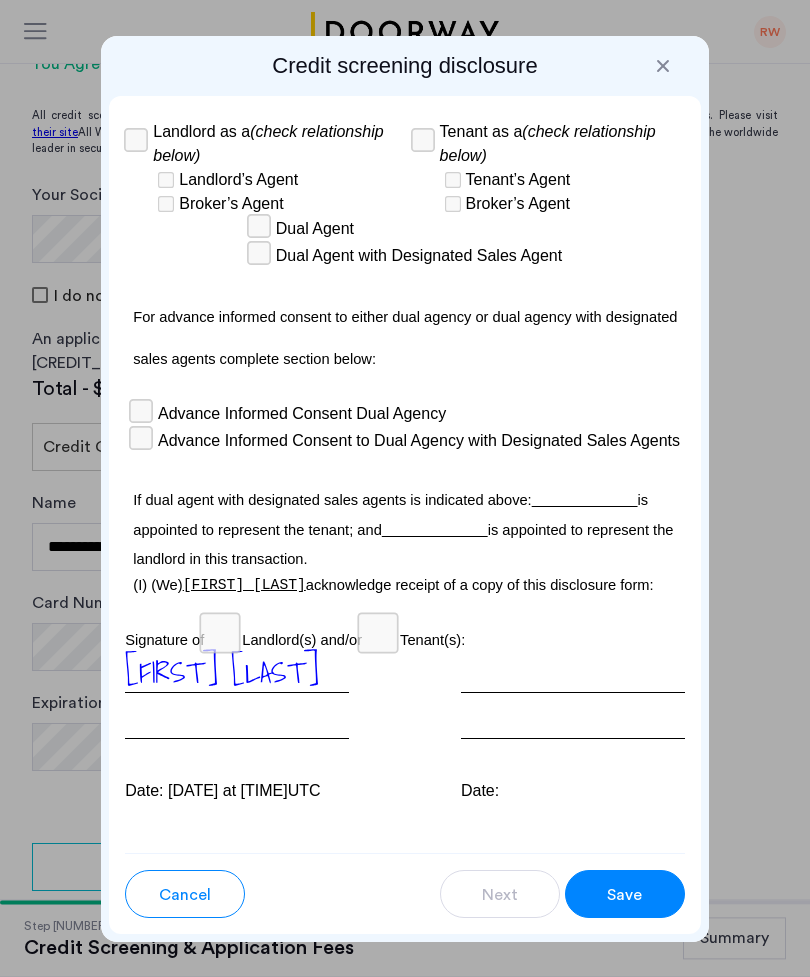 click on "Save" at bounding box center [624, 895] 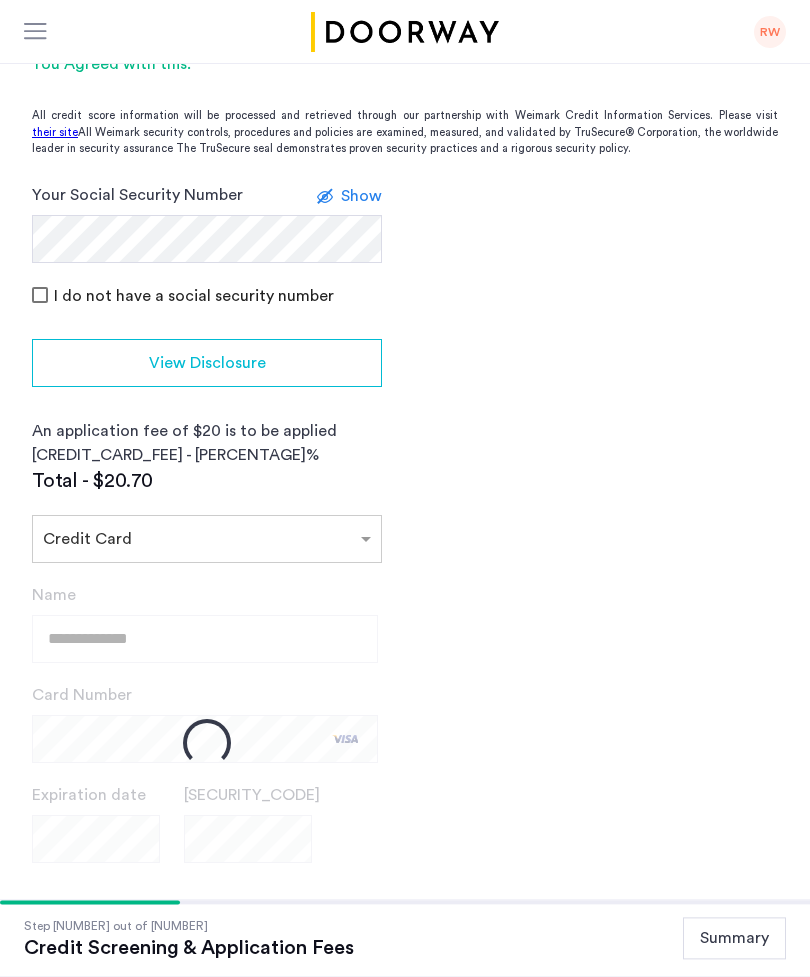 scroll, scrollTop: 543, scrollLeft: 0, axis: vertical 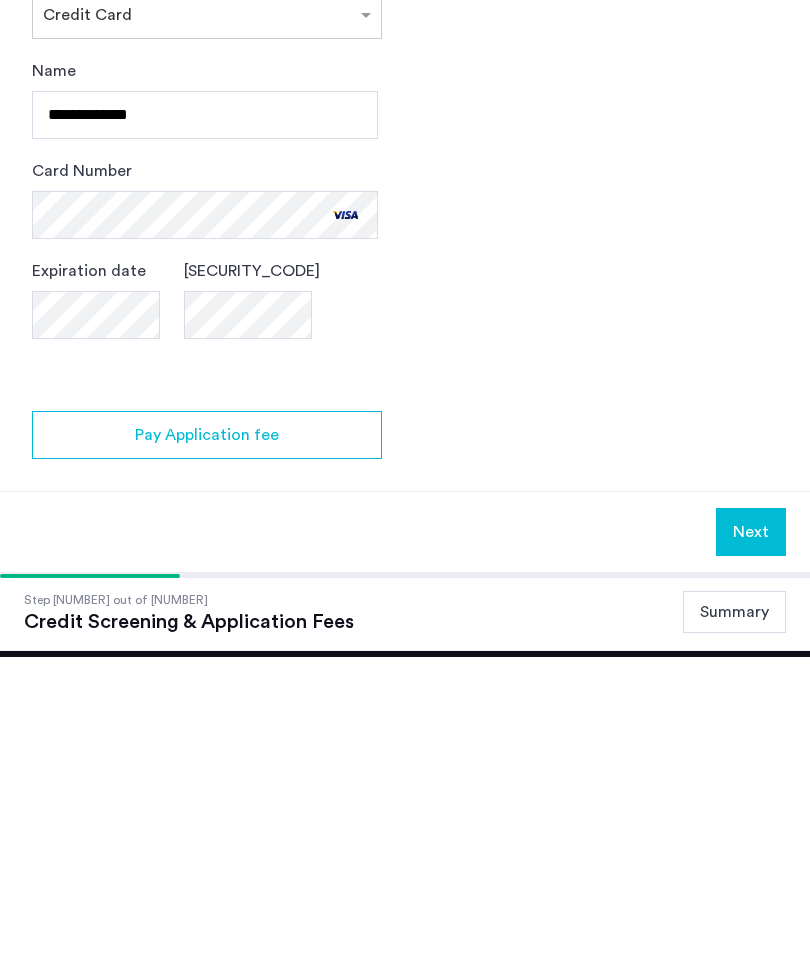 click on "Your Social Security Number Show I do not have a social security number View Disclosure An application fee of $20 is to be applied Total - $20.70 × Credit Card" 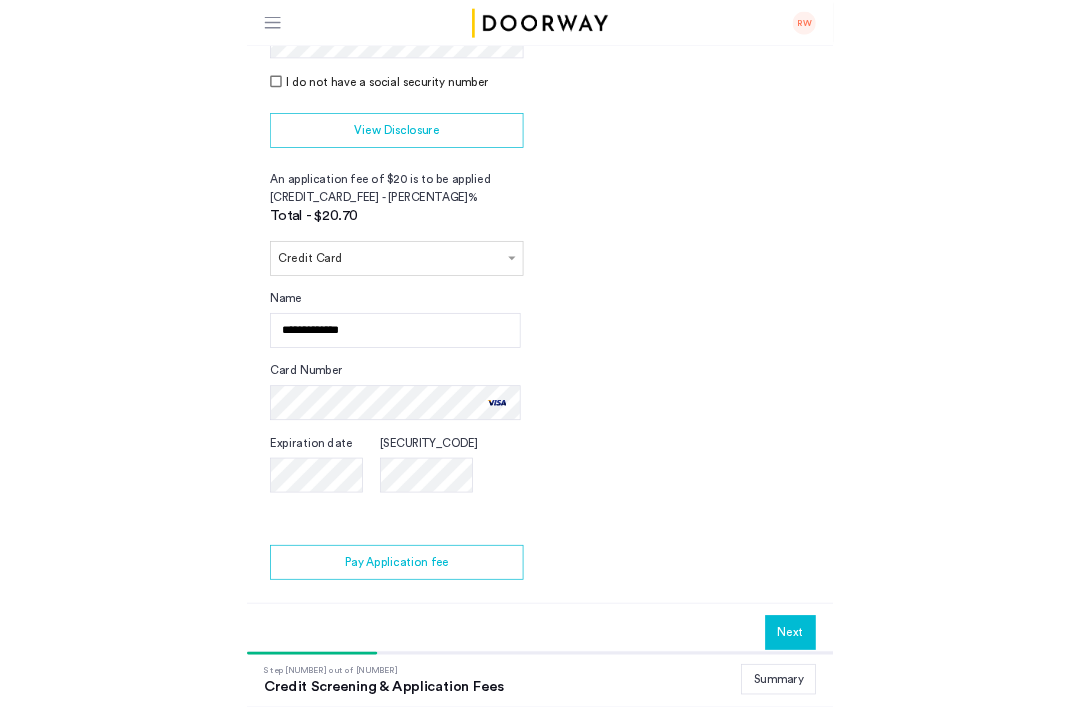 scroll, scrollTop: 824, scrollLeft: 0, axis: vertical 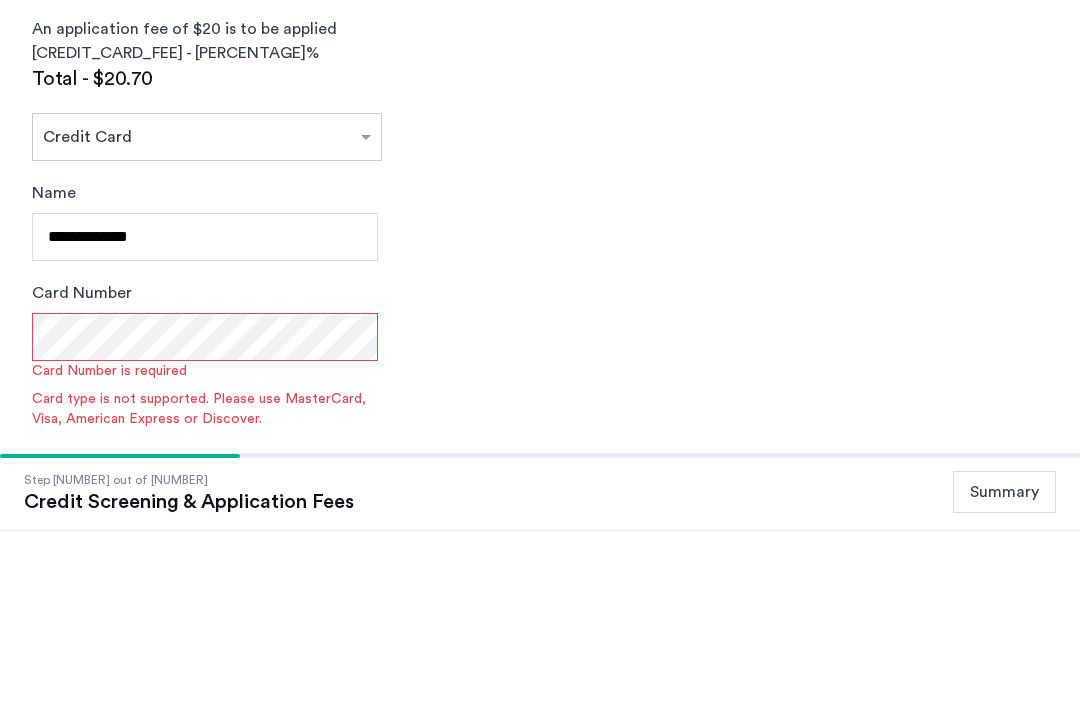 click on "Select payment method × Credit Card" 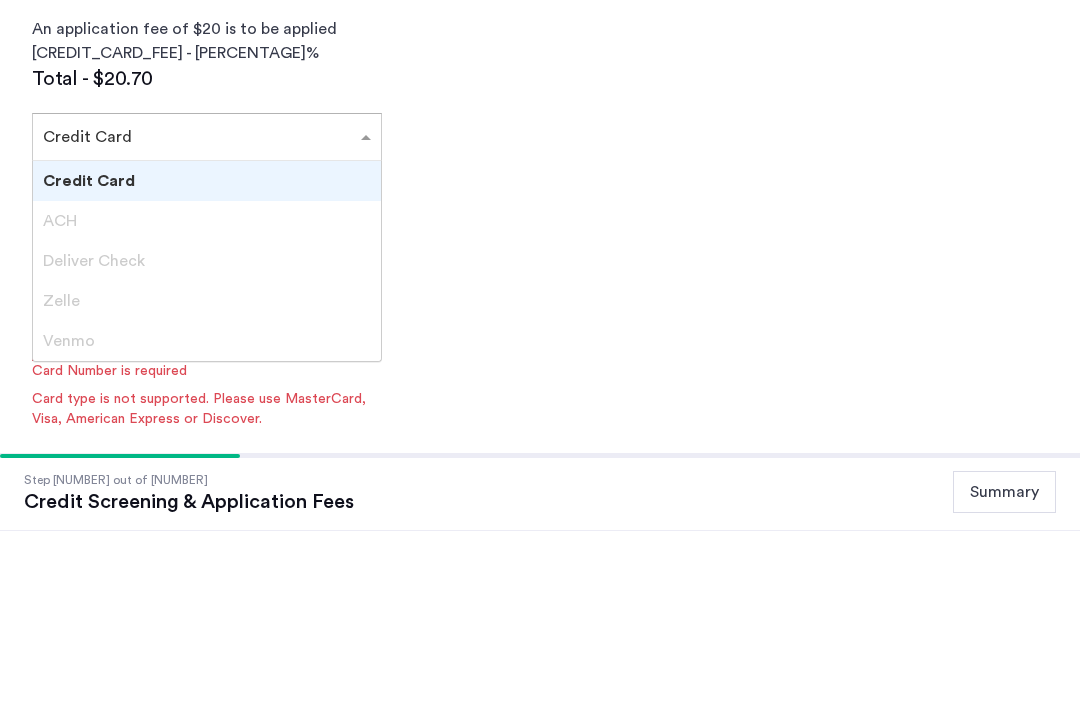 click on "Credit Card" at bounding box center [207, 357] 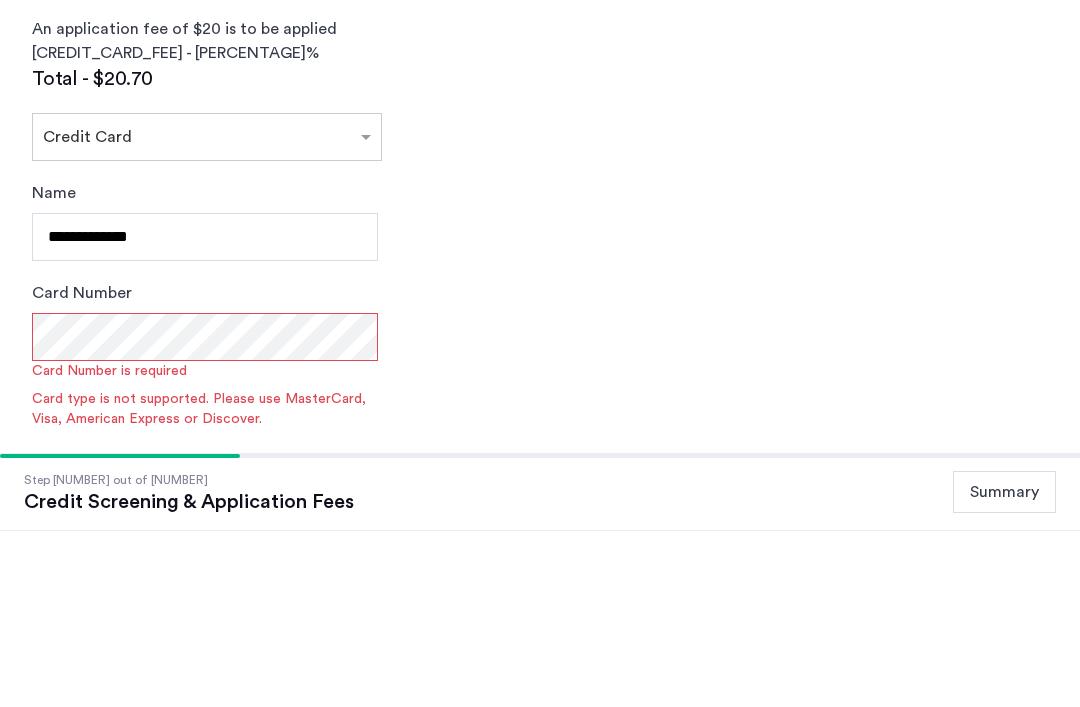 scroll, scrollTop: 826, scrollLeft: 0, axis: vertical 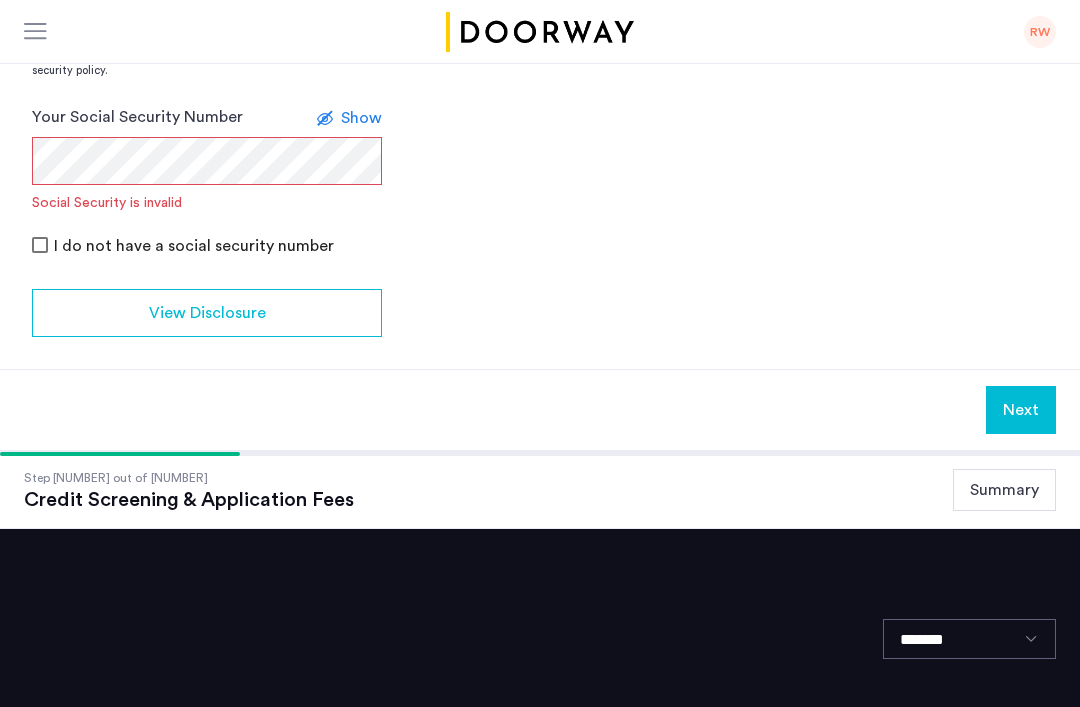 click on "RW" 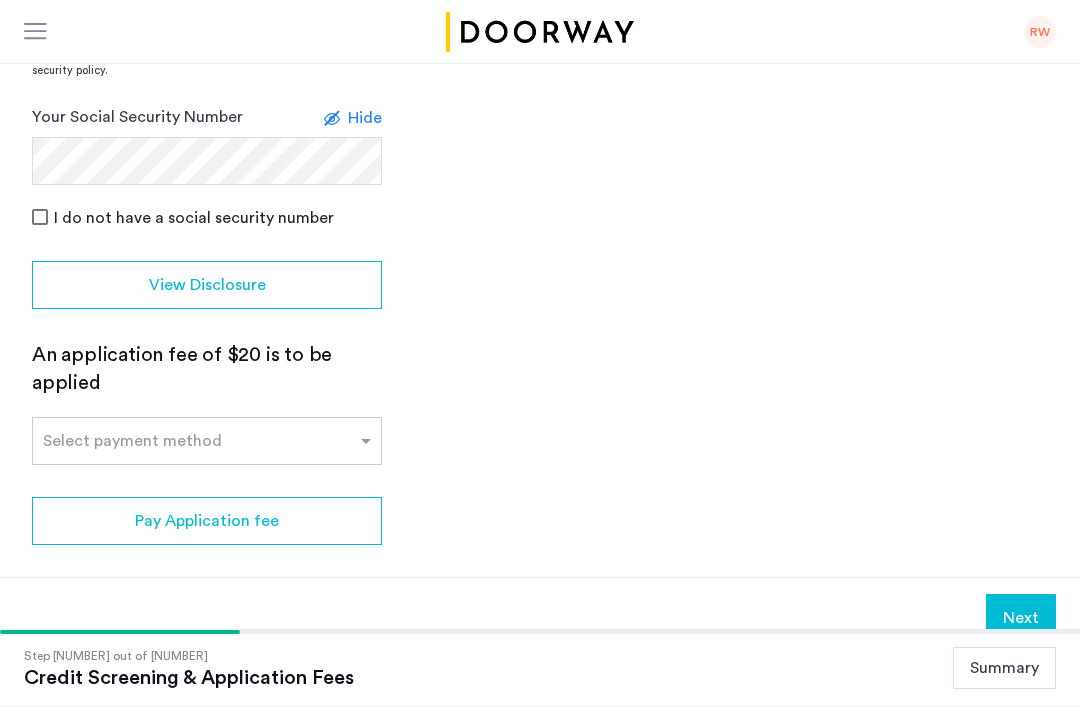 click 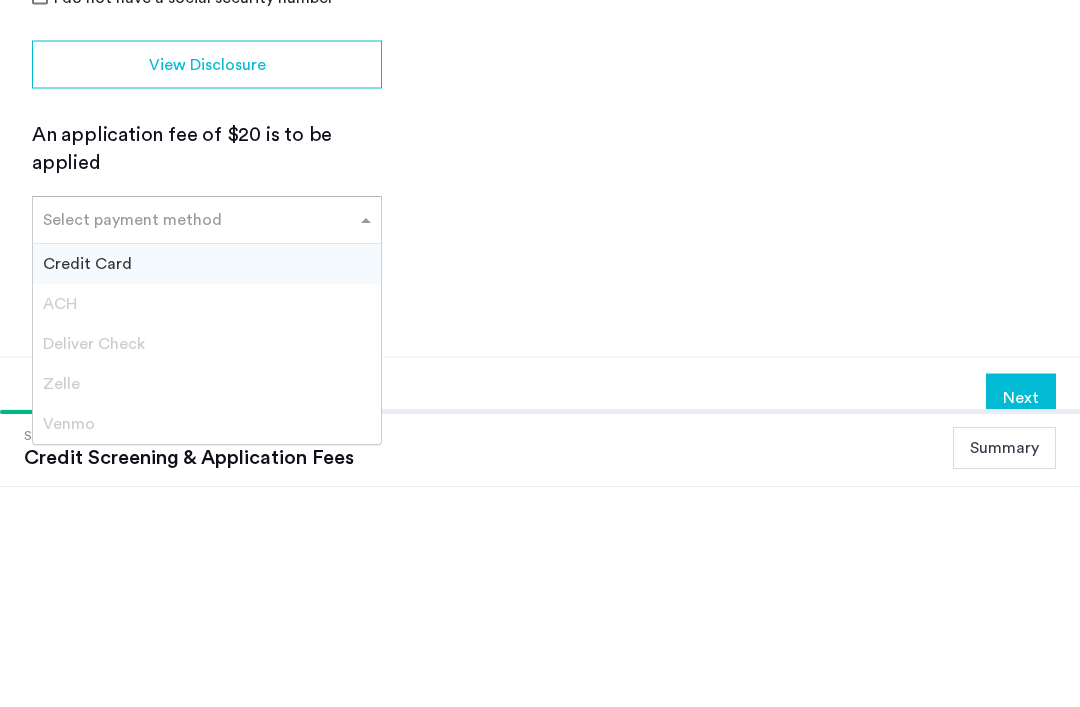 click on "Credit Card" at bounding box center (87, 485) 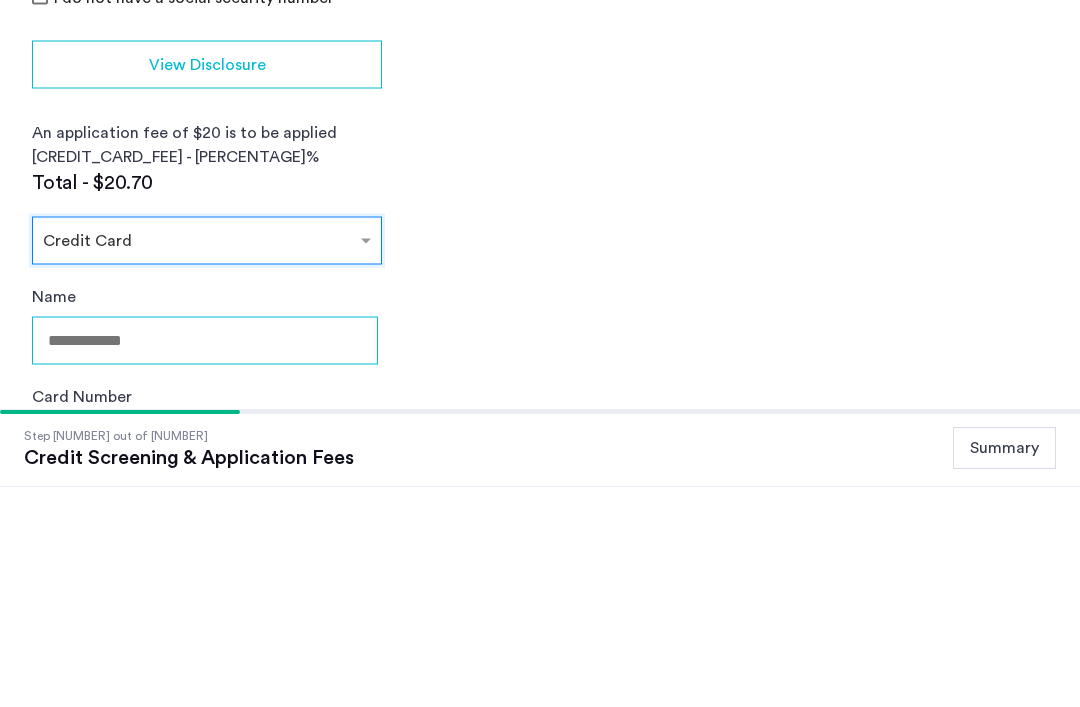 click on "Name" at bounding box center (205, 561) 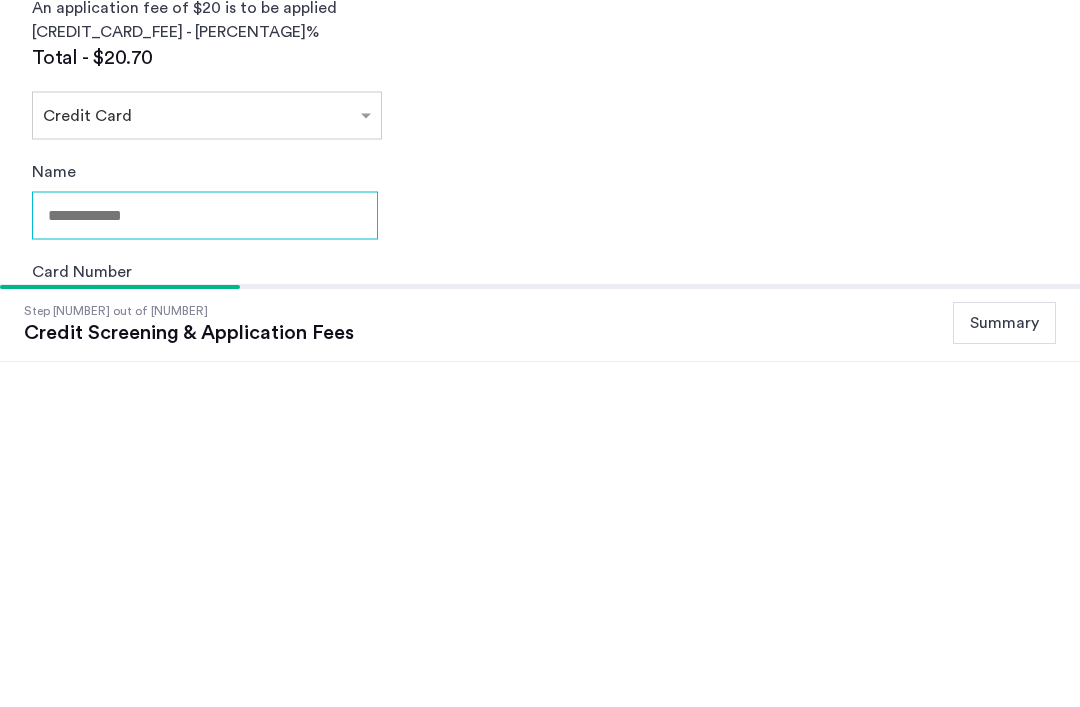 type on "**********" 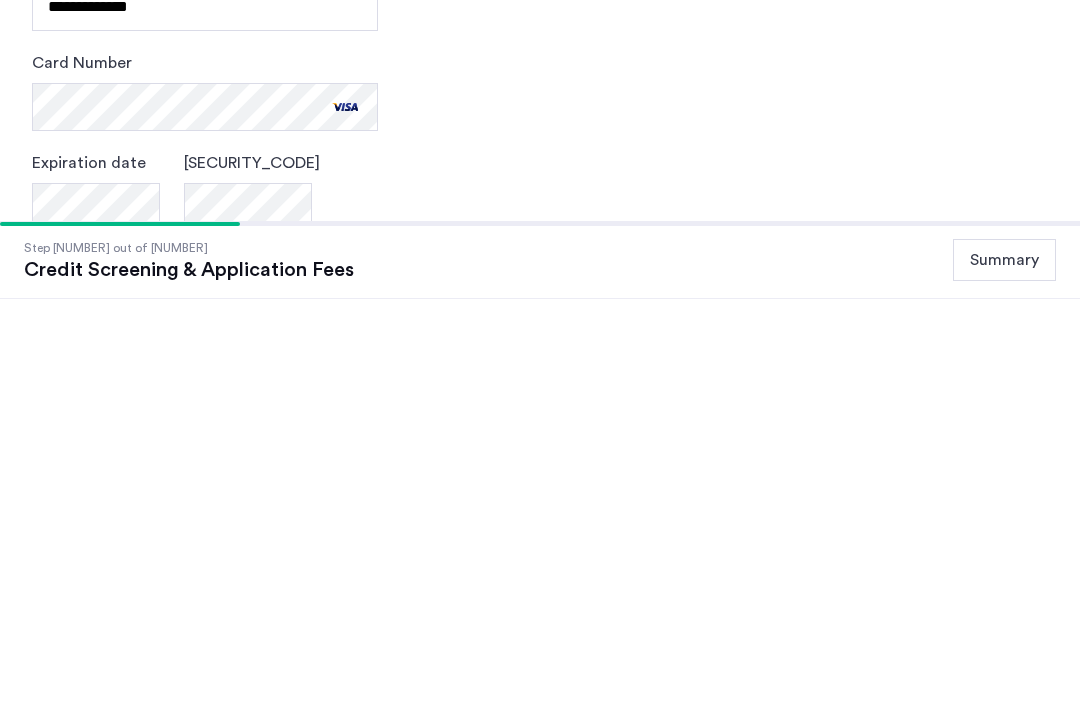 scroll, scrollTop: 768, scrollLeft: 0, axis: vertical 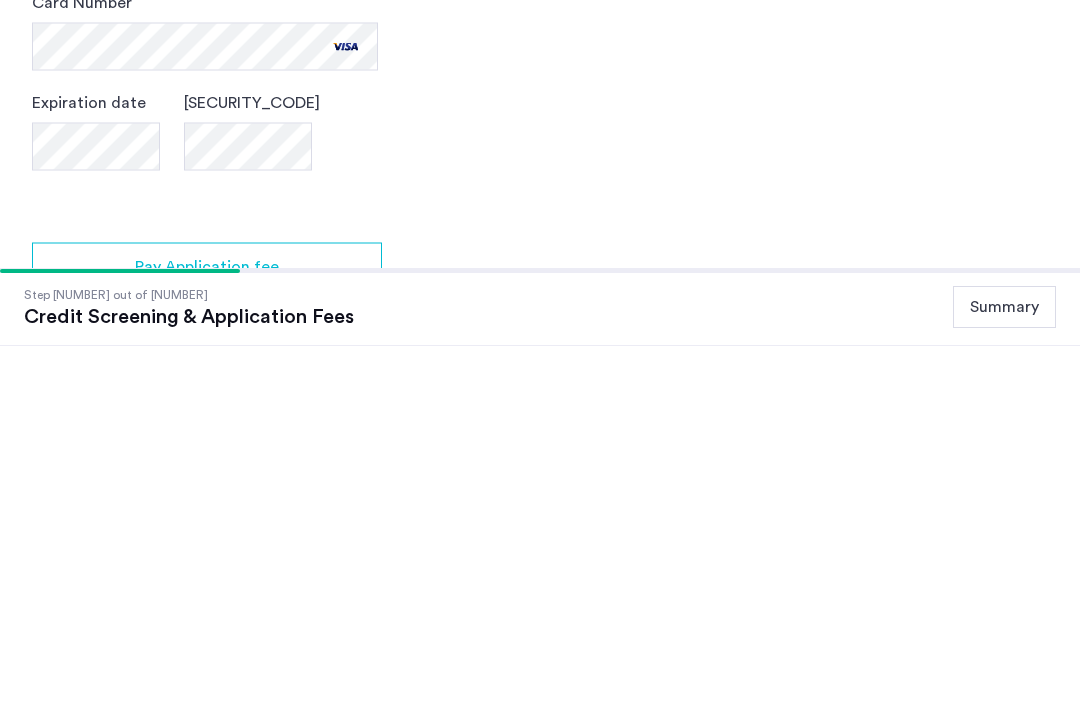 click on "Pay Application fee" 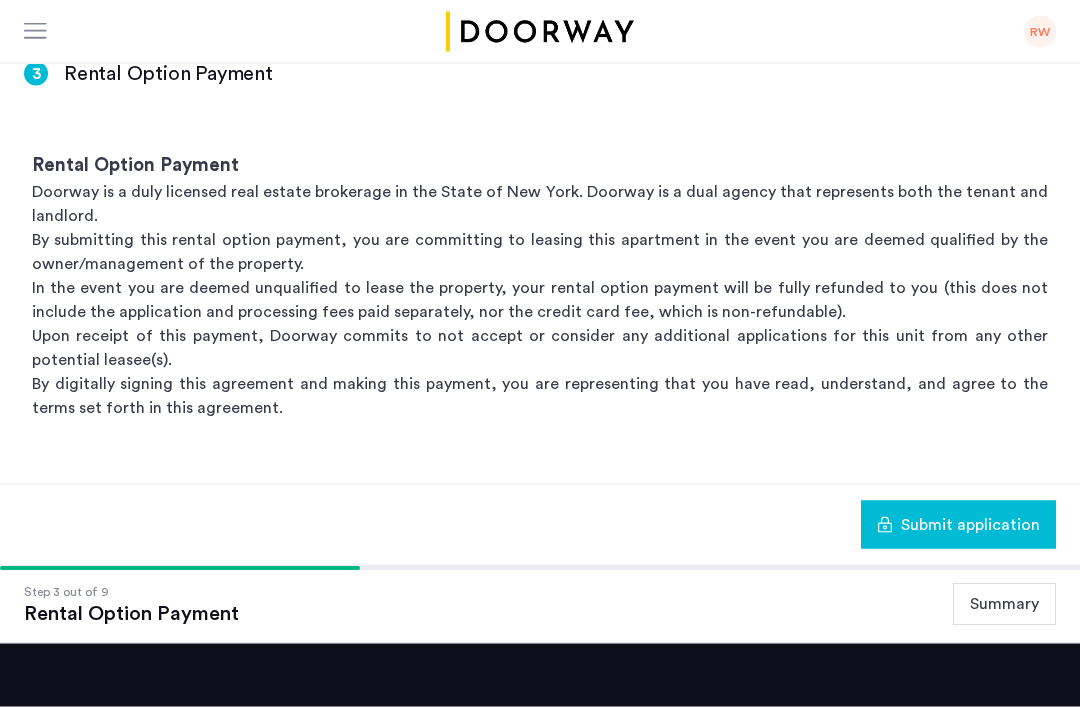 scroll, scrollTop: 320, scrollLeft: 0, axis: vertical 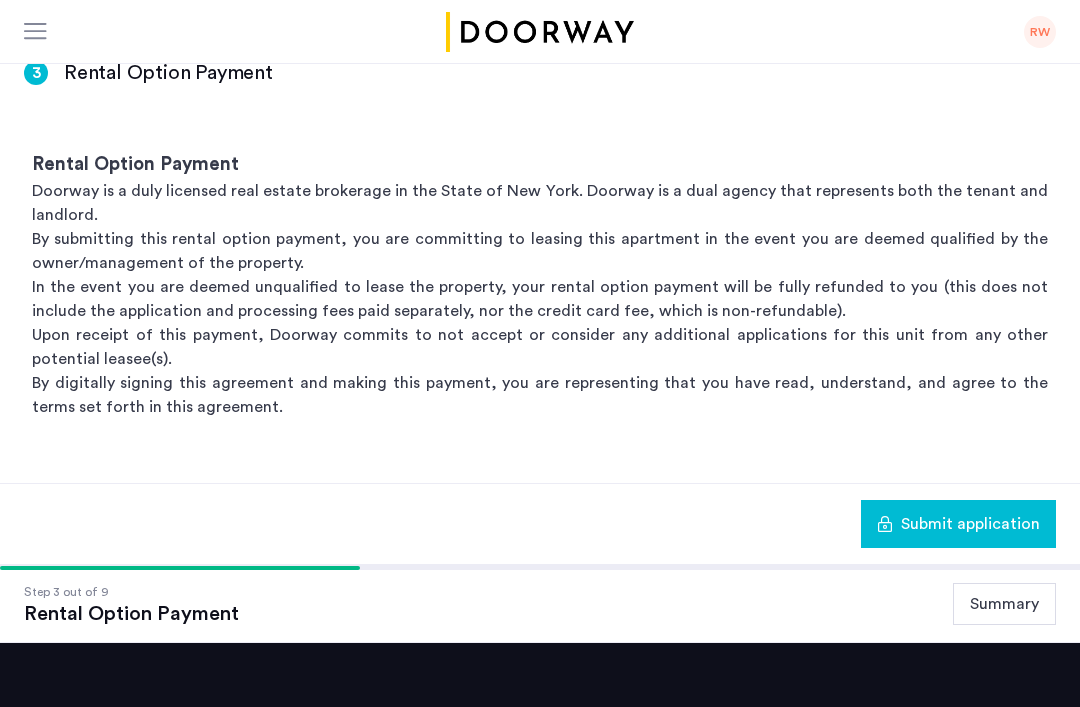 click on "Submit application" 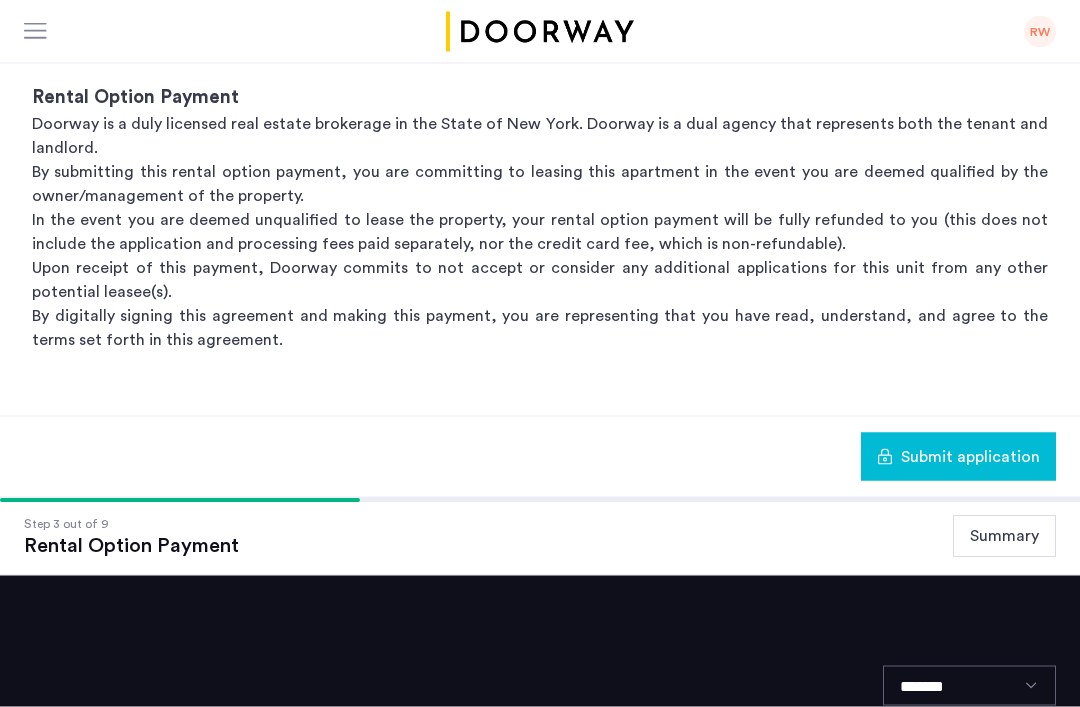 scroll, scrollTop: 388, scrollLeft: 0, axis: vertical 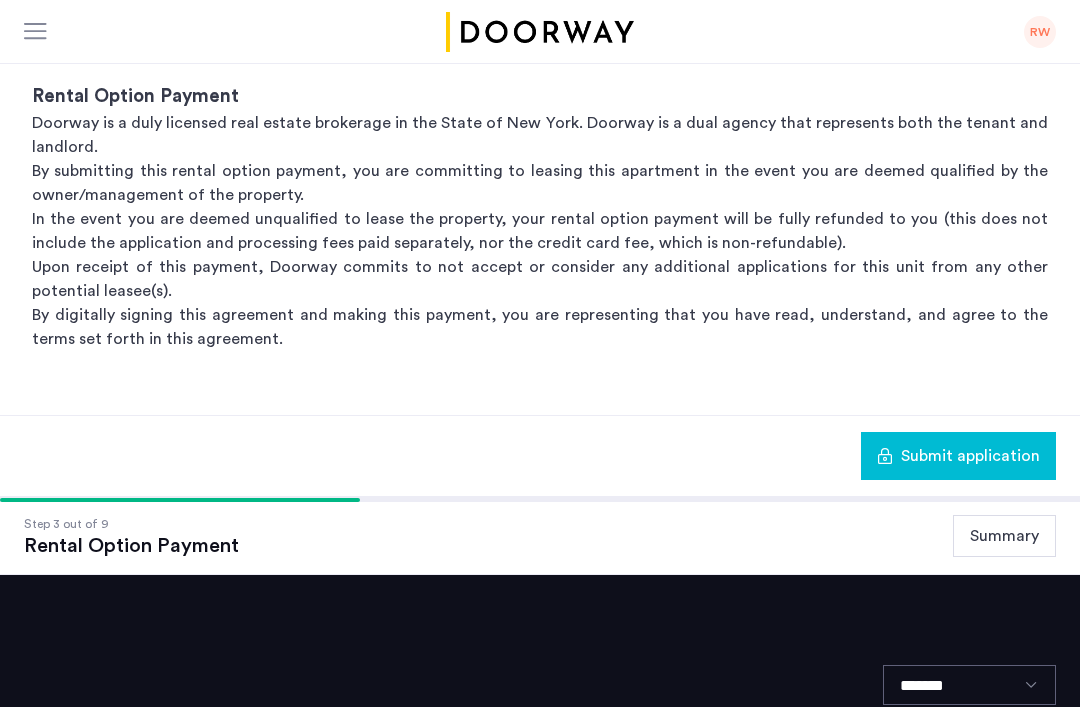 click on "Submit application" 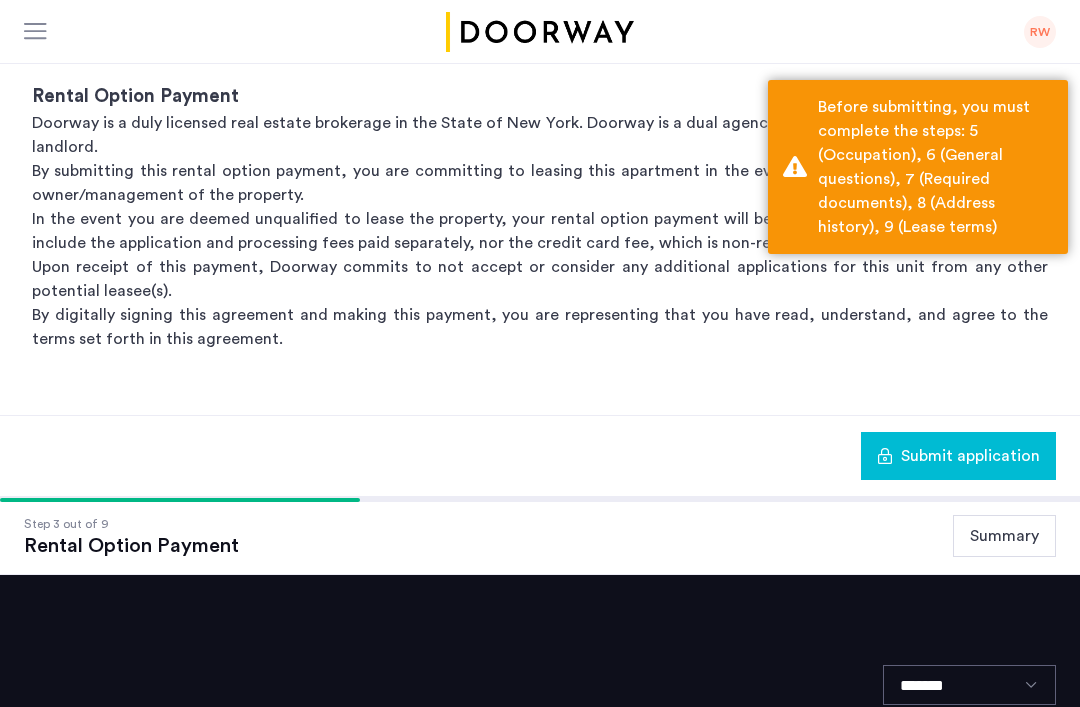 click on "Summary" 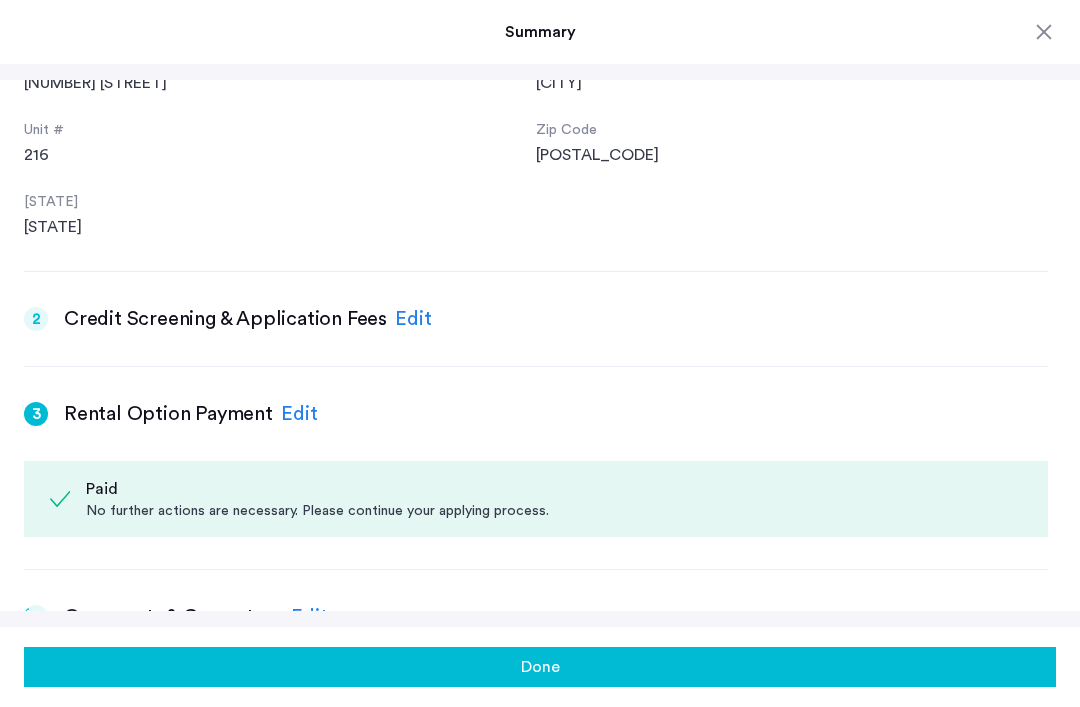scroll, scrollTop: 422, scrollLeft: 0, axis: vertical 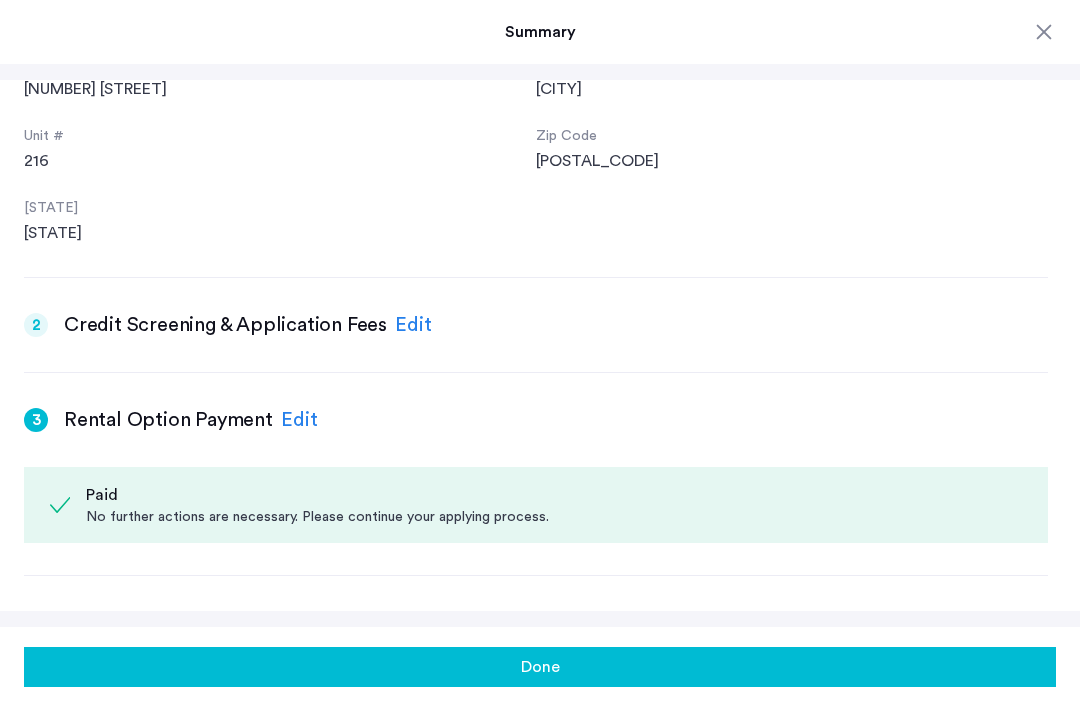 click on "Edit" at bounding box center [413, 325] 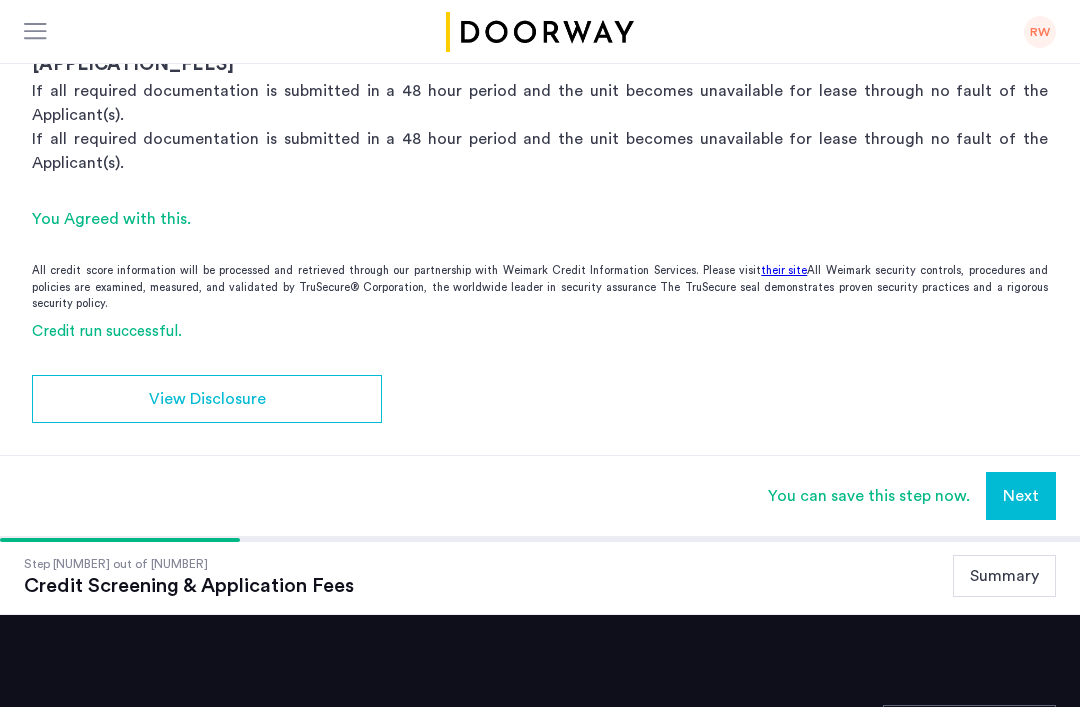 click on "Next" at bounding box center (1021, 496) 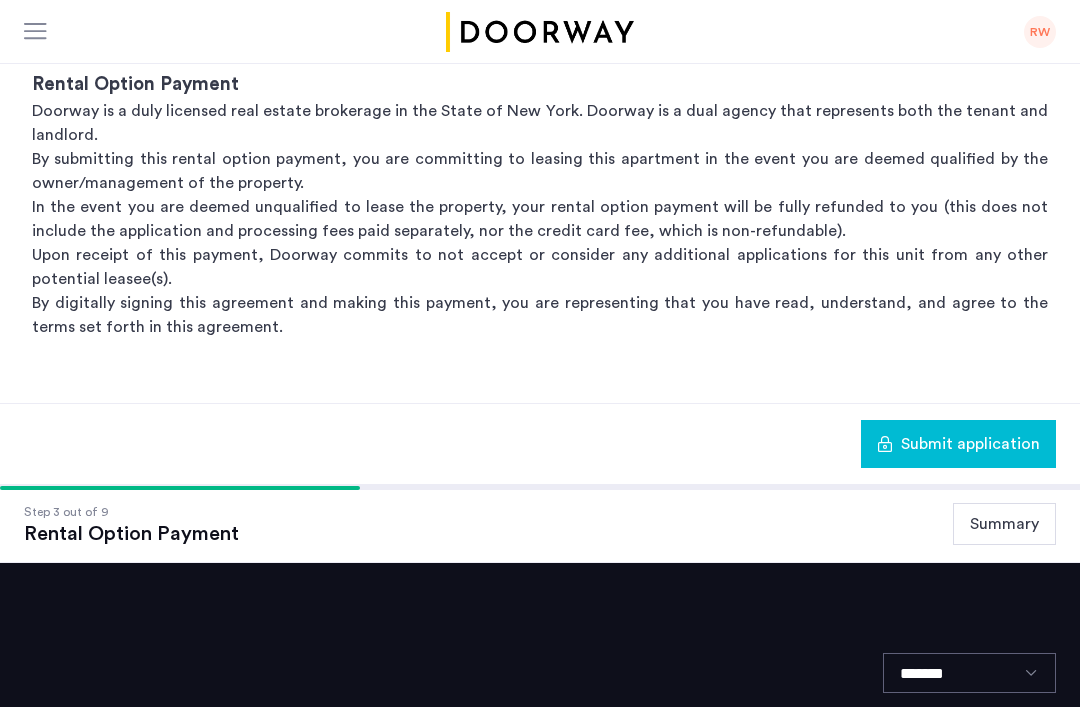 scroll, scrollTop: 433, scrollLeft: 0, axis: vertical 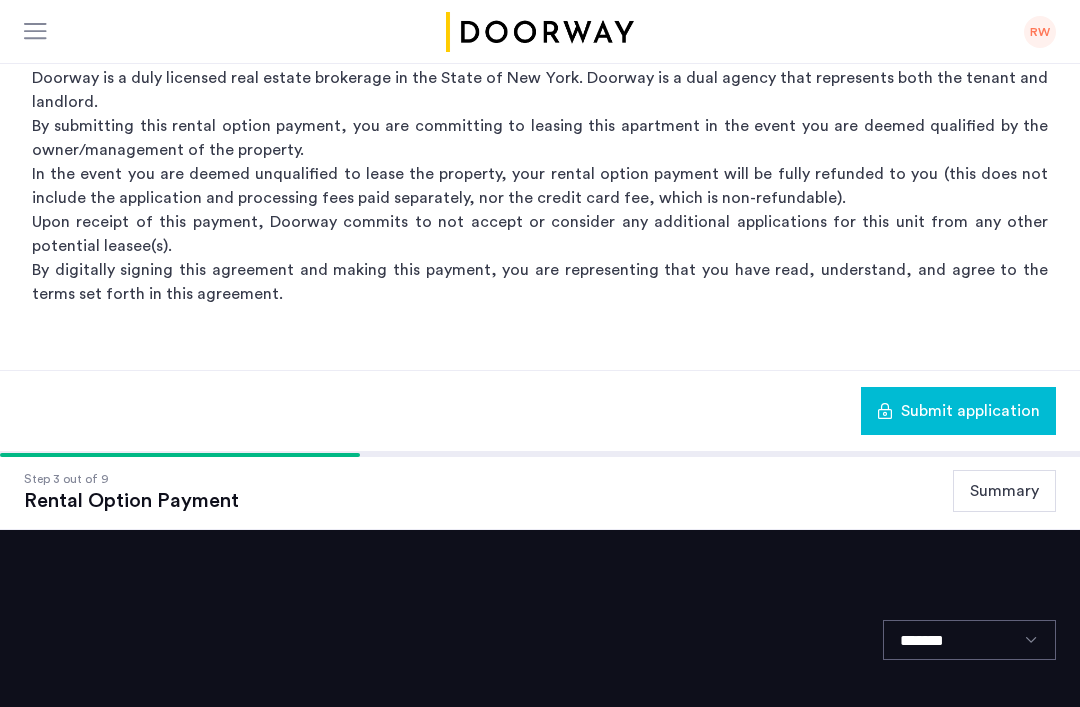 click on "Submit application" 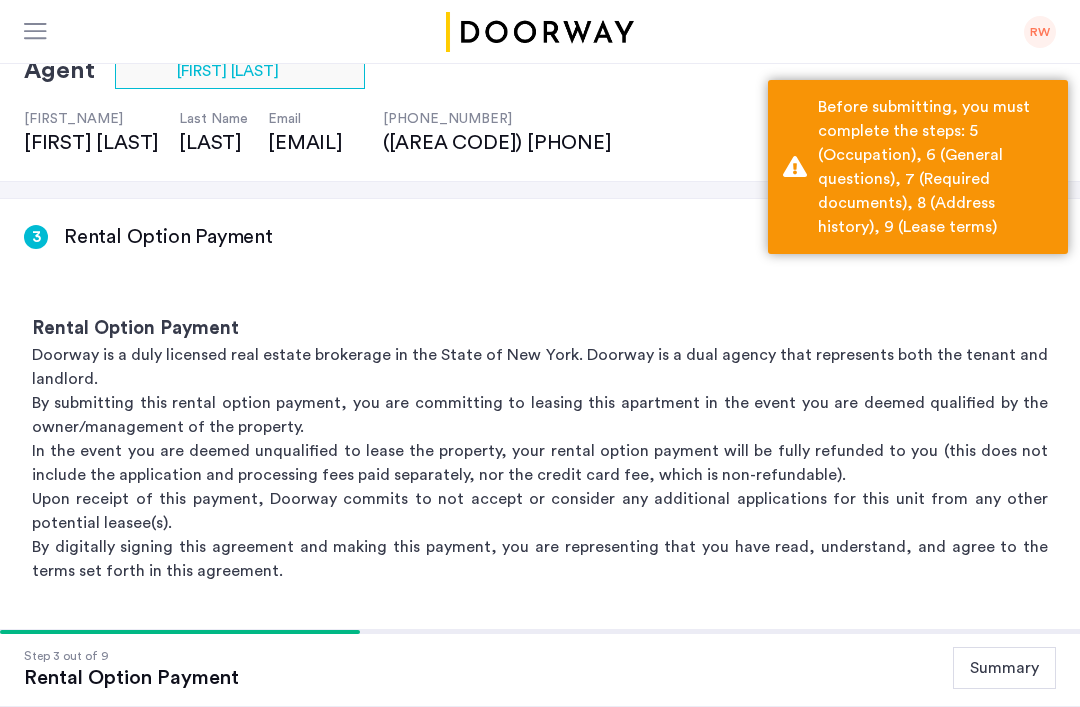 scroll, scrollTop: 97, scrollLeft: 0, axis: vertical 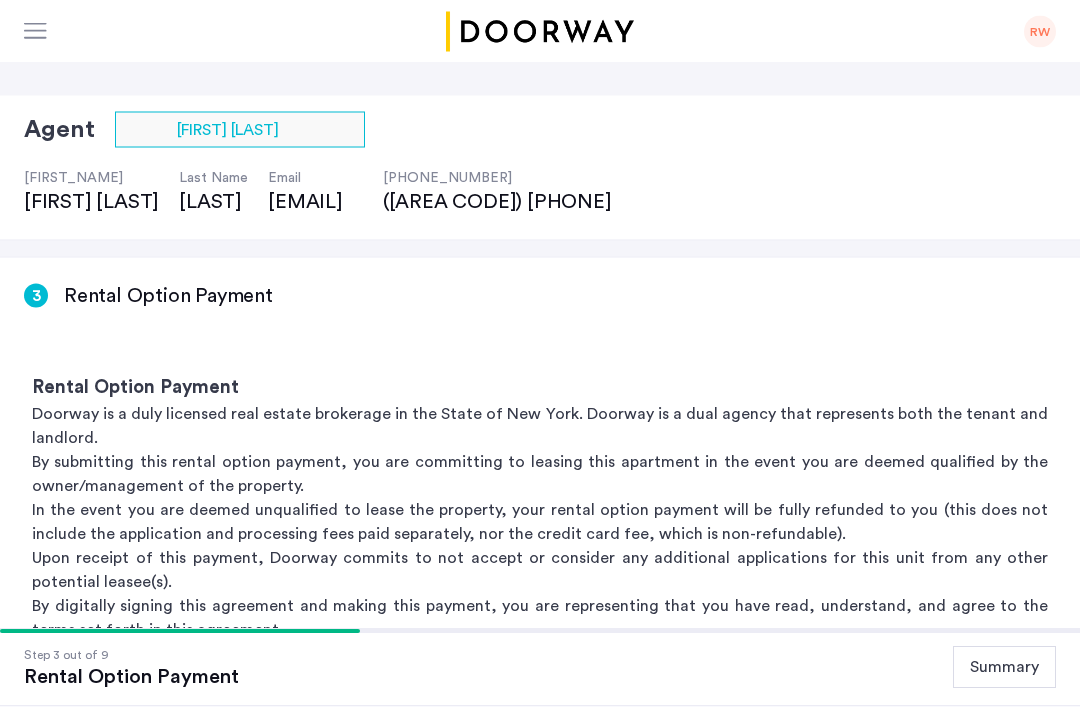 click on "Summary" 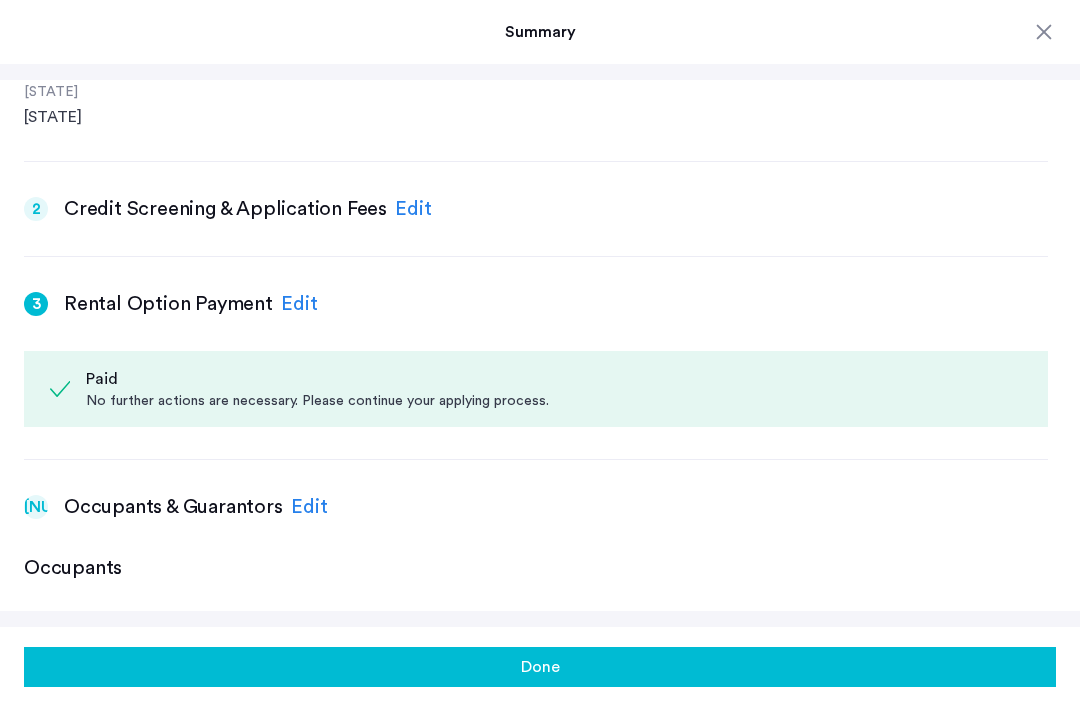 scroll, scrollTop: 543, scrollLeft: 0, axis: vertical 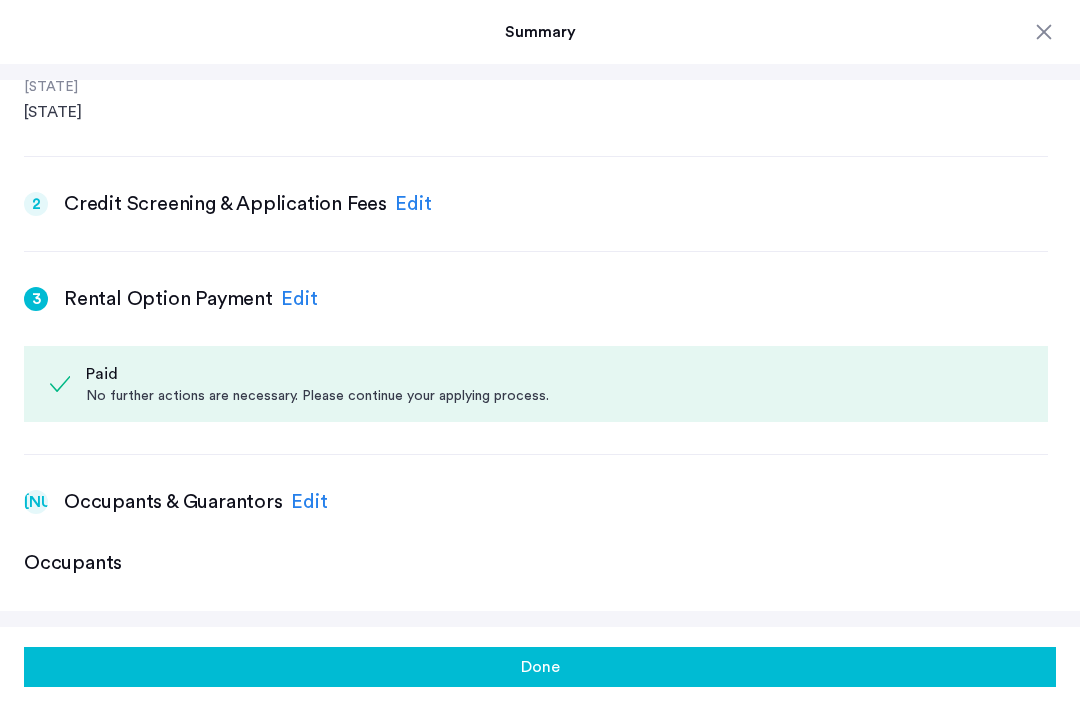 click on "Edit" at bounding box center [309, 502] 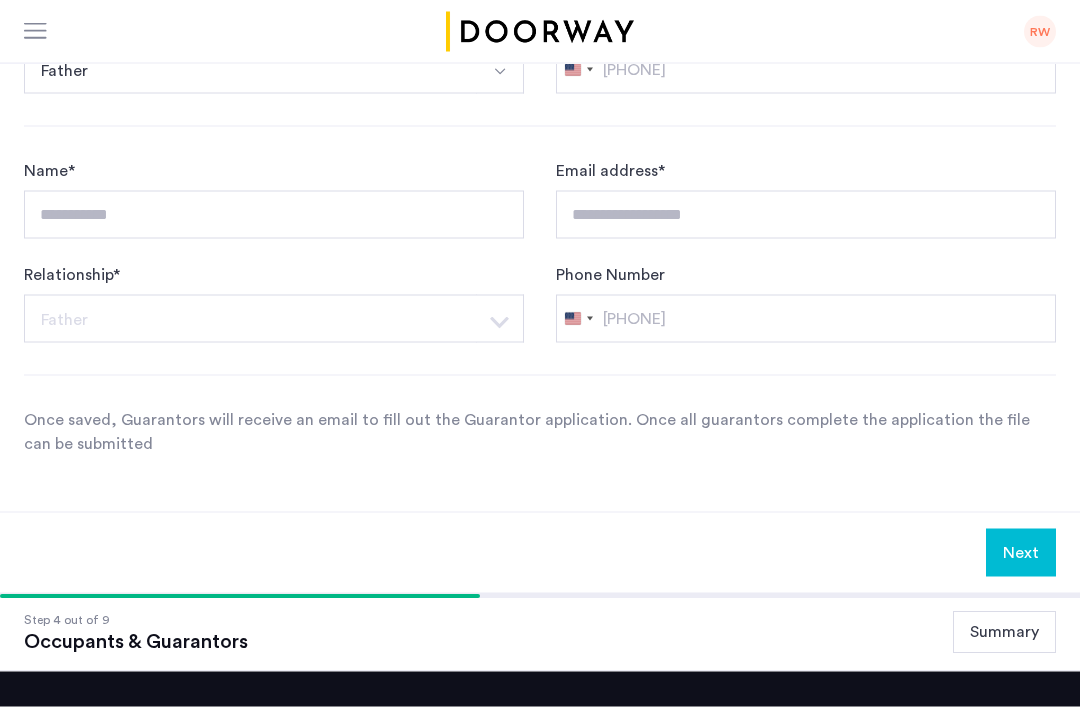 scroll, scrollTop: 1278, scrollLeft: 0, axis: vertical 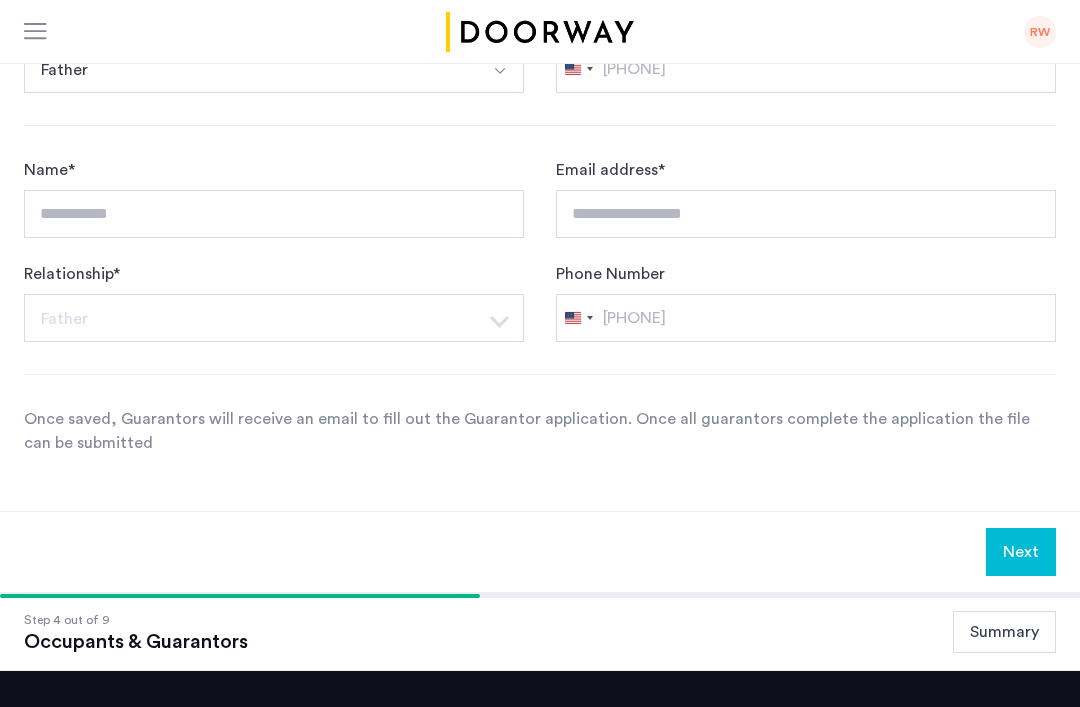 click on "Next" 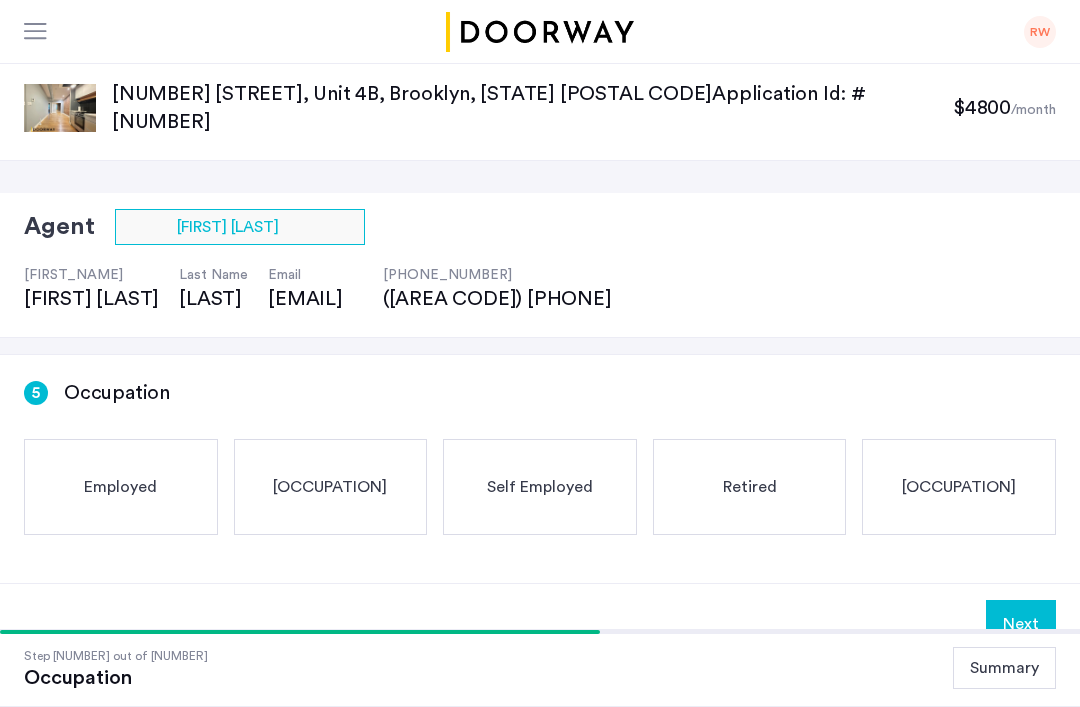 click on "Employed" 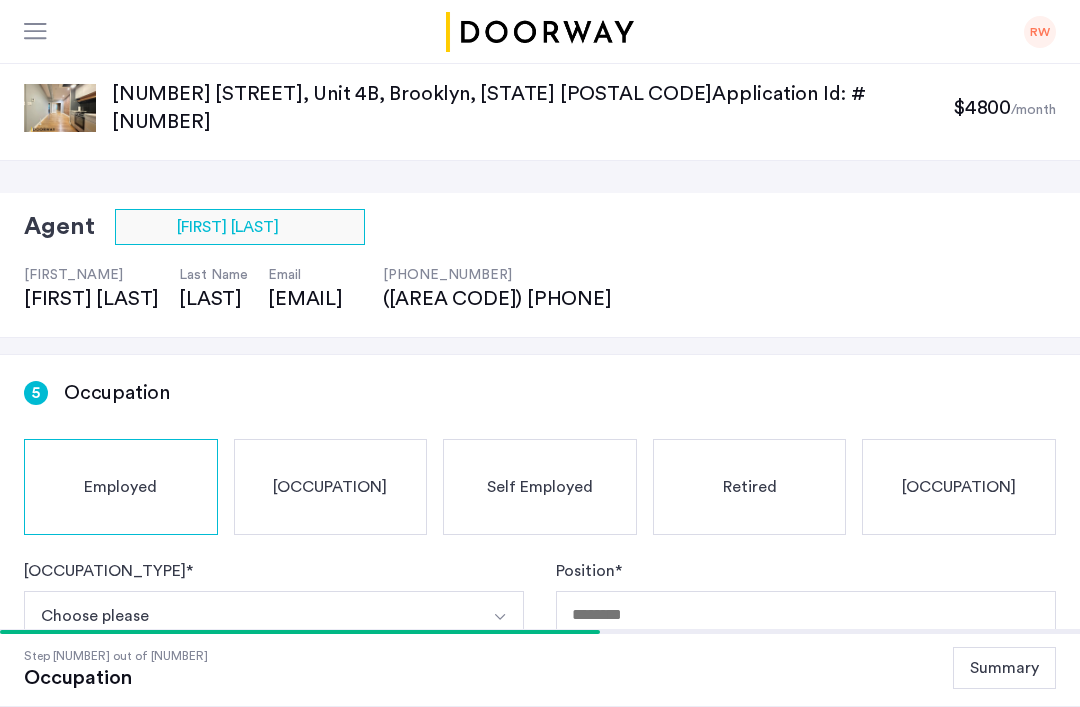 click on "Choose please" at bounding box center (250, 615) 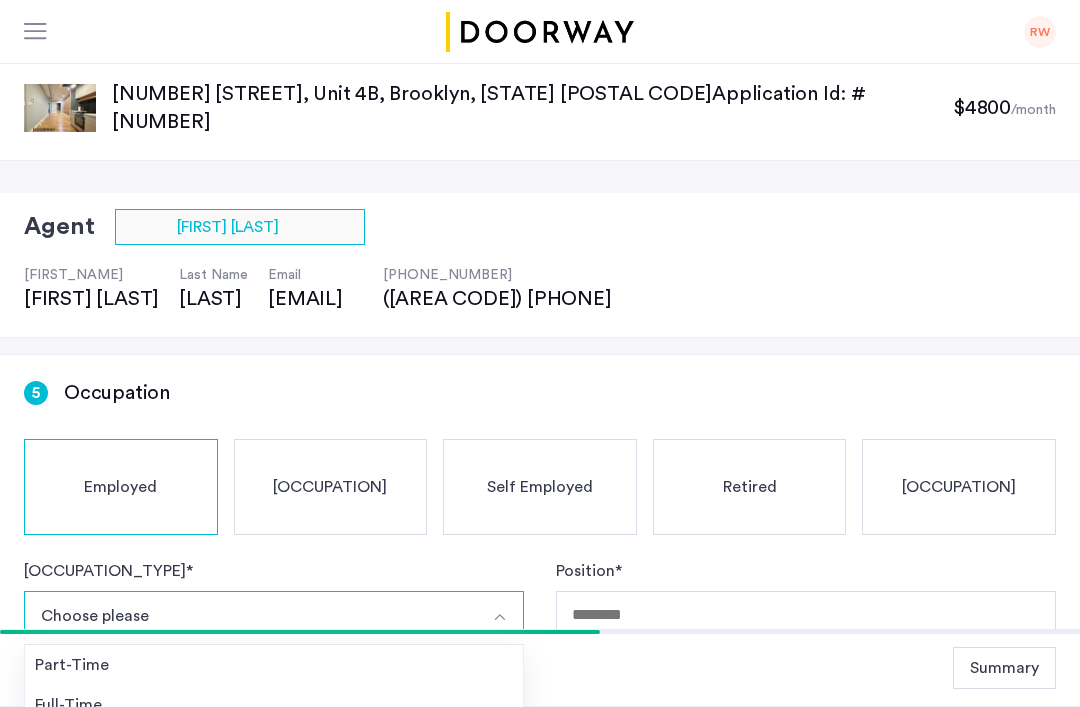 scroll, scrollTop: 463, scrollLeft: 0, axis: vertical 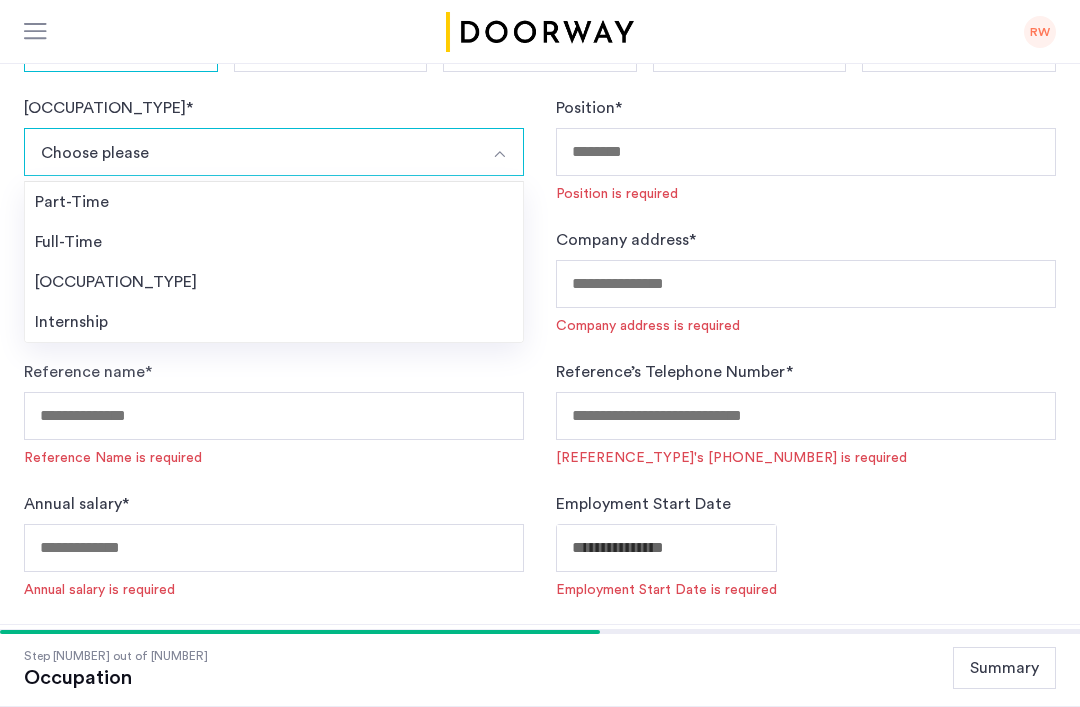 click on "Full-Time" at bounding box center [274, 242] 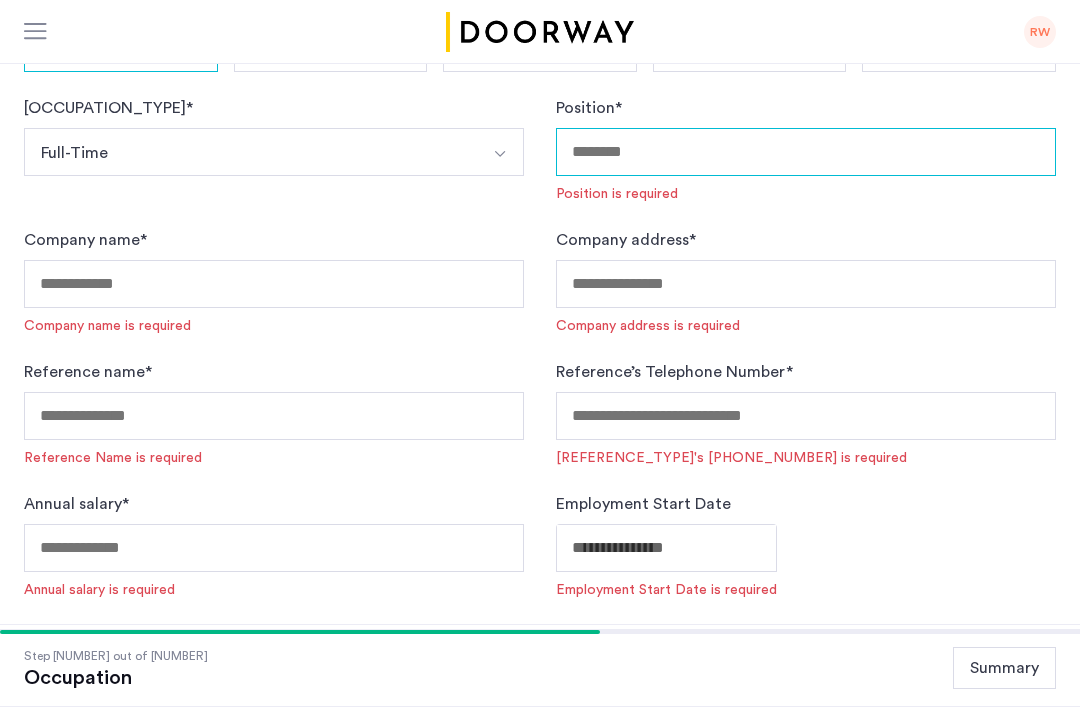 click on "Position  *" at bounding box center (806, 152) 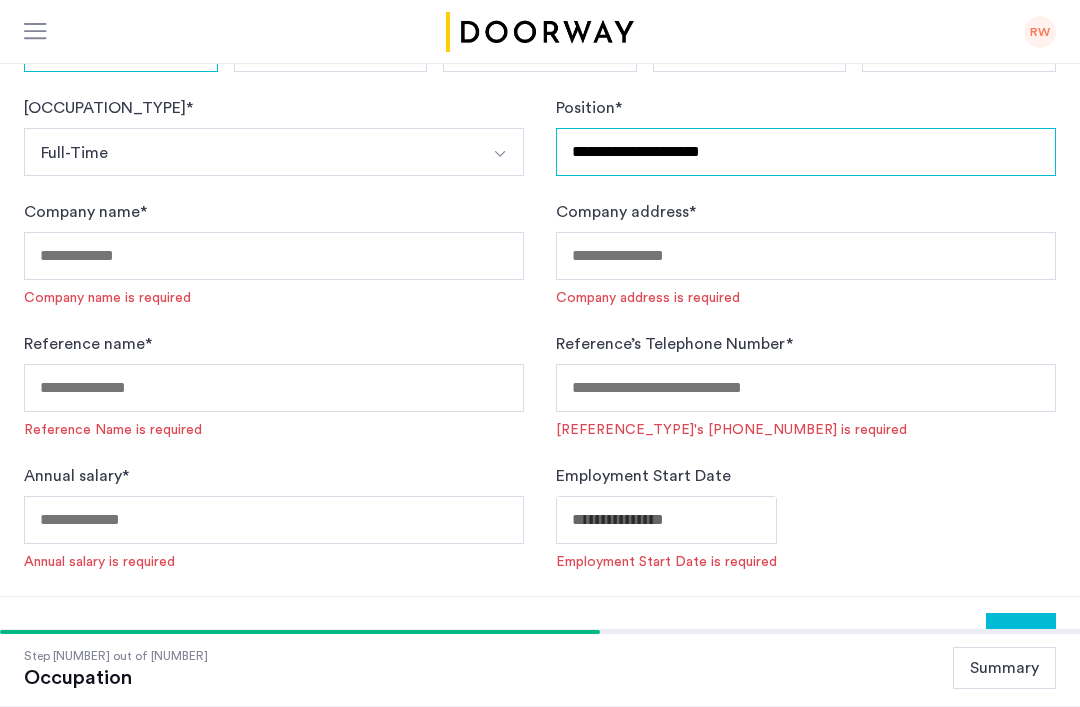 type on "**********" 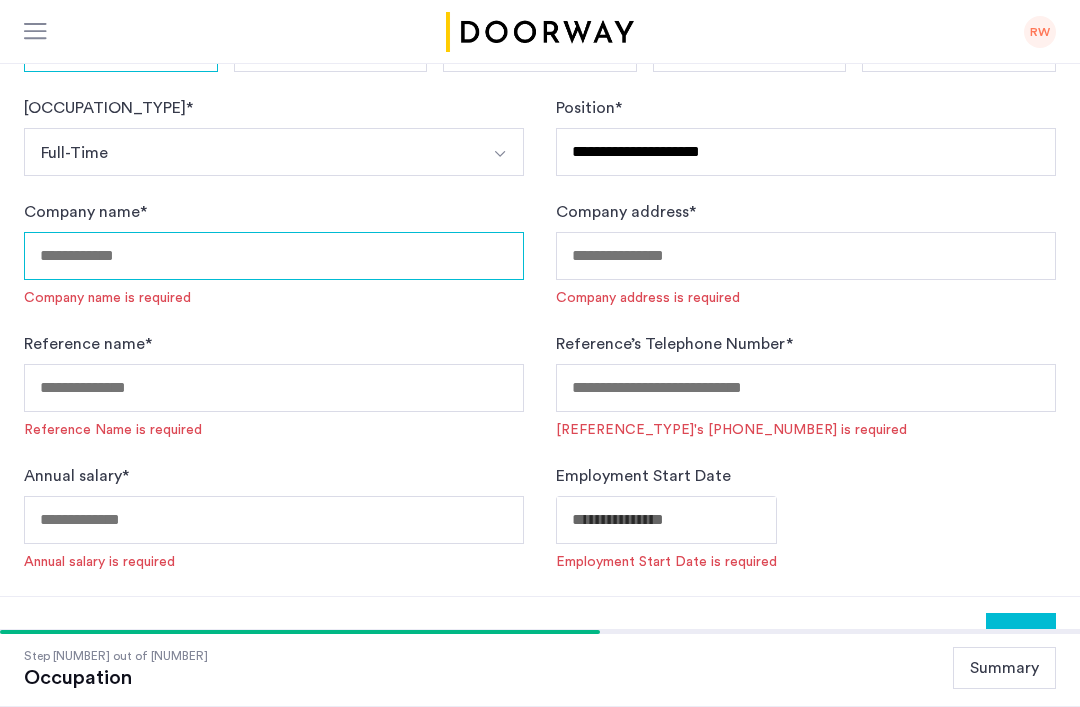 click on "Company name  *" at bounding box center [274, 256] 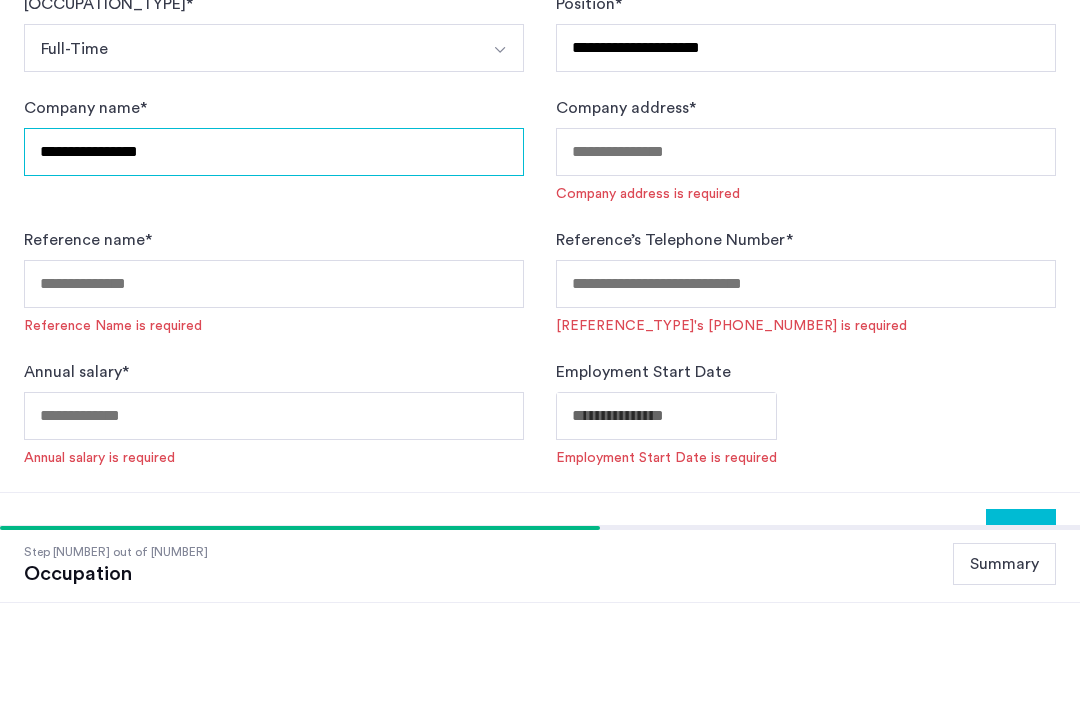 type on "**********" 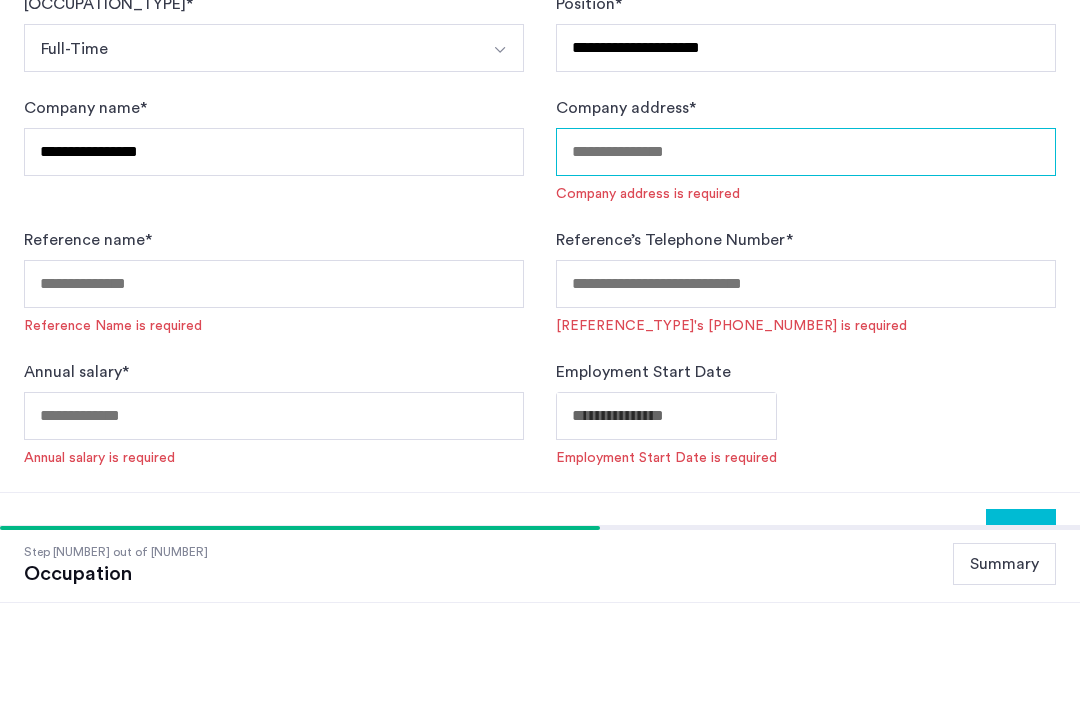 click on "Company address  *" at bounding box center [806, 256] 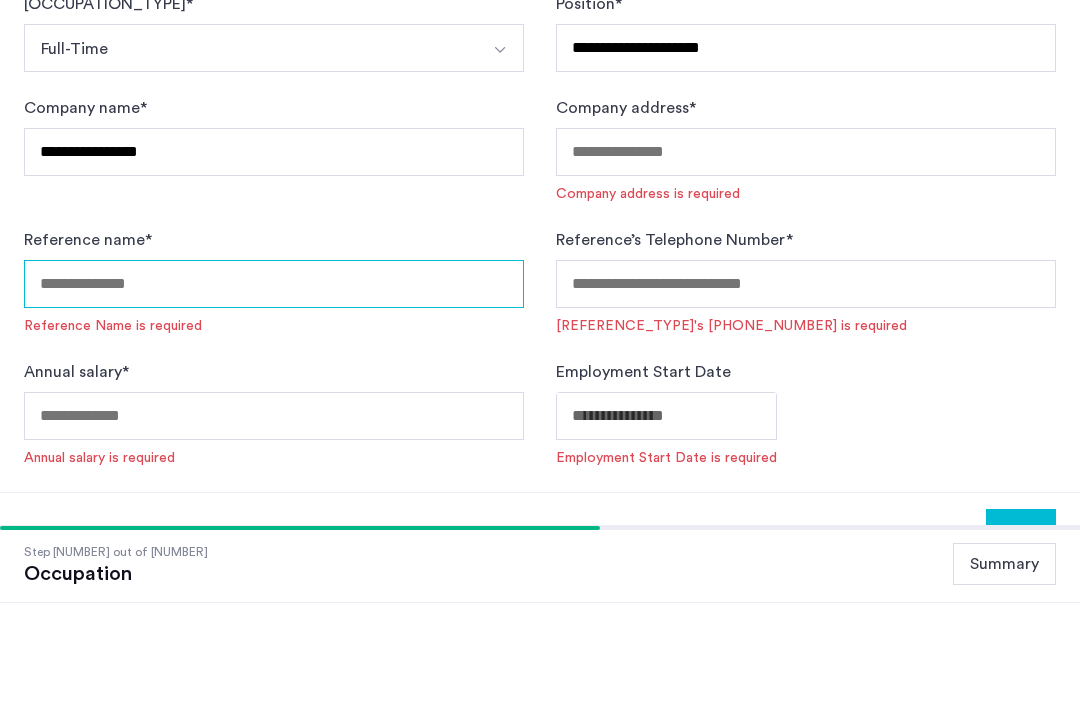 click on "[REFERENCE_NAME] *" at bounding box center [274, 388] 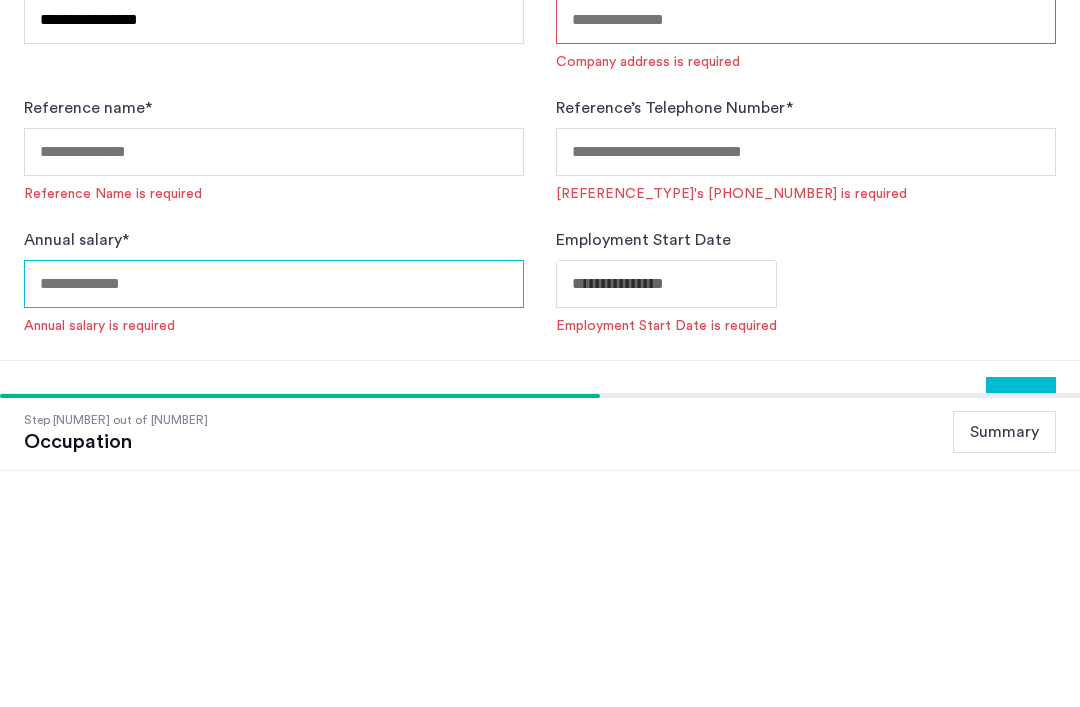 click on "Annual salary  *" at bounding box center [274, 520] 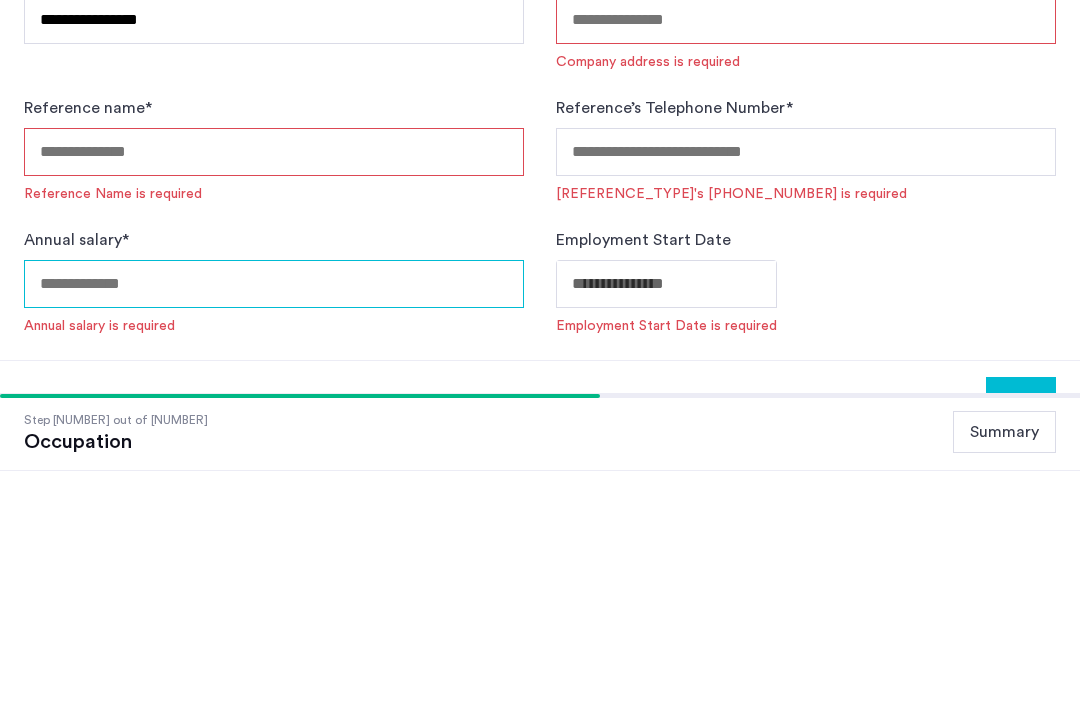 scroll, scrollTop: 487, scrollLeft: 0, axis: vertical 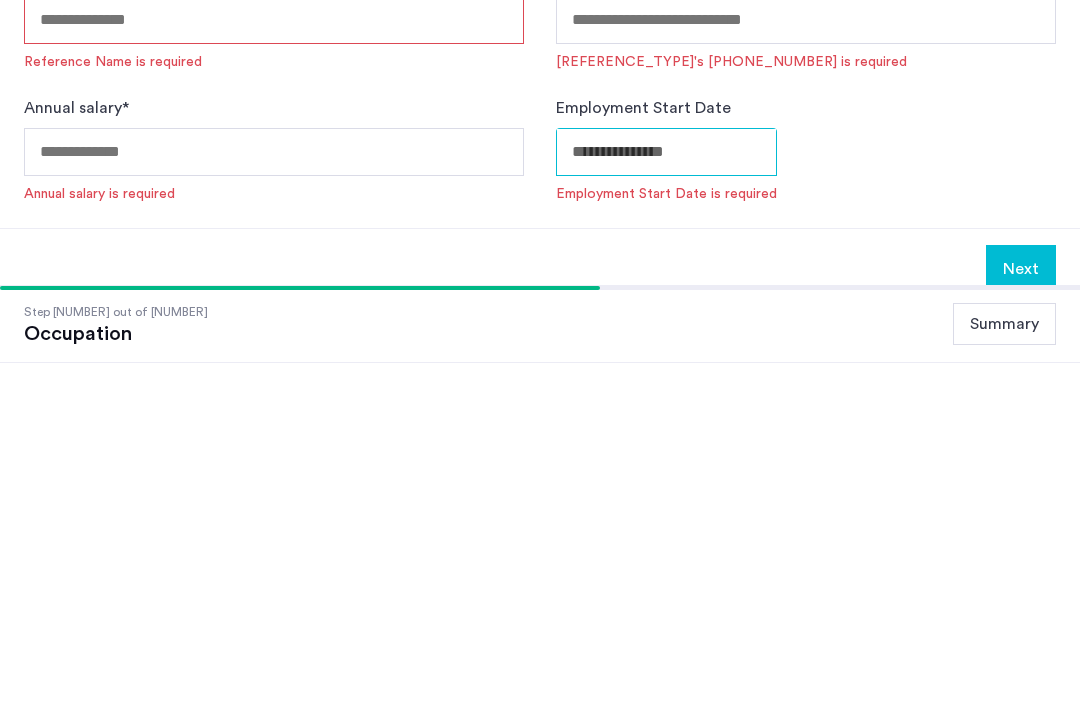 click on "**********" at bounding box center [540, -134] 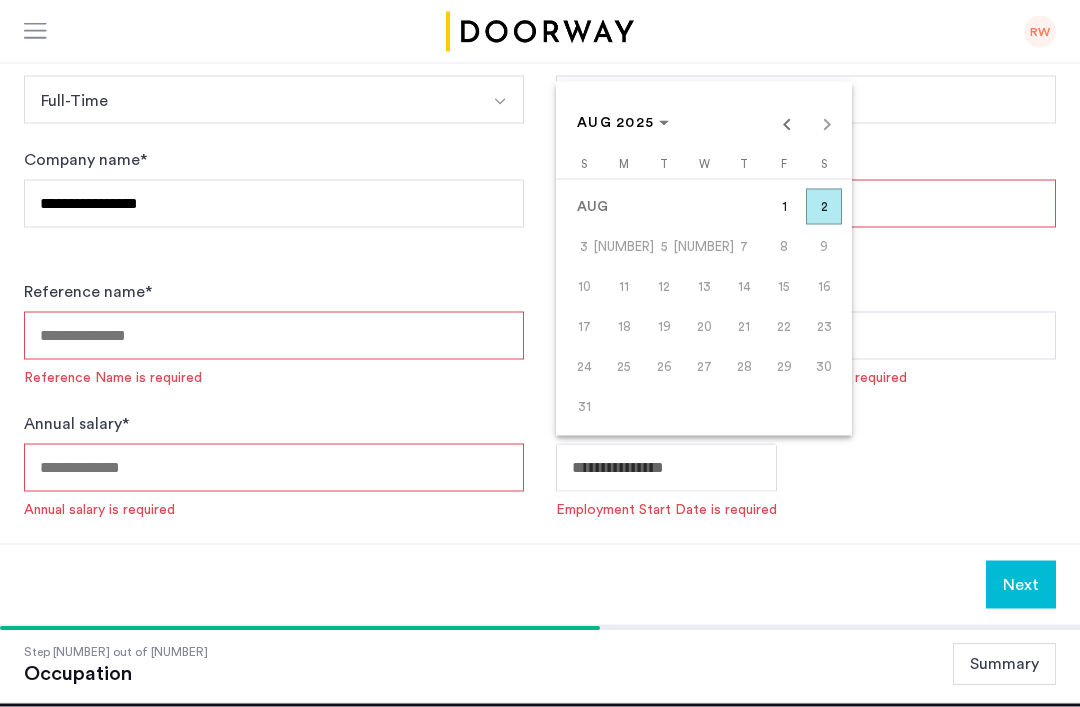 scroll, scrollTop: 516, scrollLeft: 0, axis: vertical 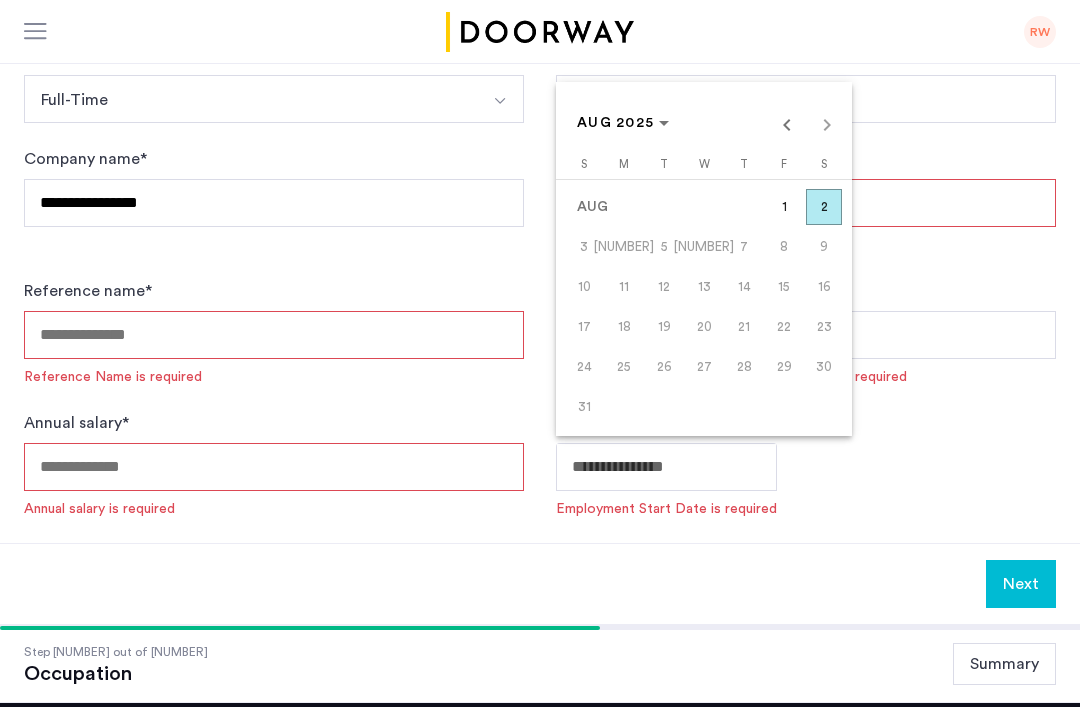 click 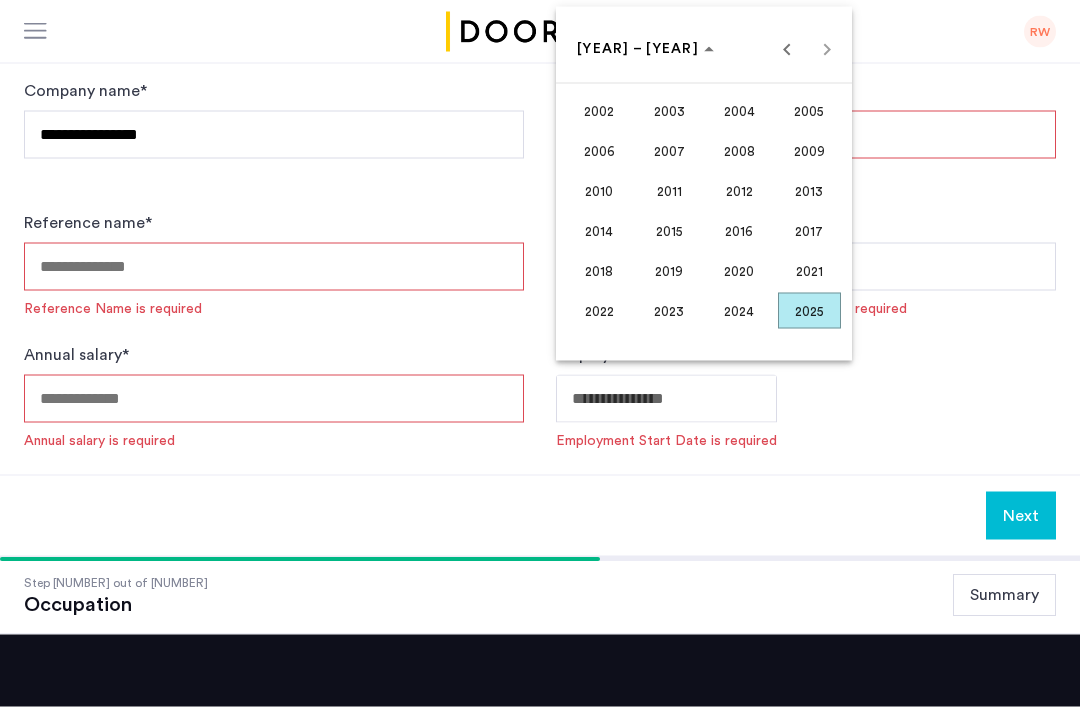 scroll, scrollTop: 580, scrollLeft: 0, axis: vertical 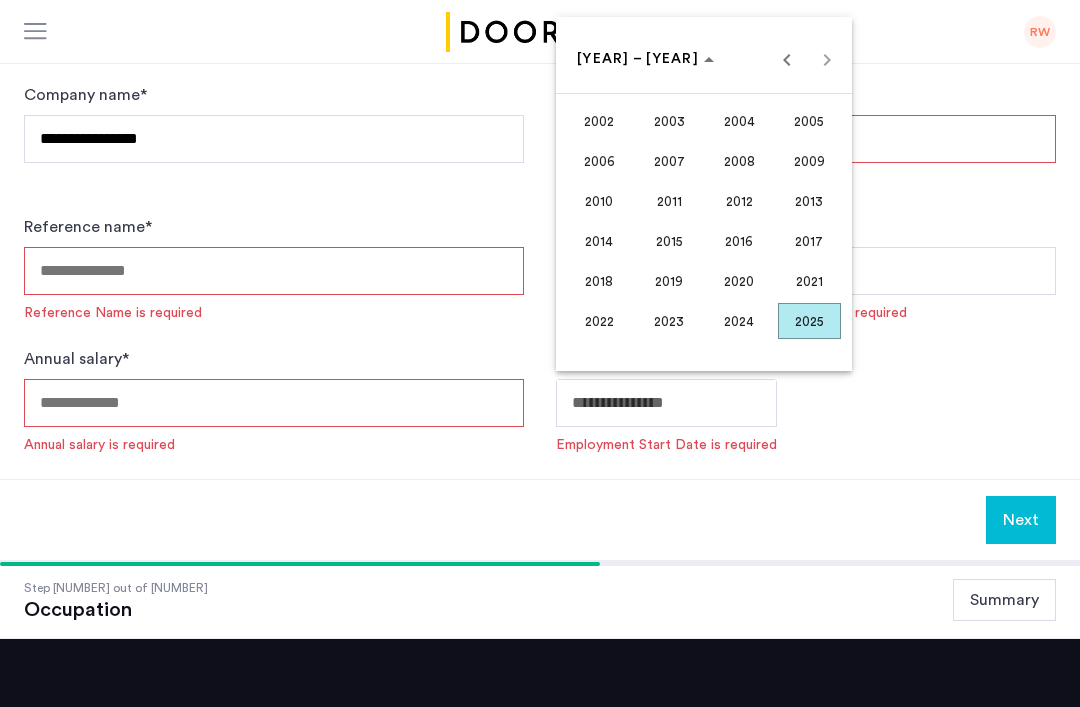 click at bounding box center (787, 59) 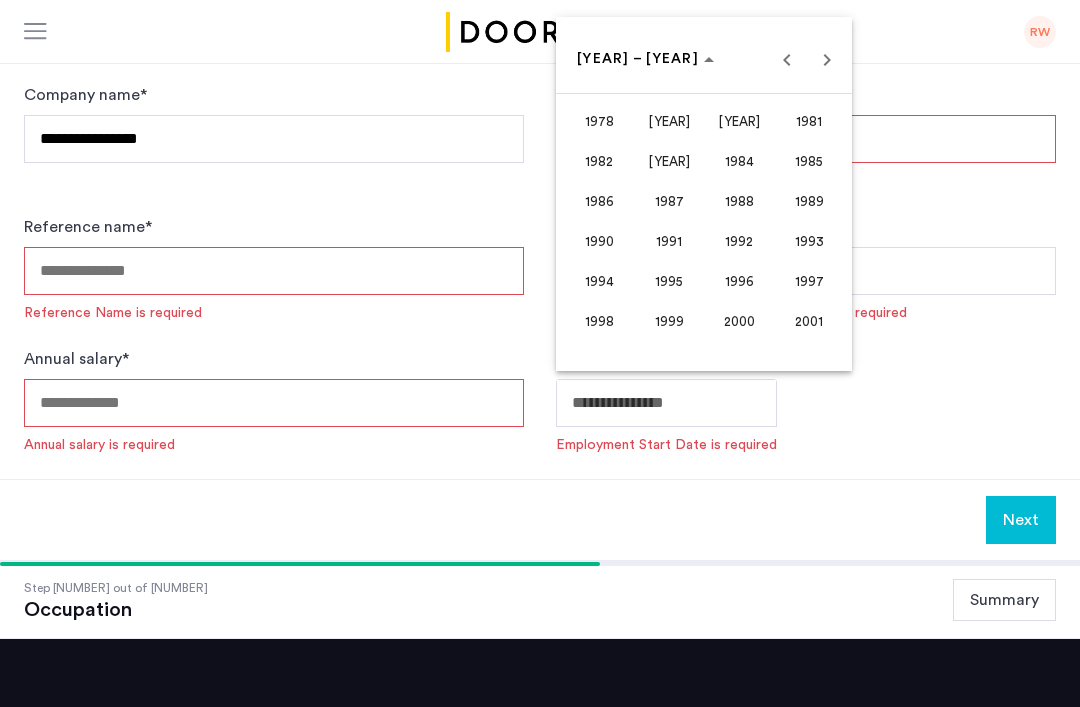 click on "2000" at bounding box center (739, 321) 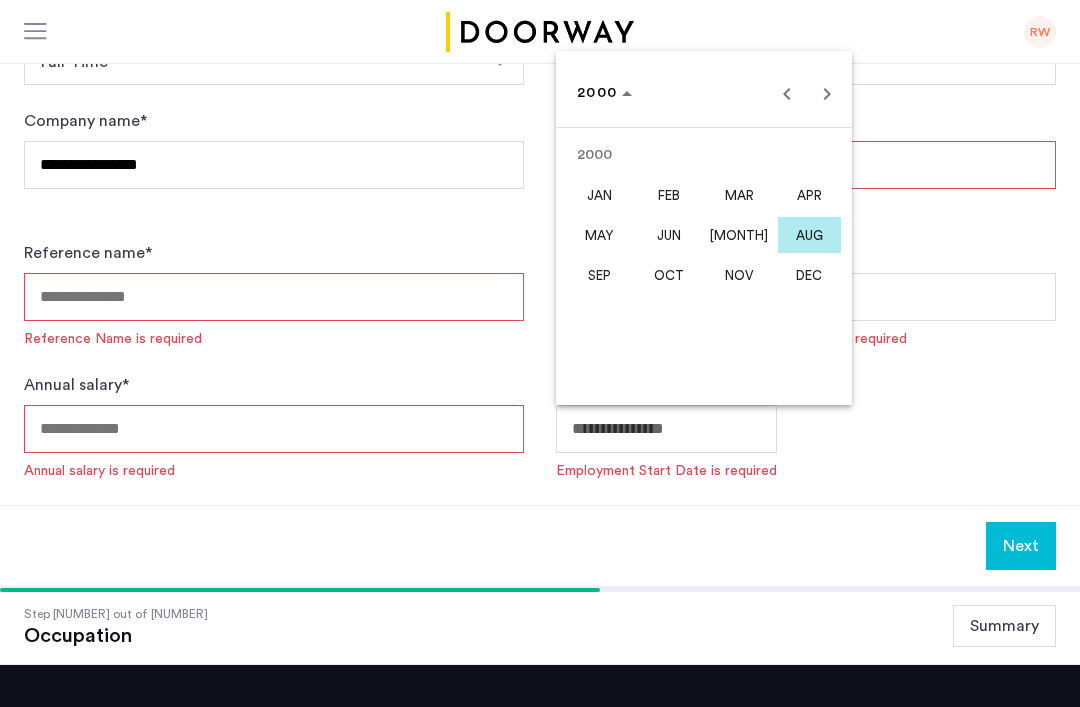 scroll, scrollTop: 545, scrollLeft: 0, axis: vertical 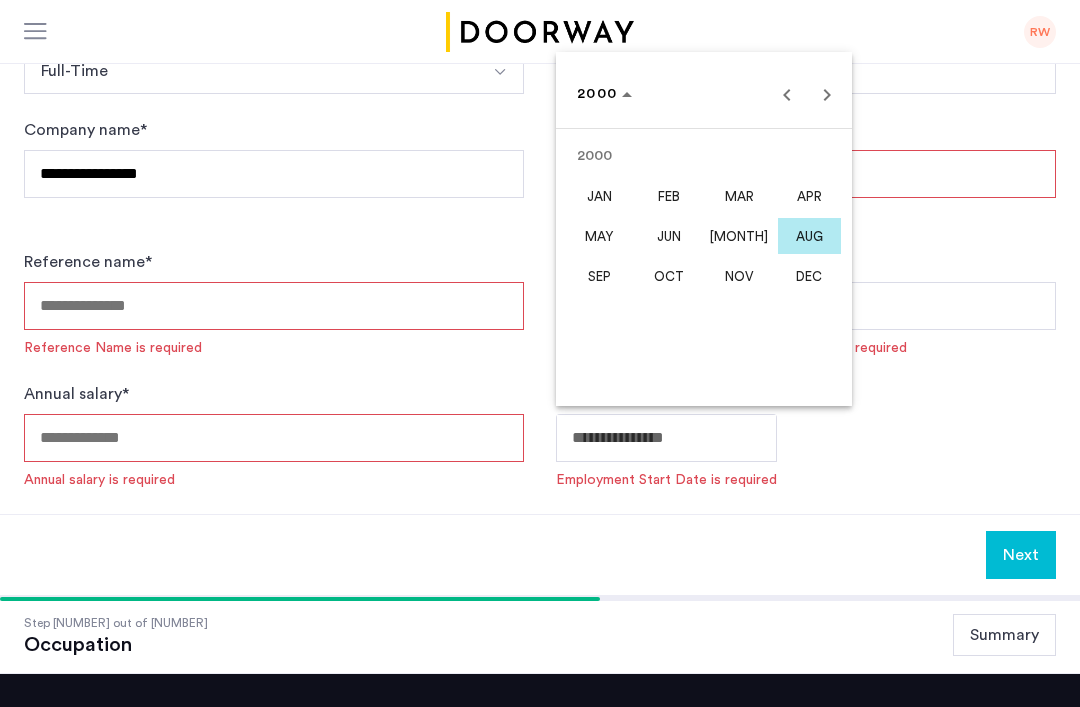 click on "NOV" at bounding box center [739, 276] 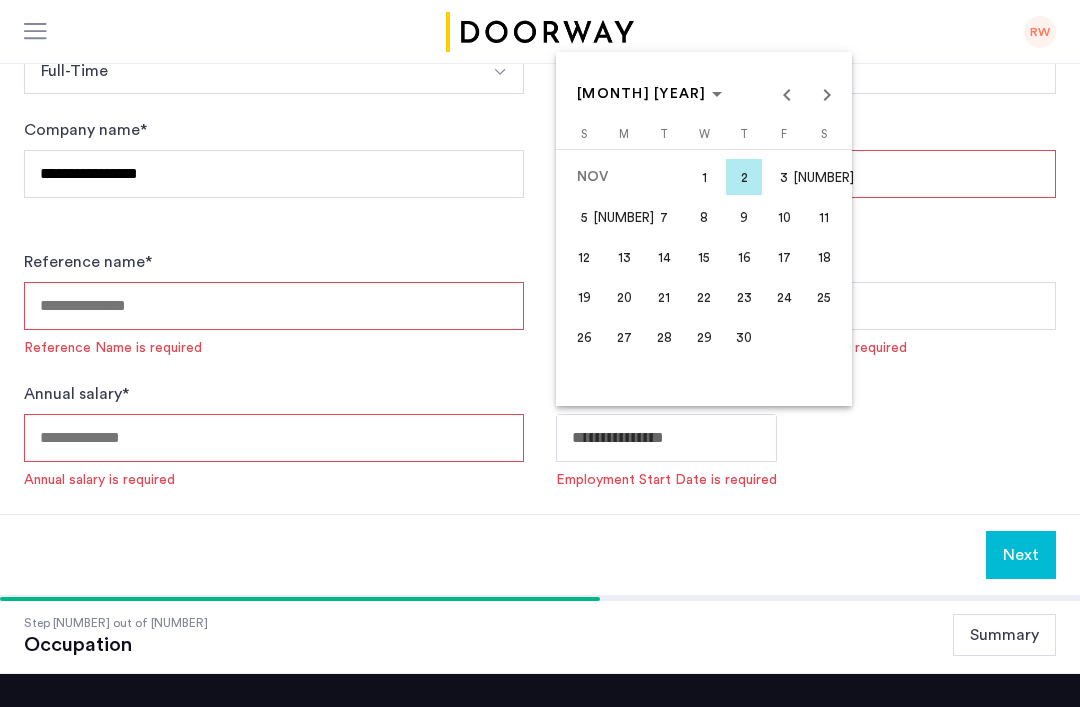 click on "[NUMBER]" at bounding box center (624, 217) 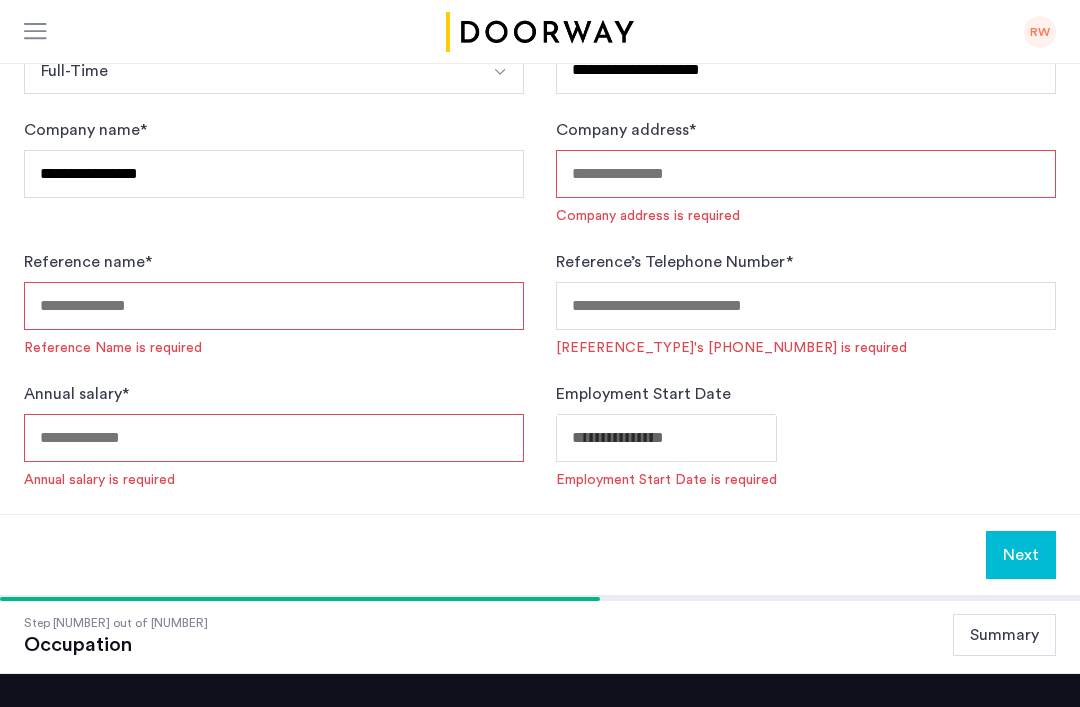 type on "**********" 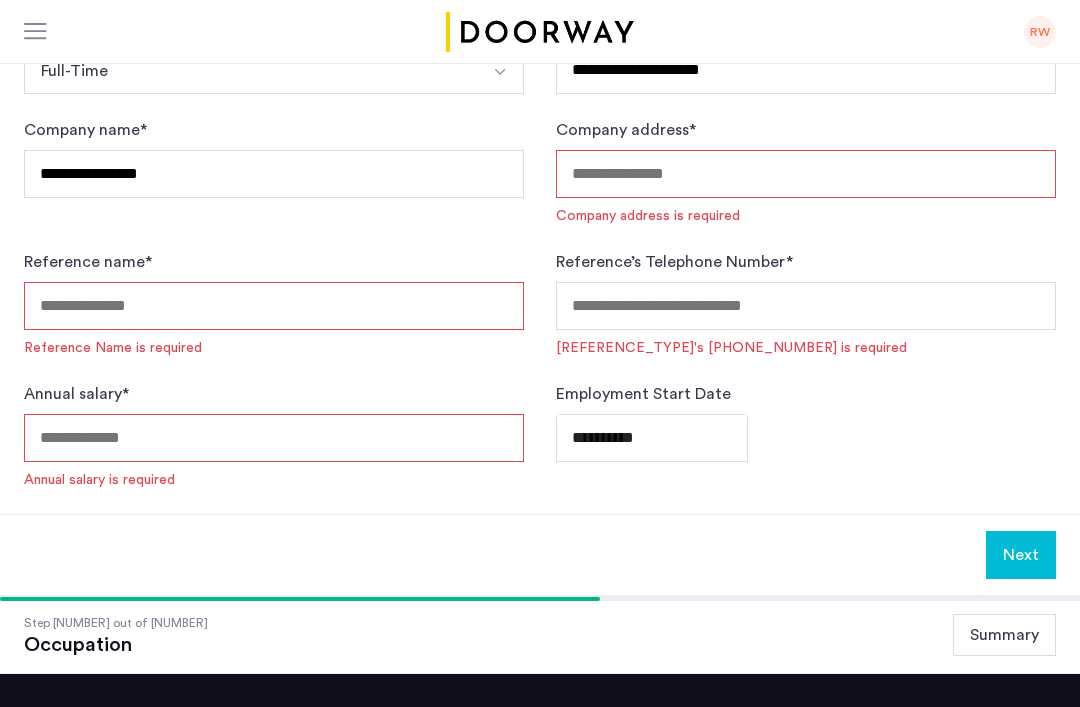 click on "Annual salary  *" at bounding box center (274, 438) 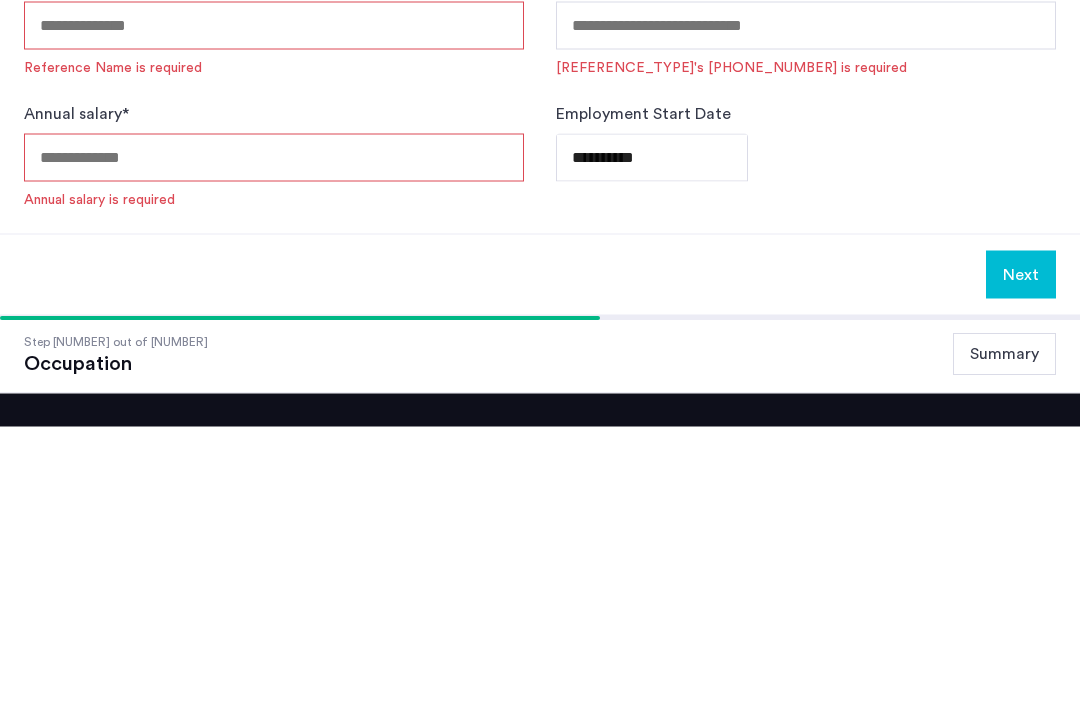 scroll, scrollTop: 780, scrollLeft: 0, axis: vertical 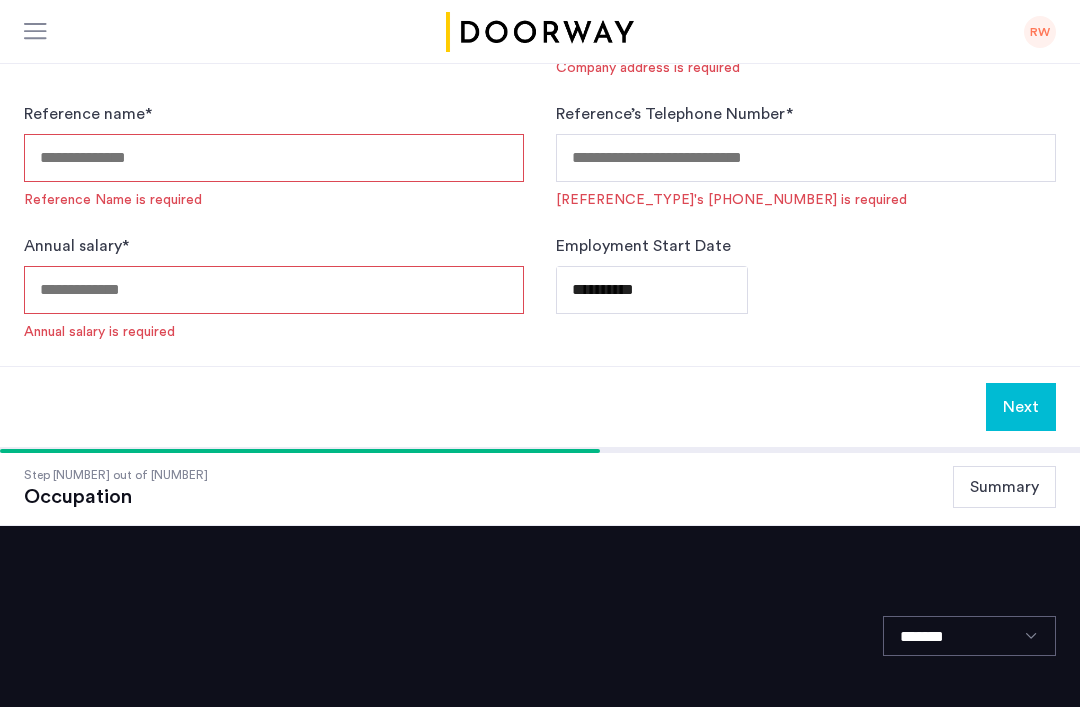 click on "Annual salary  *" at bounding box center [274, 290] 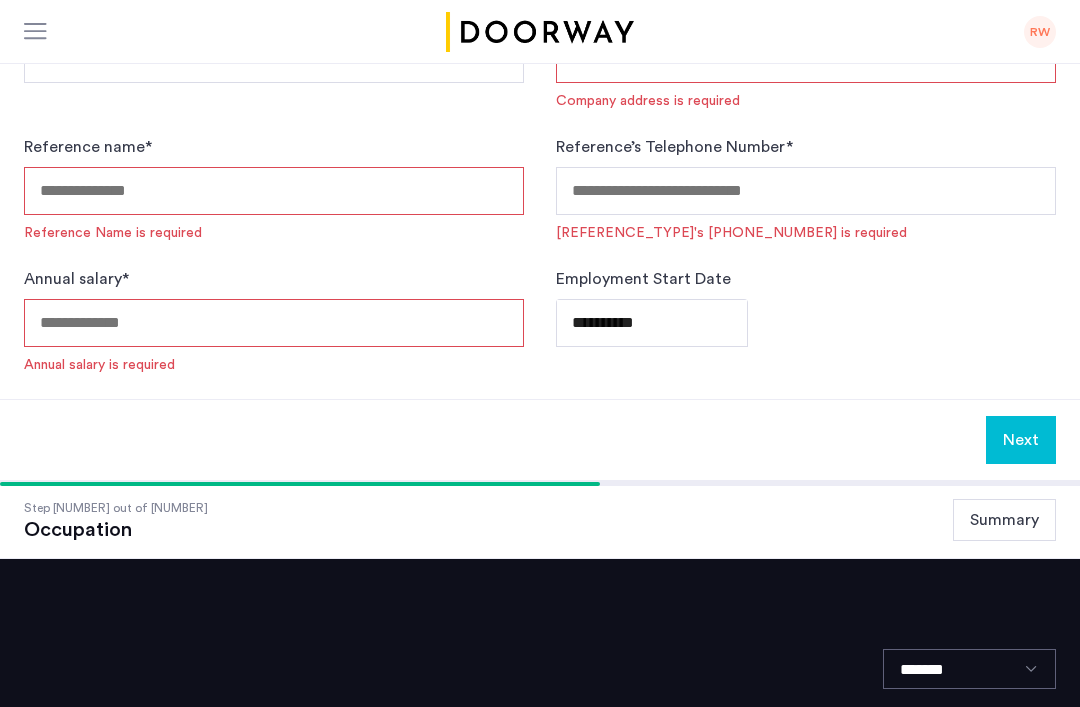 scroll, scrollTop: 693, scrollLeft: 0, axis: vertical 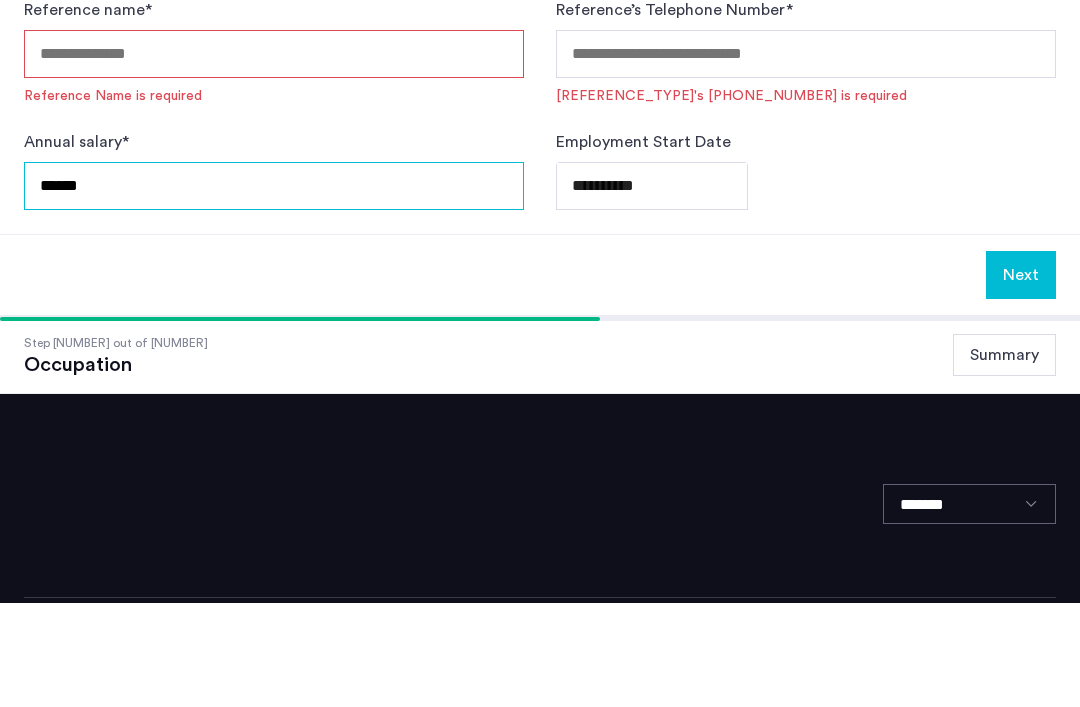click on "******" at bounding box center [274, 290] 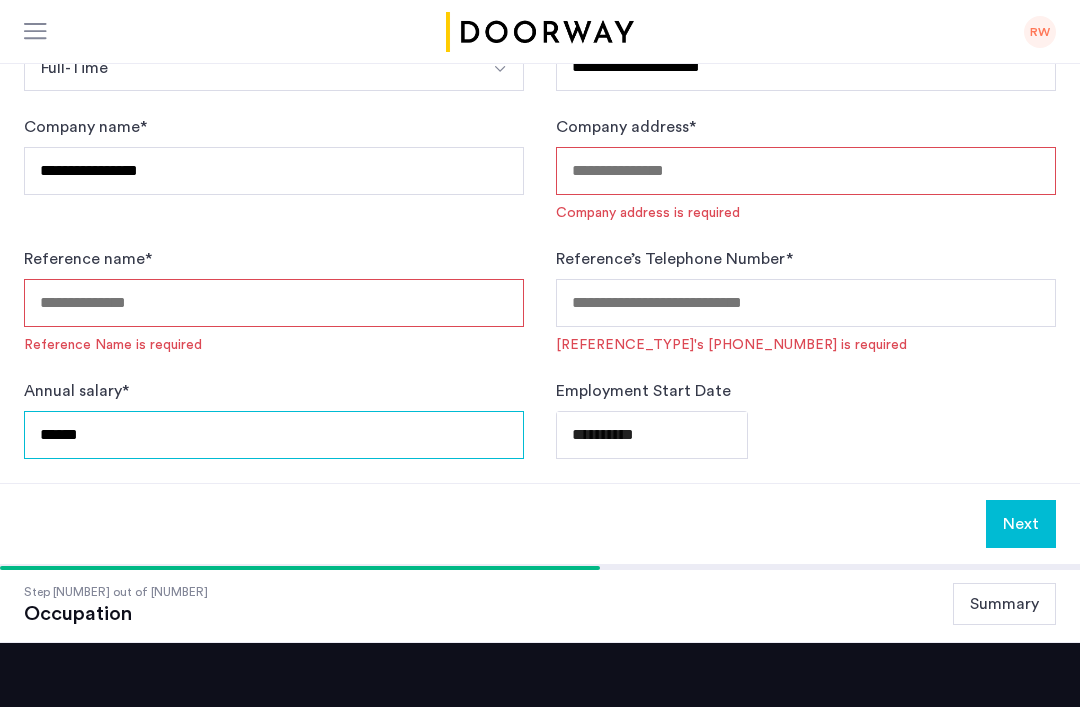 scroll, scrollTop: 524, scrollLeft: 0, axis: vertical 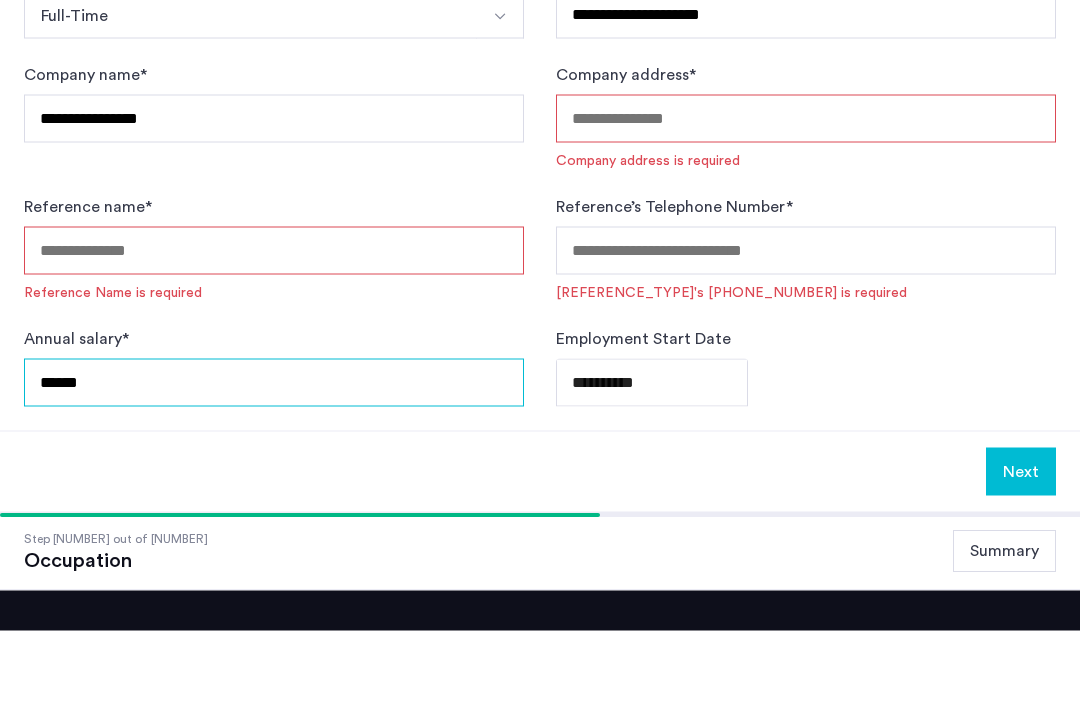 type on "******" 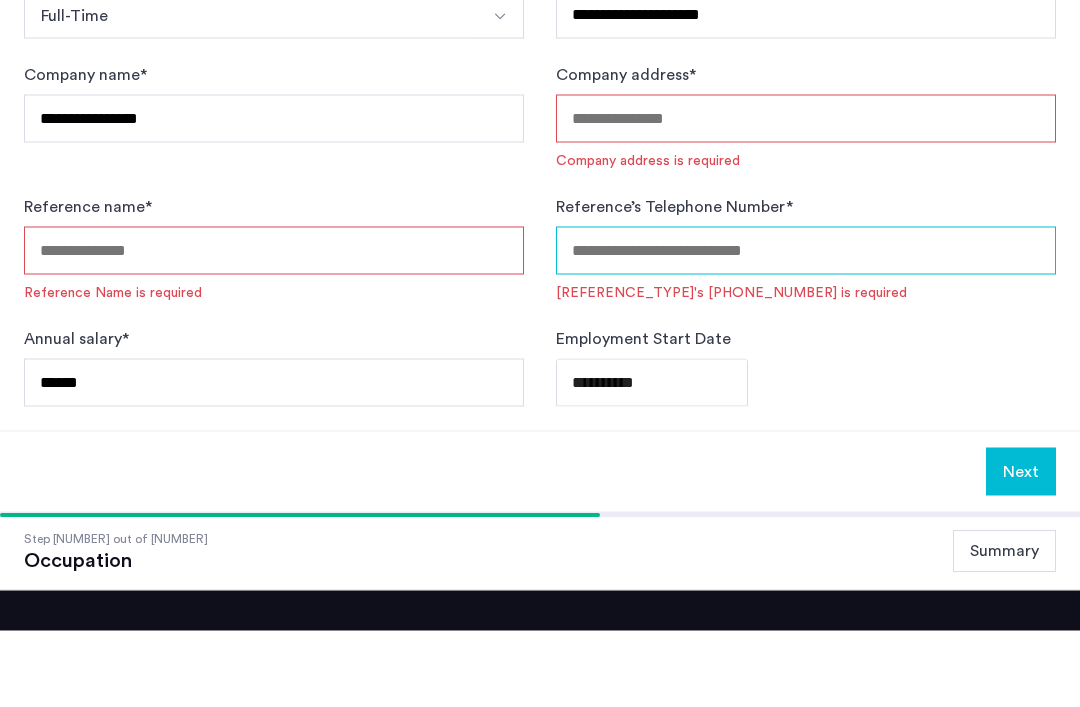 click on "Reference’s Telephone Number  *" at bounding box center (806, 327) 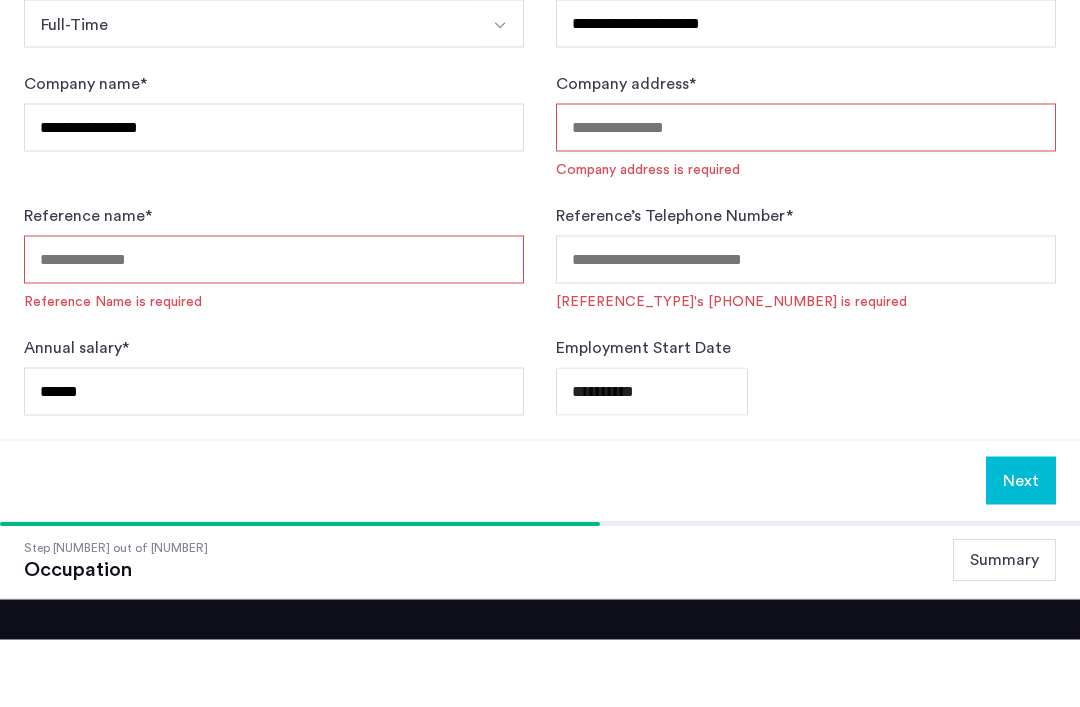 click on "Company address  *" at bounding box center [806, 195] 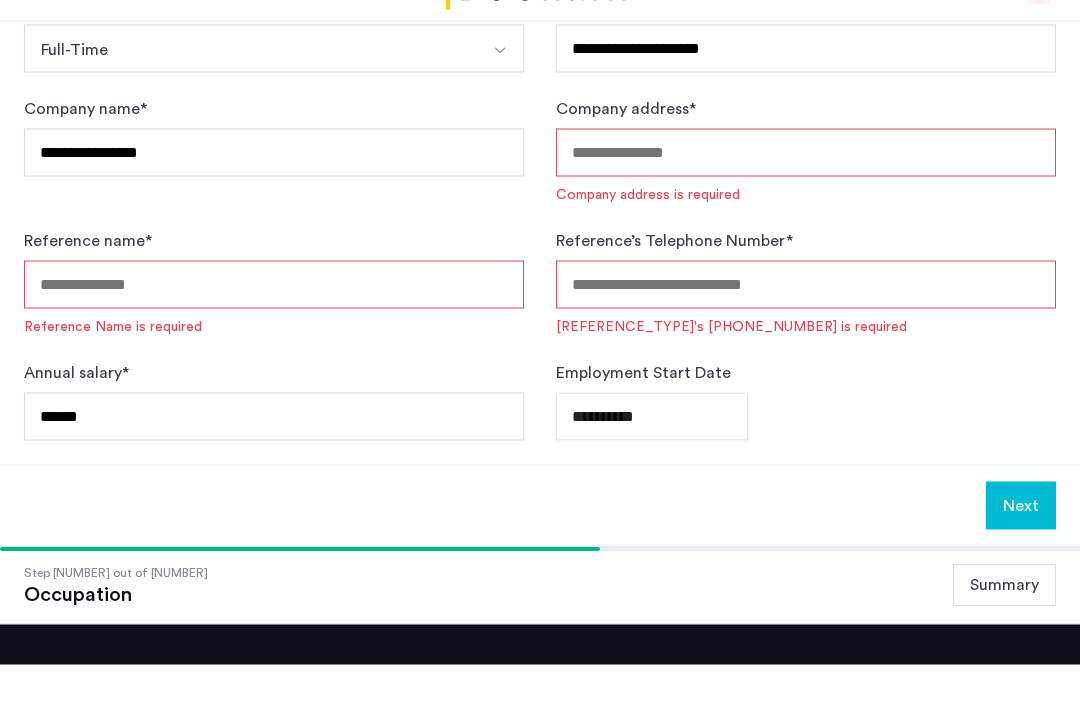 scroll, scrollTop: 567, scrollLeft: 0, axis: vertical 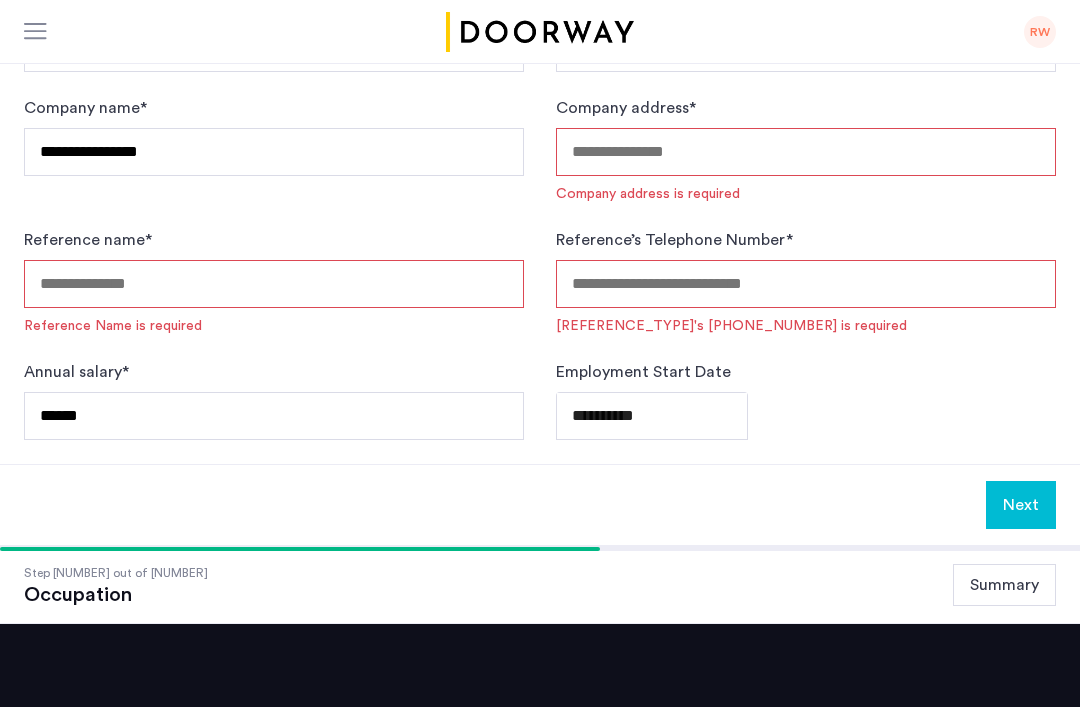 click on "Company address  *" at bounding box center [806, 152] 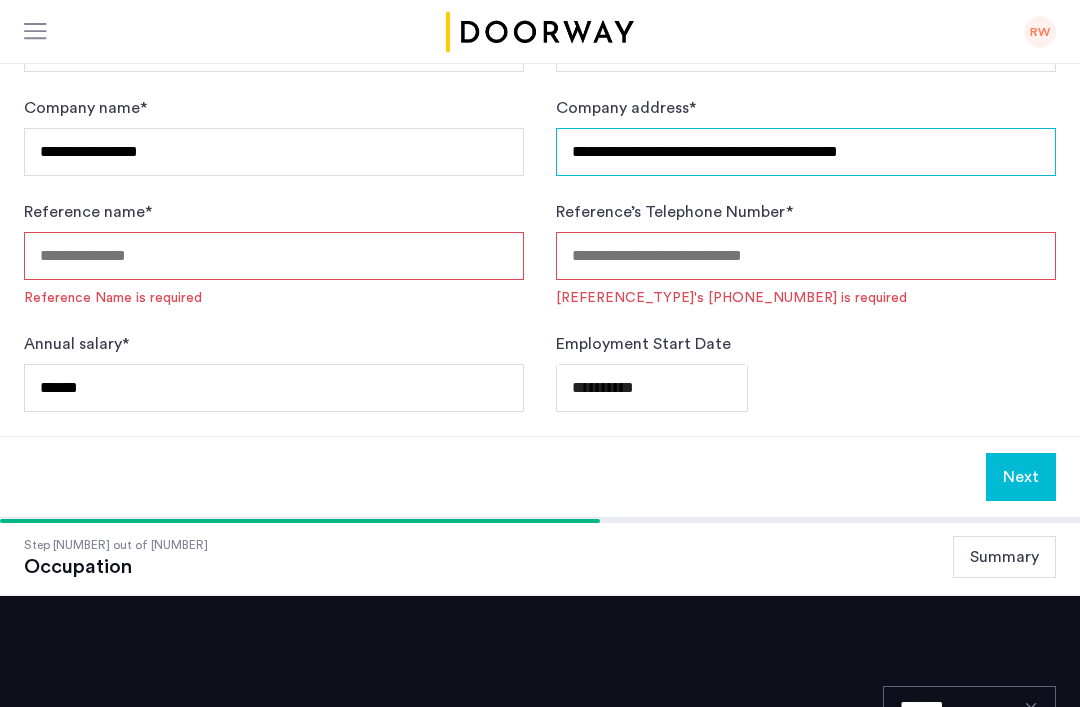 type on "**********" 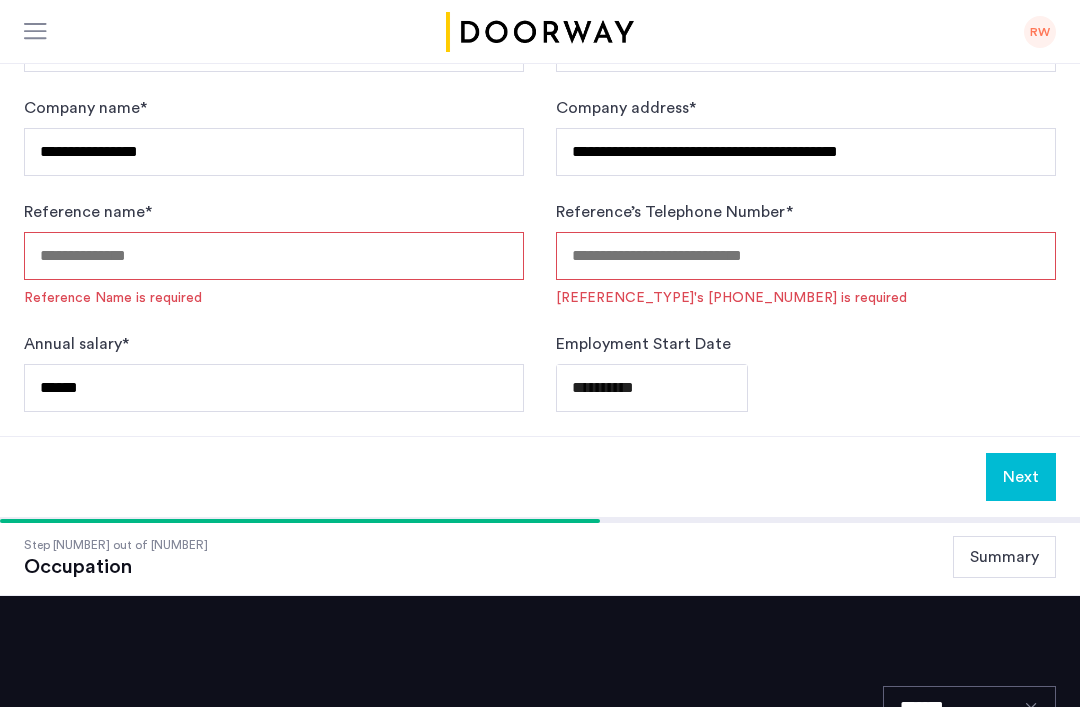 click on "[REFERENCE_NAME] *" at bounding box center (274, 256) 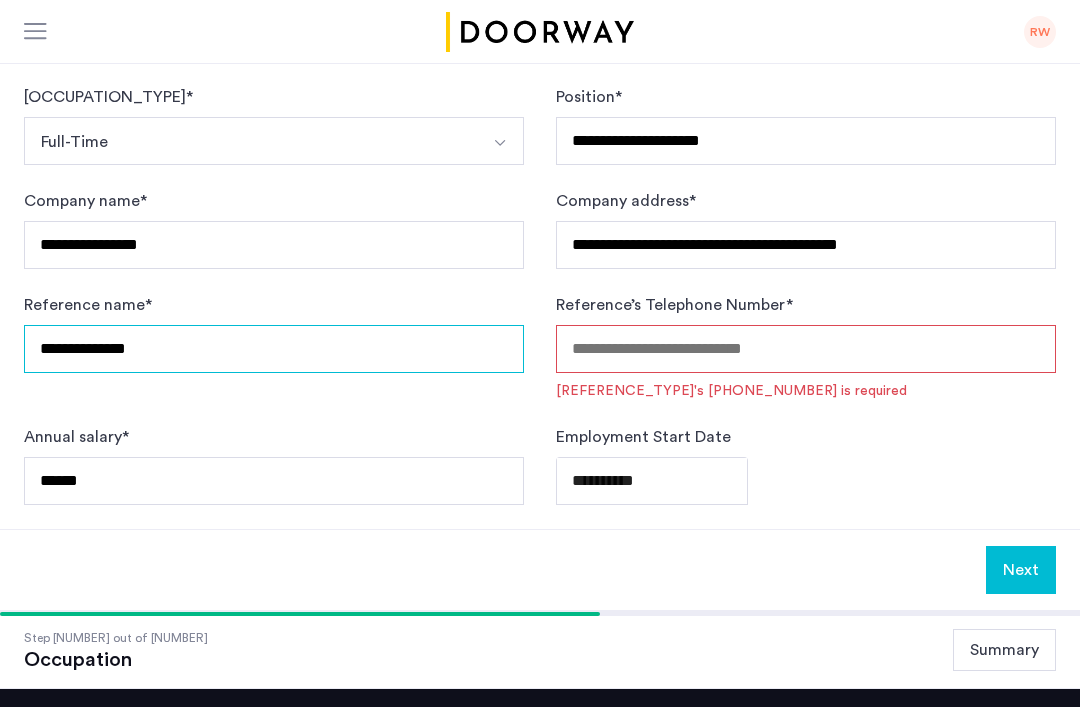 scroll, scrollTop: 472, scrollLeft: 0, axis: vertical 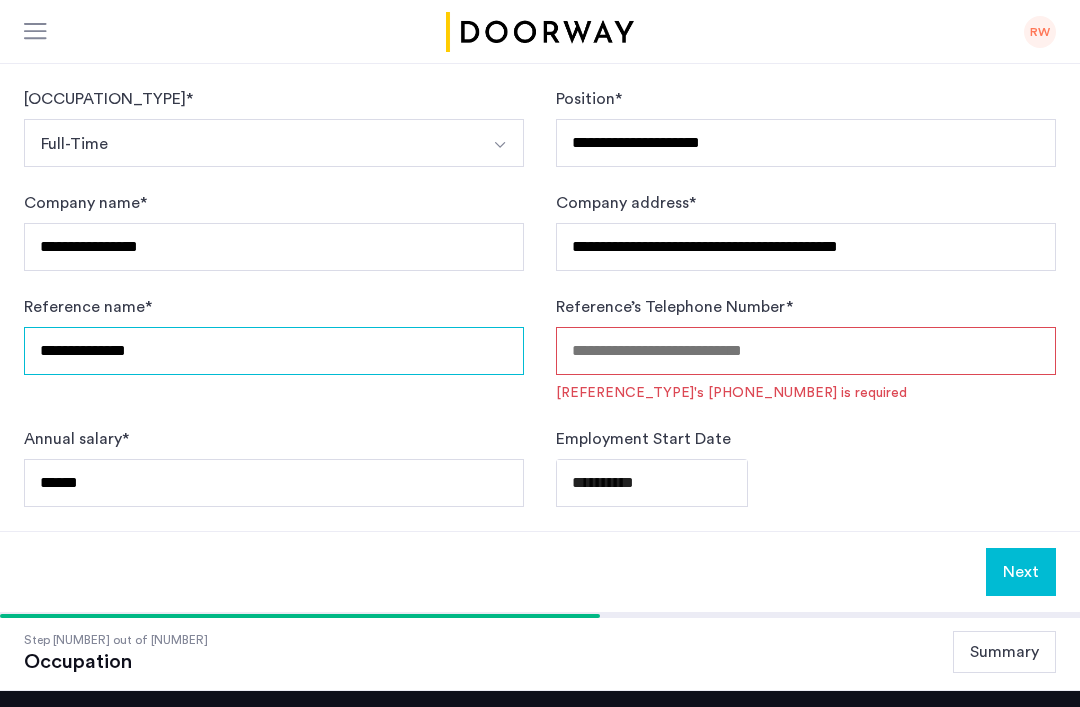 type on "**********" 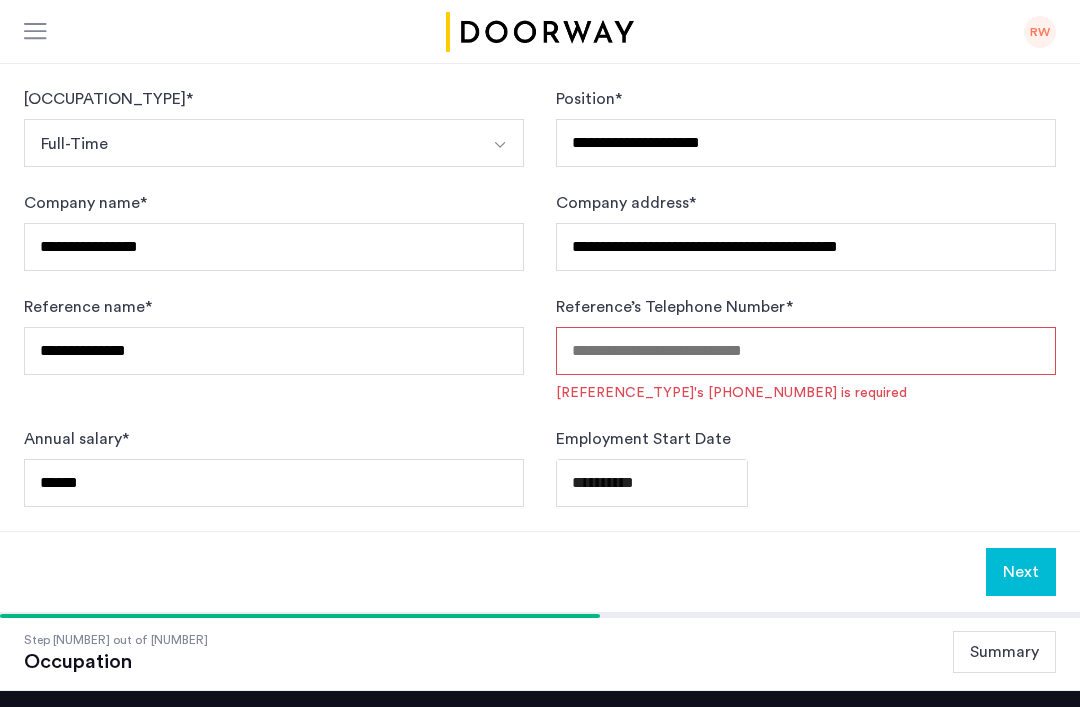 click on "Reference’s Telephone Number  *" at bounding box center [806, 351] 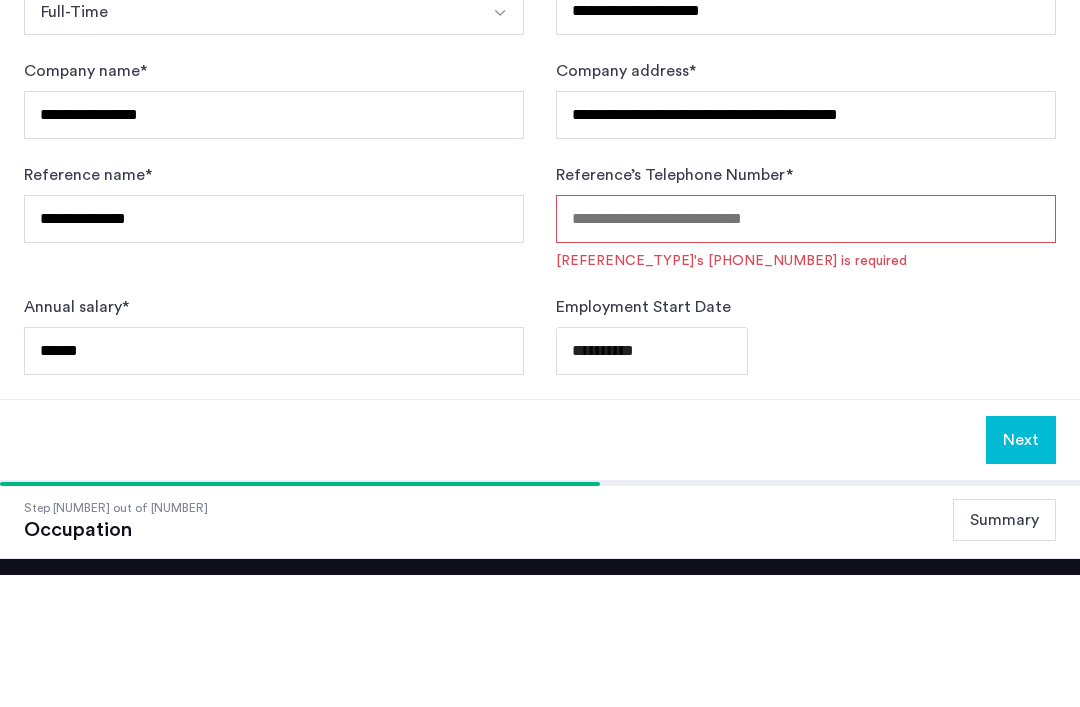 scroll, scrollTop: 604, scrollLeft: 0, axis: vertical 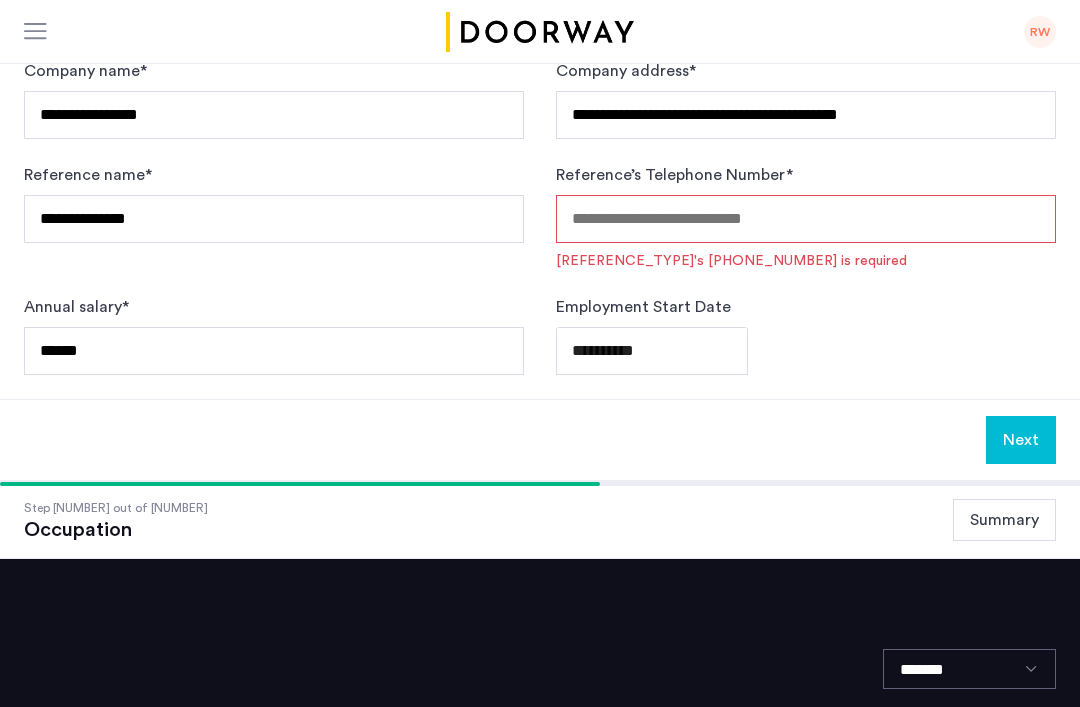 click on "Reference’s Telephone Number  *" at bounding box center (806, 219) 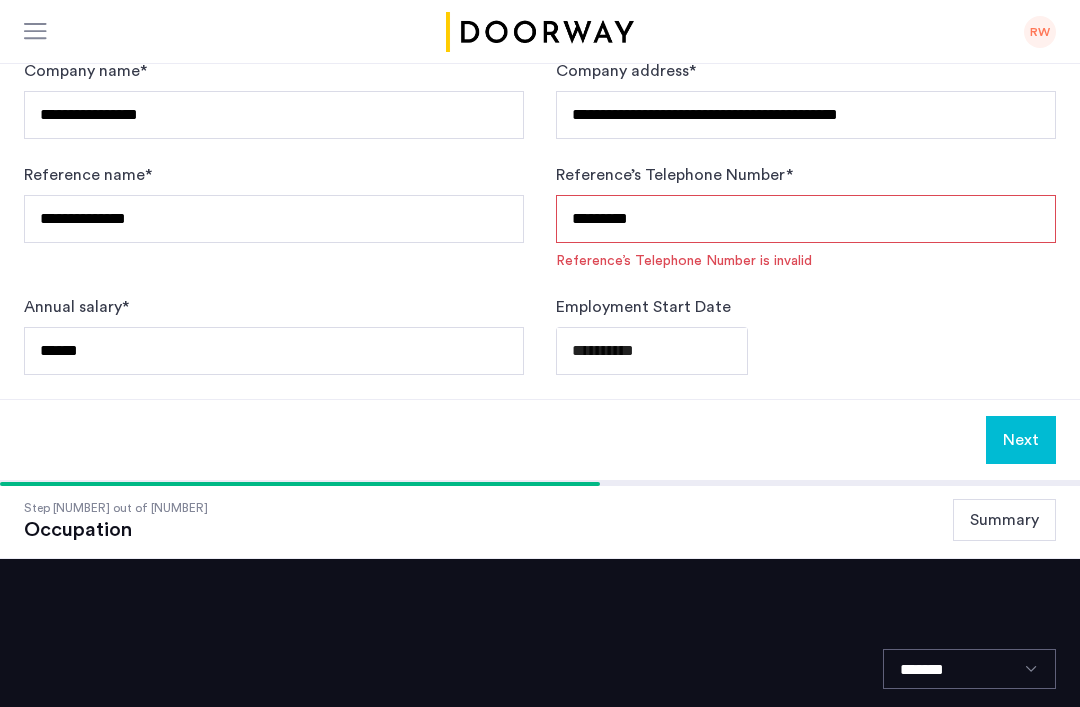 type on "**********" 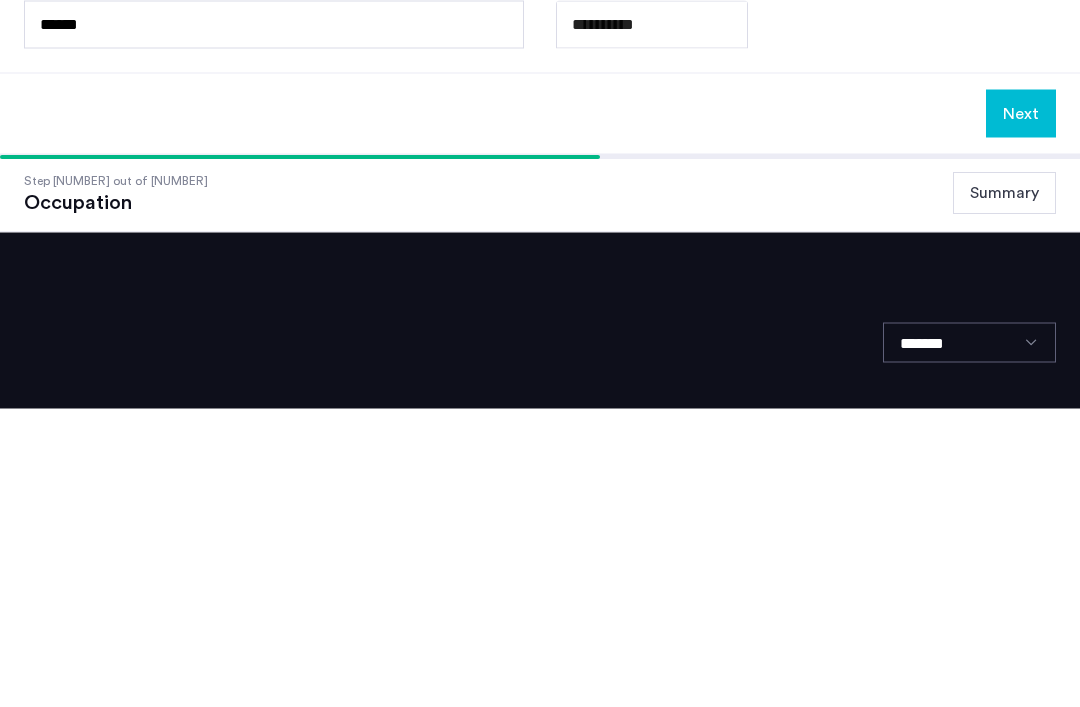scroll, scrollTop: 607, scrollLeft: 0, axis: vertical 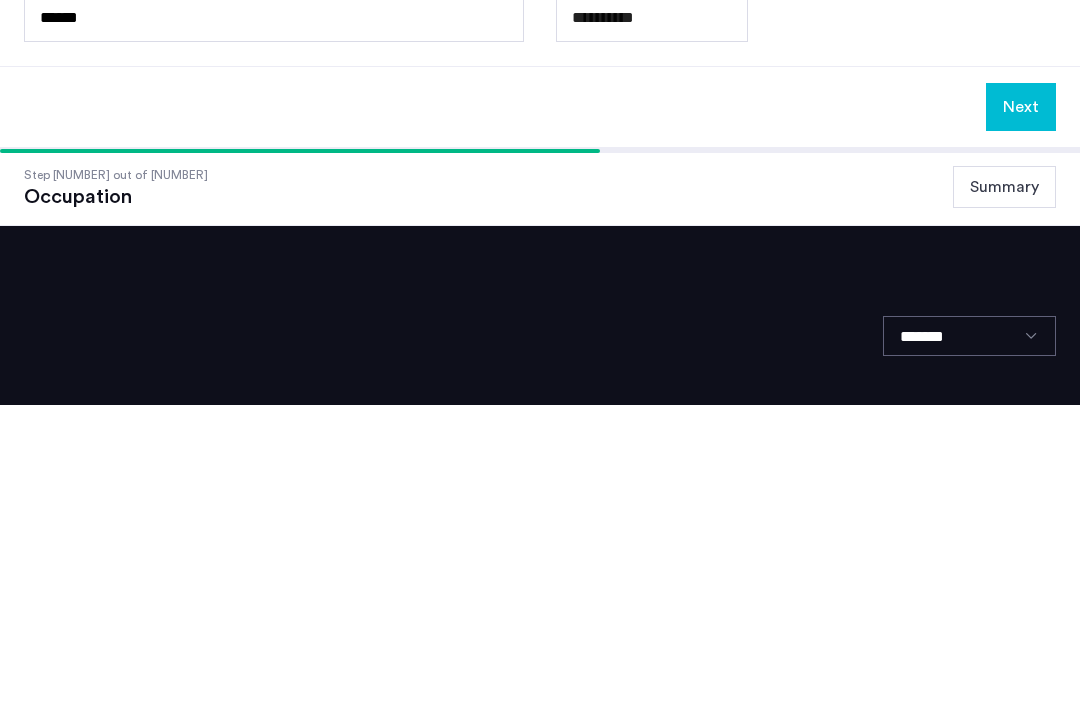click on "Next" 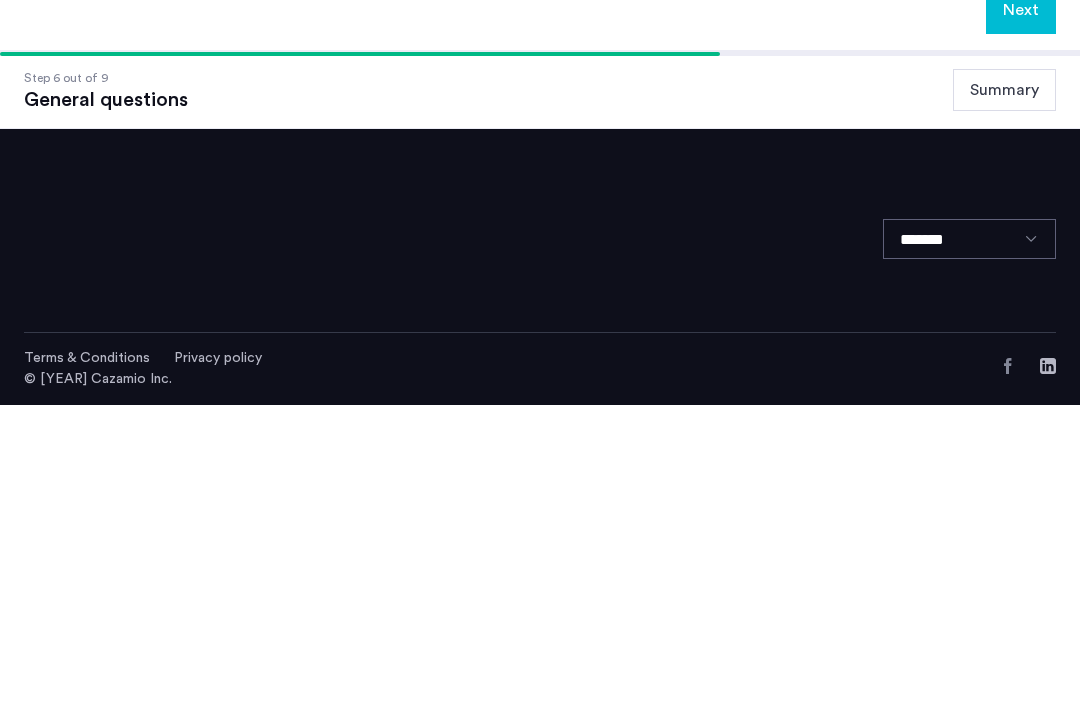 scroll, scrollTop: 0, scrollLeft: 0, axis: both 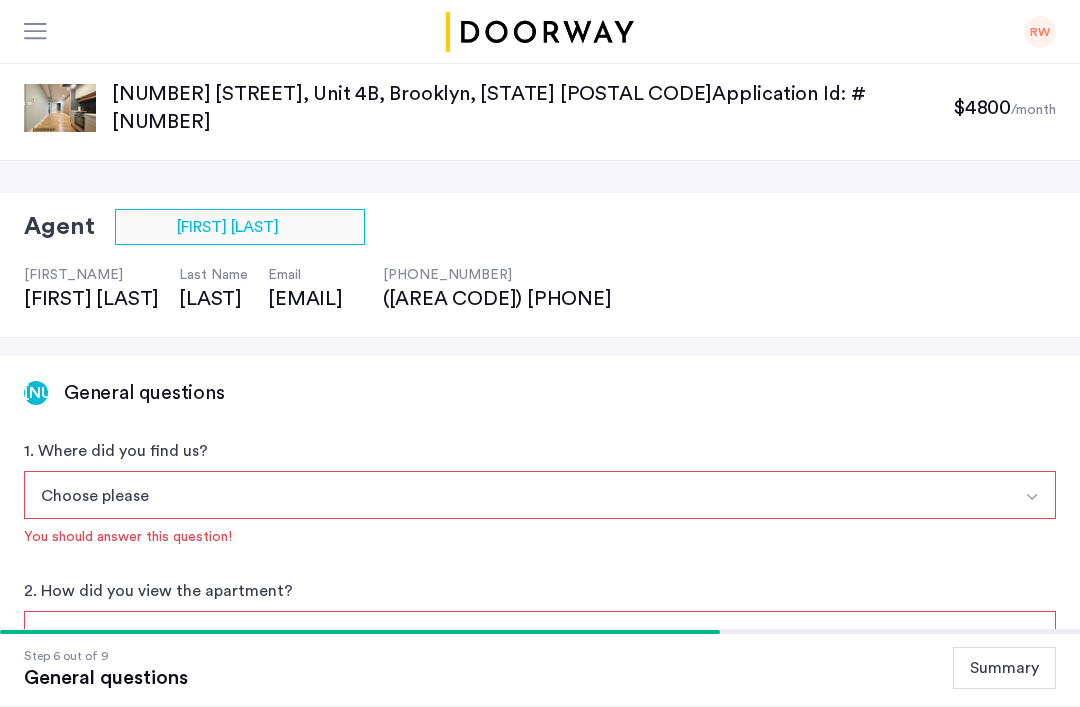 click on "1. Where did you find us? Choose please Streeteasy.com/Zillow.com Apartments.com/ForRent.com Zumper.com/Padmapper.com Facebook/Instagram Renthop Craigslist Other You should answer this question!" 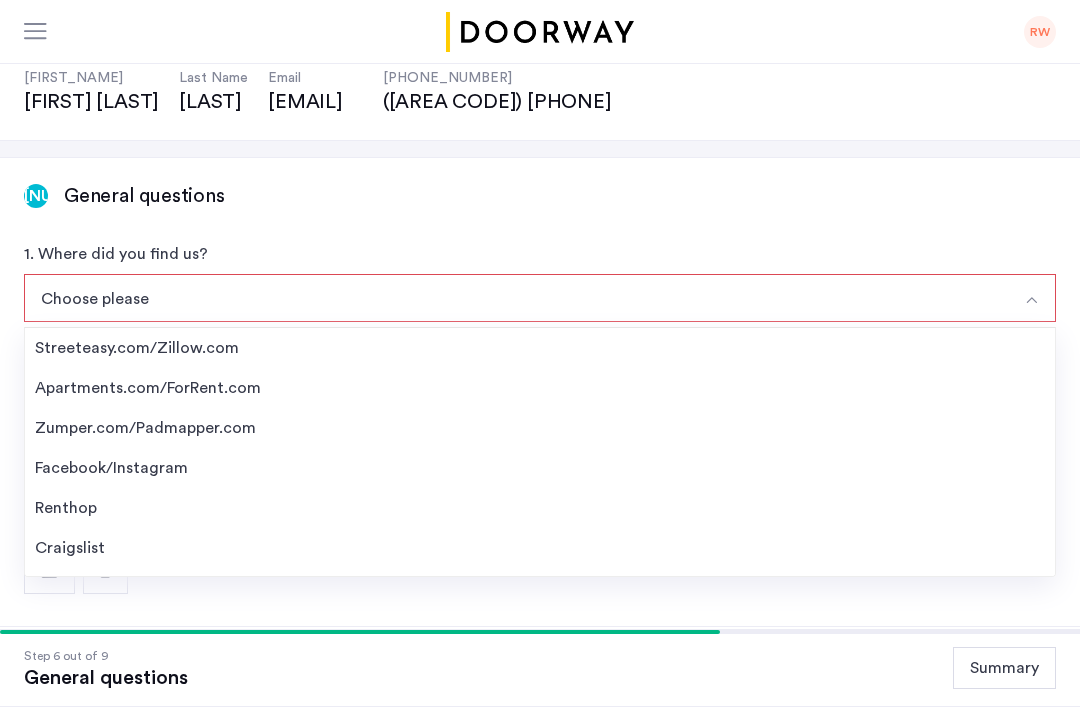 scroll, scrollTop: 206, scrollLeft: 0, axis: vertical 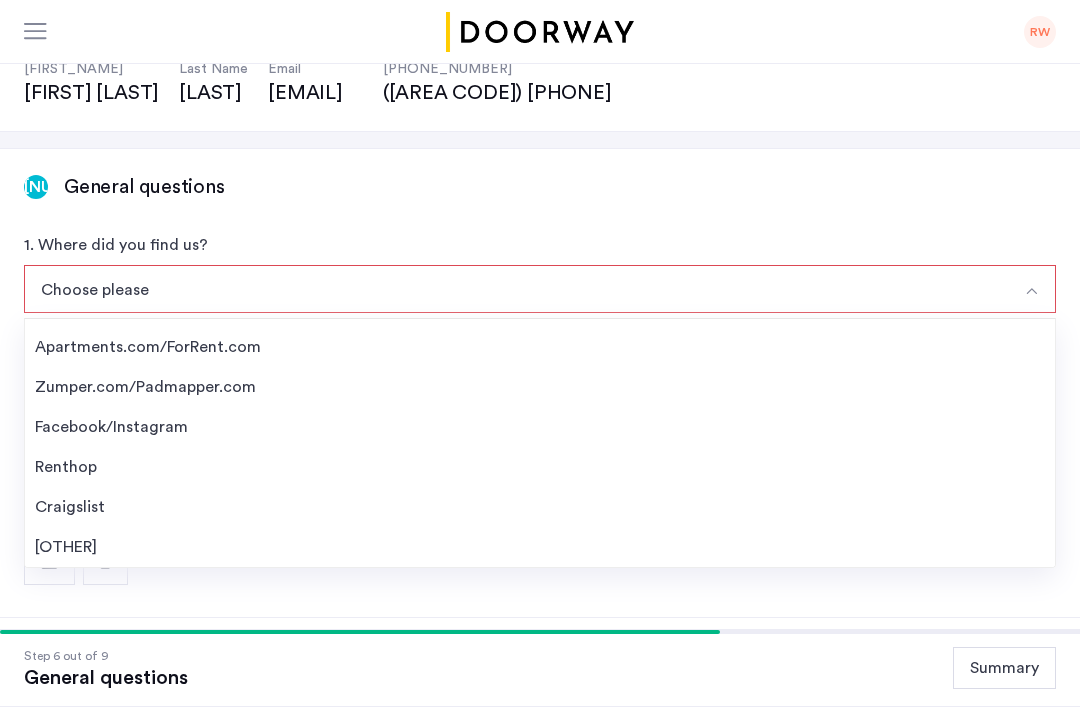 click on "[OTHER]" at bounding box center (540, 547) 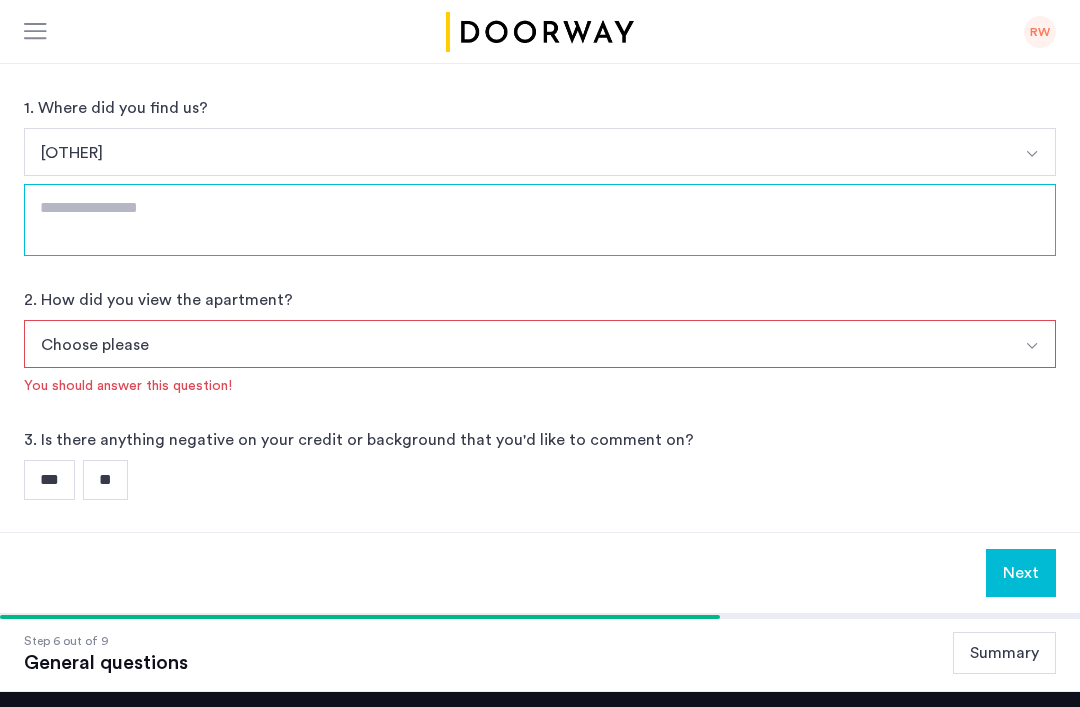 click at bounding box center [540, 220] 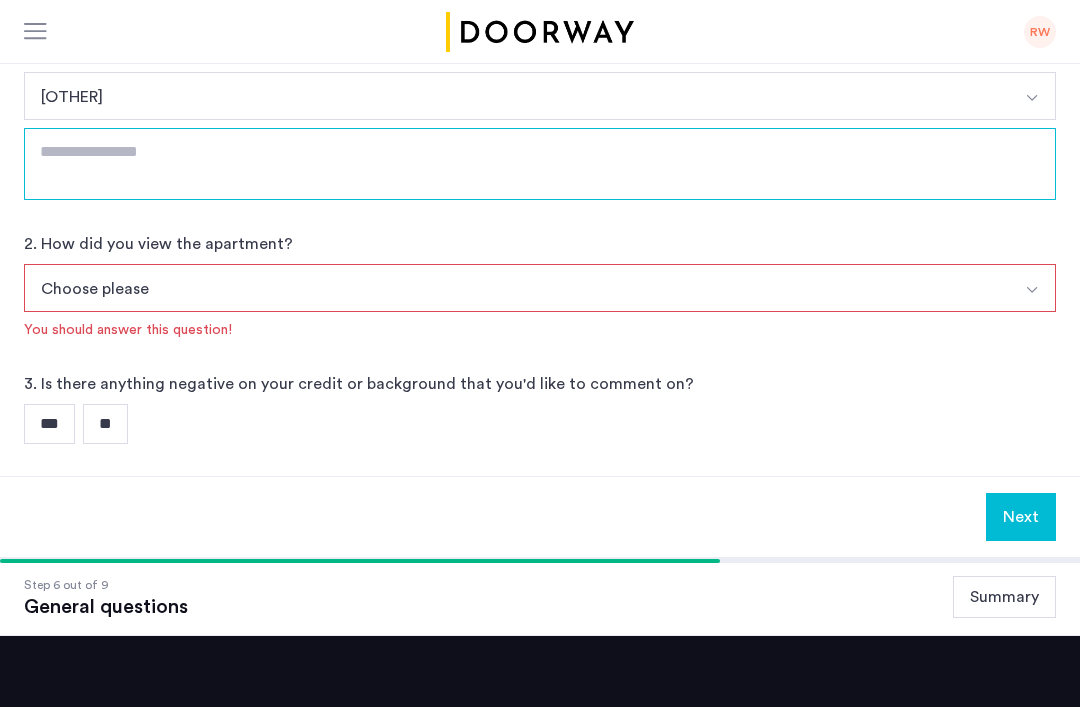 scroll, scrollTop: 343, scrollLeft: 0, axis: vertical 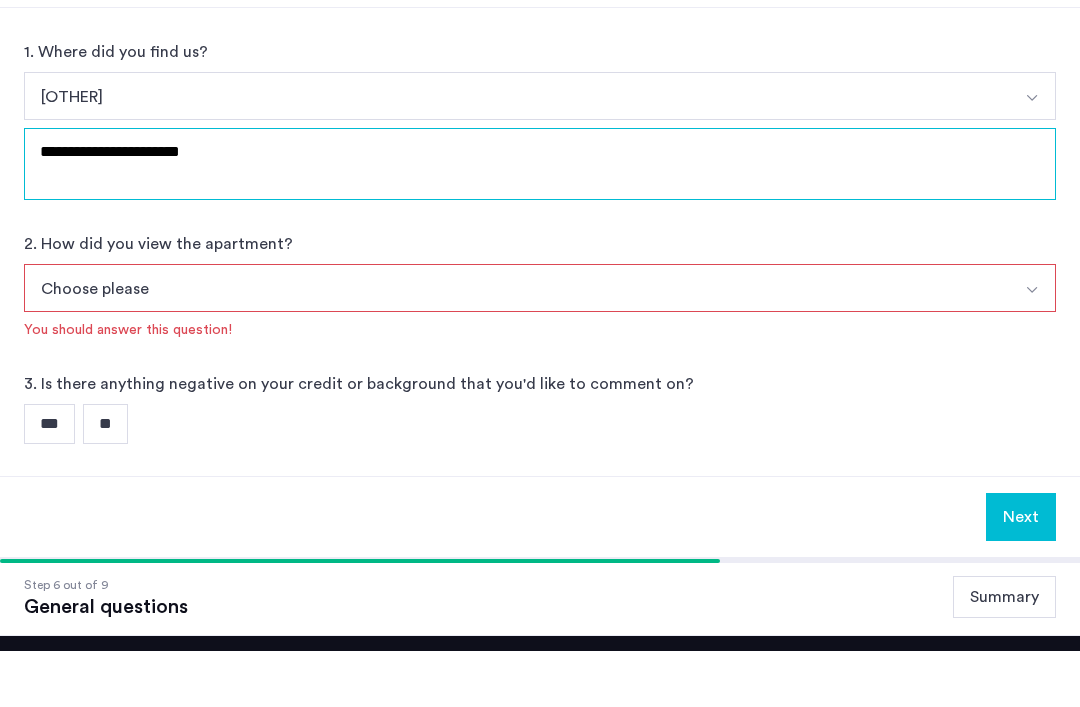 type on "**********" 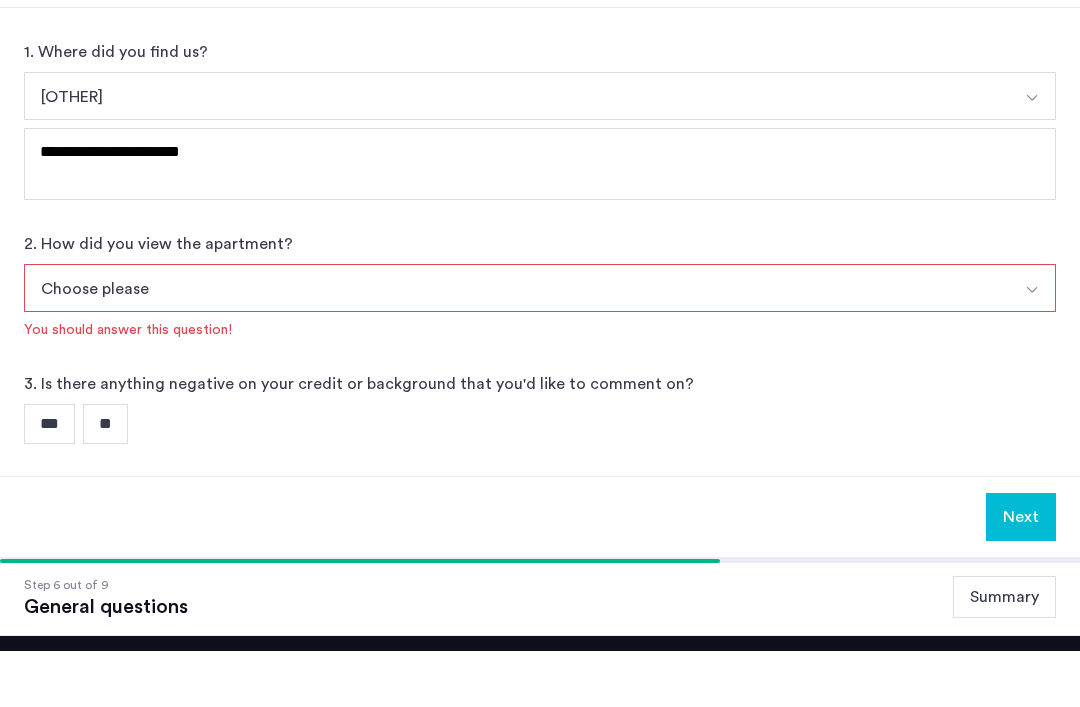 click on "Choose please" at bounding box center (516, 344) 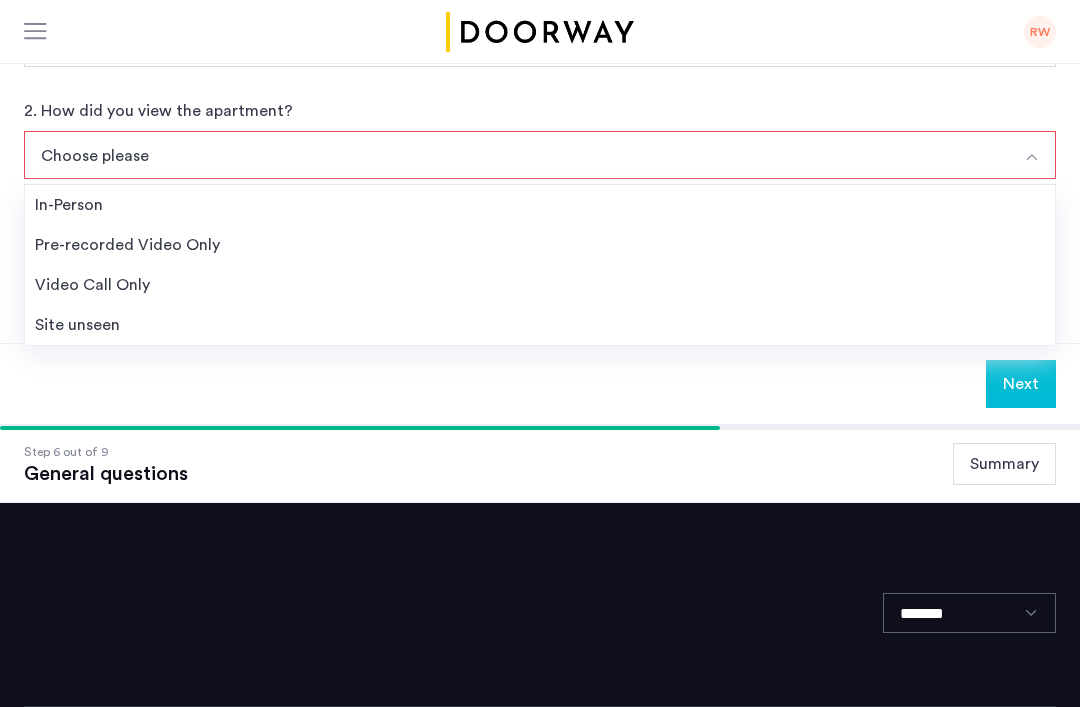 click on "Pre-recorded Video Only" at bounding box center [540, 245] 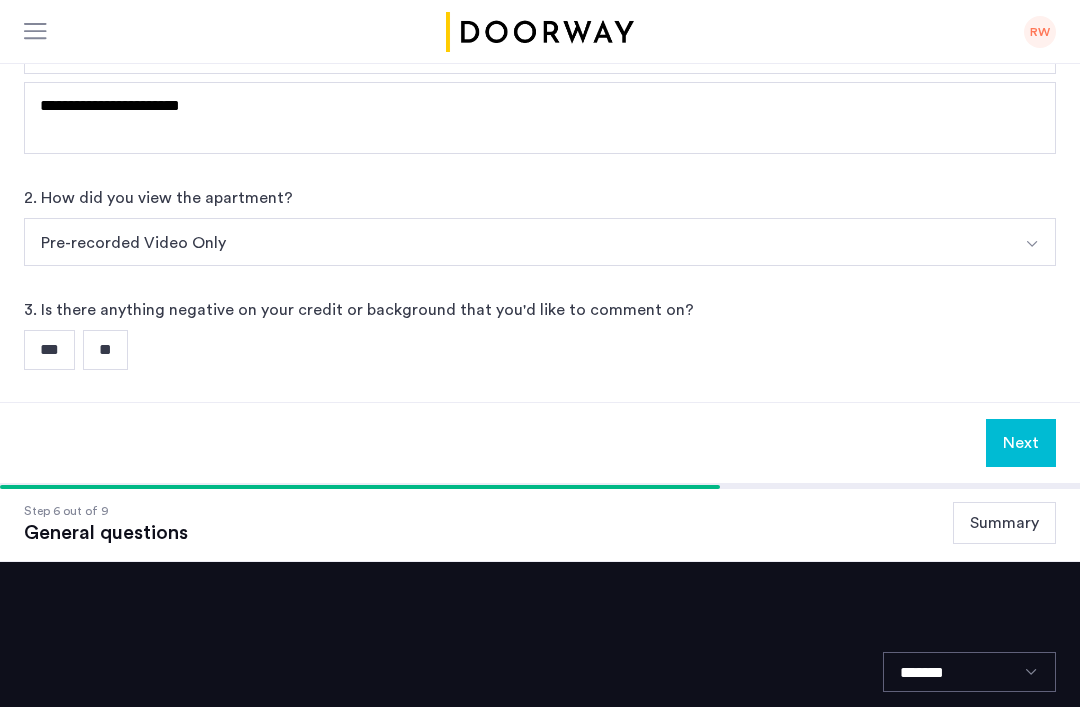 scroll, scrollTop: 447, scrollLeft: 0, axis: vertical 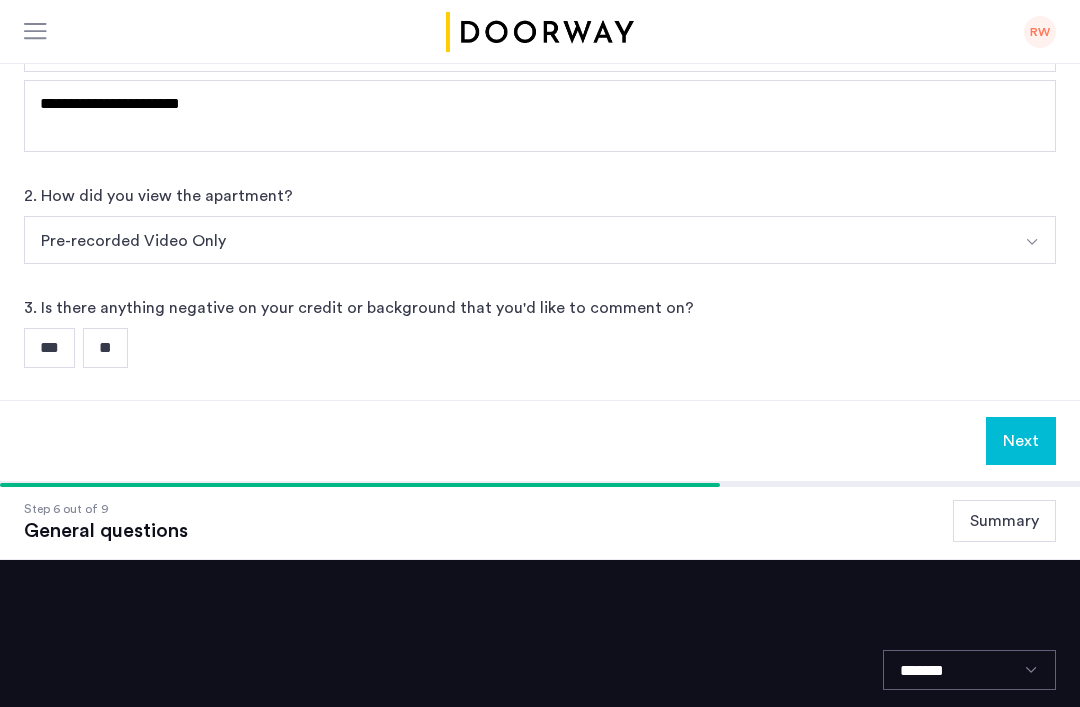 click on "**" at bounding box center (105, 348) 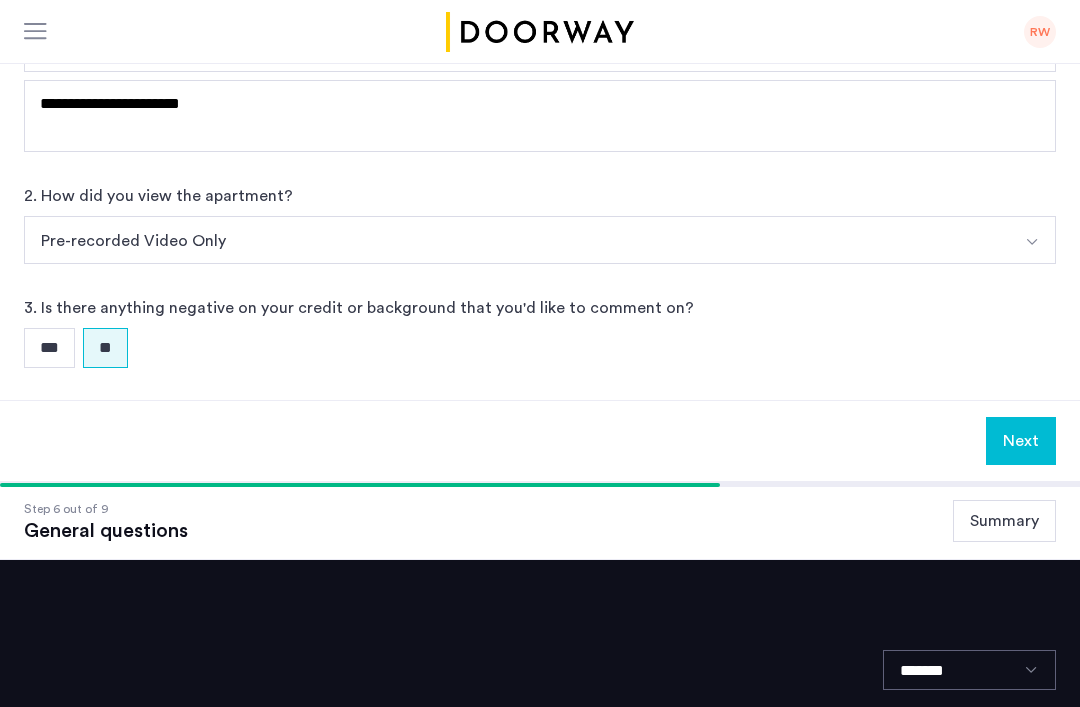 click on "Next" at bounding box center [1021, 441] 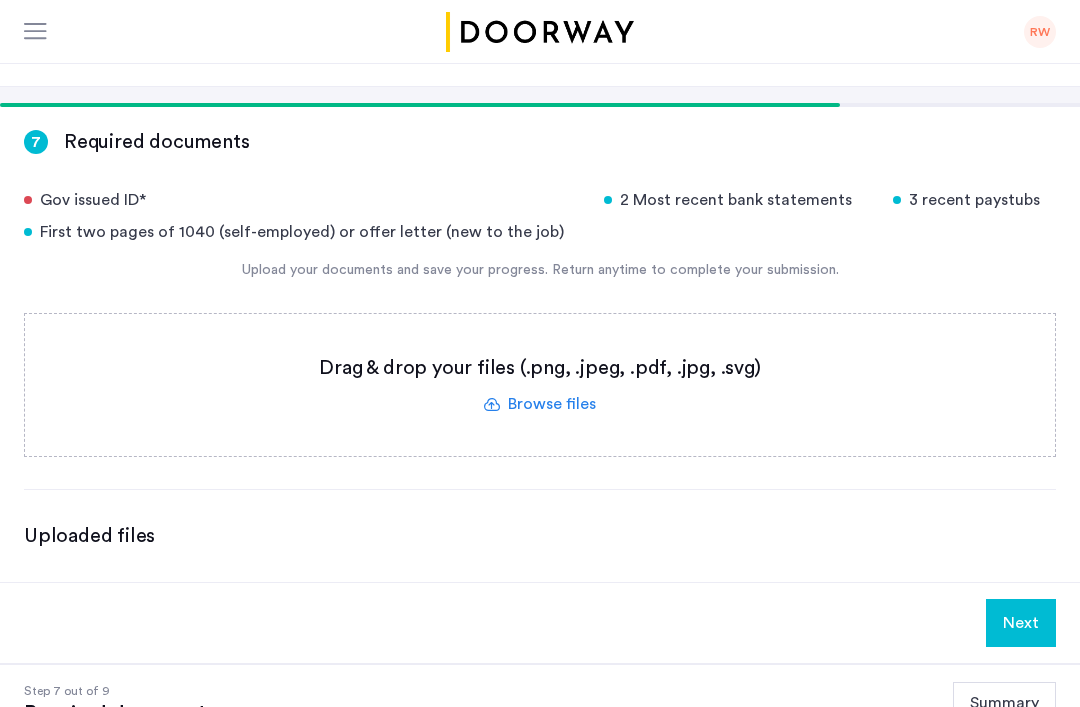 scroll, scrollTop: 249, scrollLeft: 0, axis: vertical 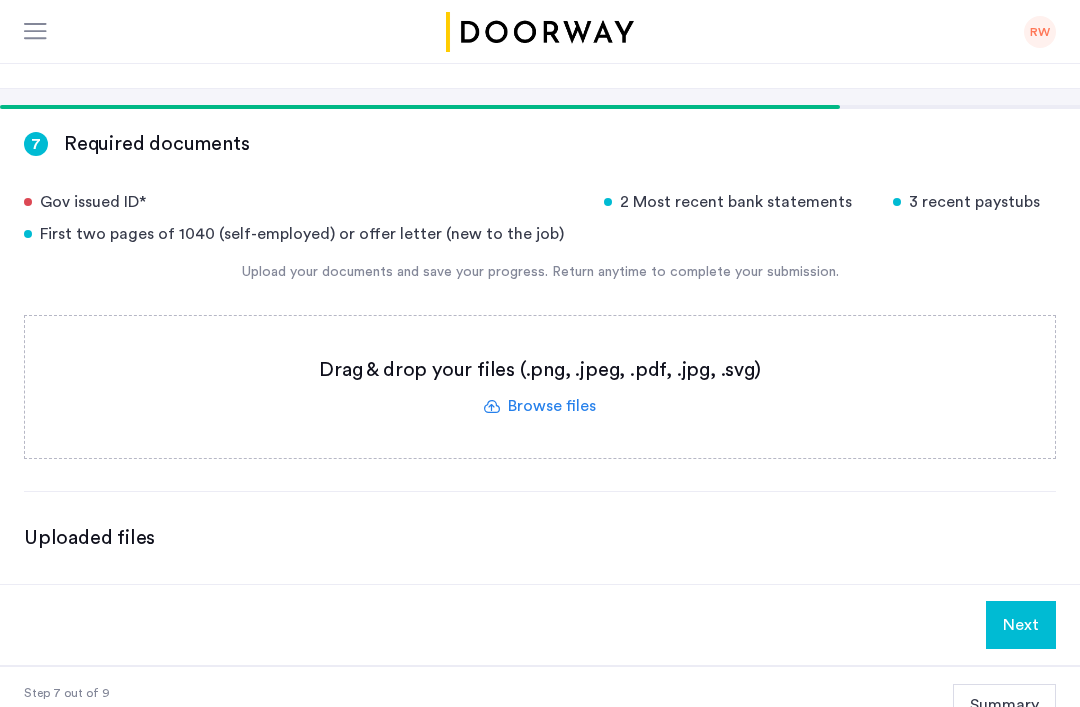 click 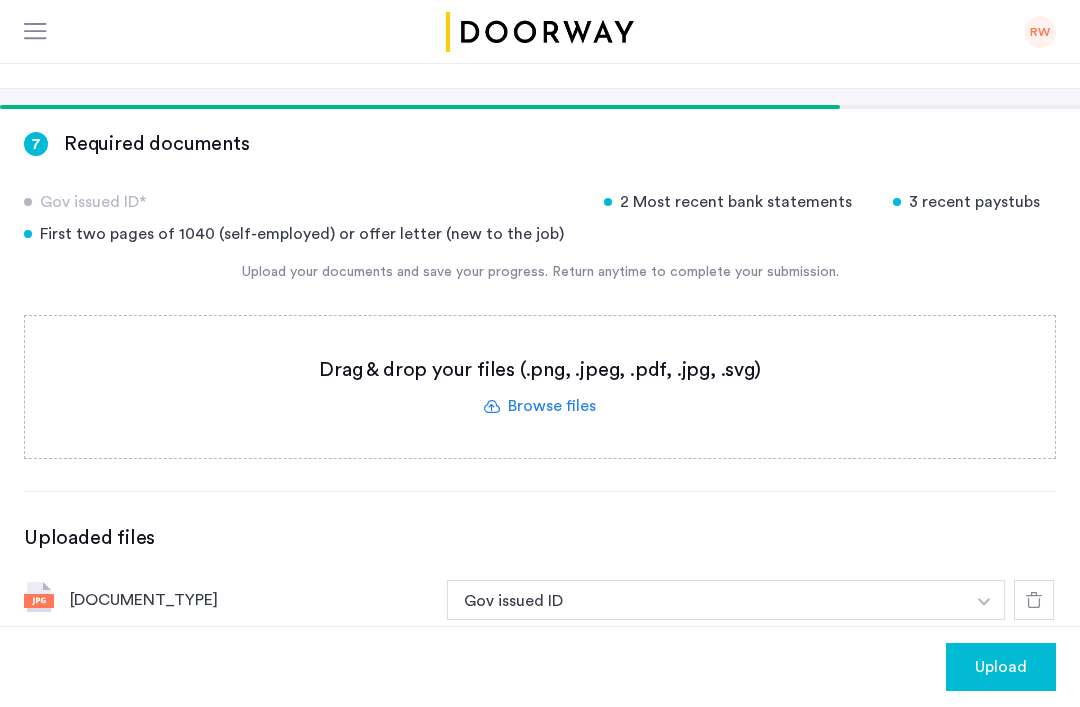 click at bounding box center (984, 600) 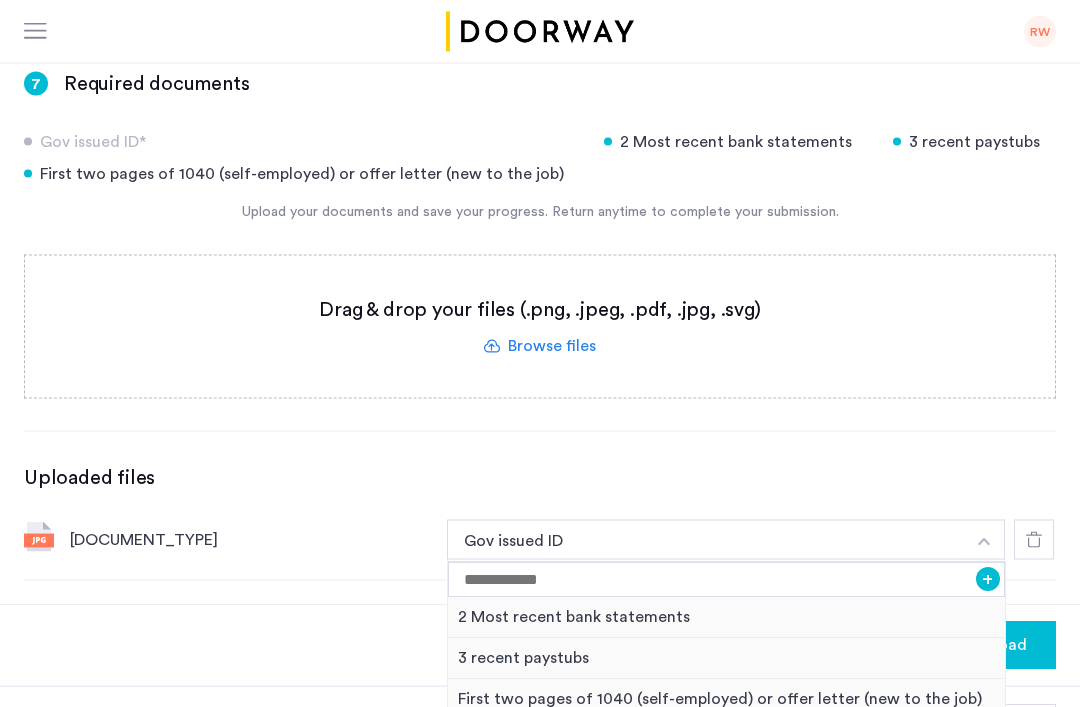 click on "Gov issued ID* [NUMBER] Most recent bank statements [NUMBER] recent paystubs First two pages of 1040 (self-employed) or offer letter (new to the job) Upload your documents and save your progress. Return anytime to complete your submission. Drag & drop your files (.png, .jpeg, .pdf, .jpg, .svg) Browse files Upload documents (.png, .jpeg, .pdf, .jpg, .svg) Uploaded files image.jpg Gov issued ID + [NUMBER] Most recent bank statements [NUMBER] recent paystubs First two pages of 1040 (self-employed) or offer letter (new to the job) Gov issued ID" 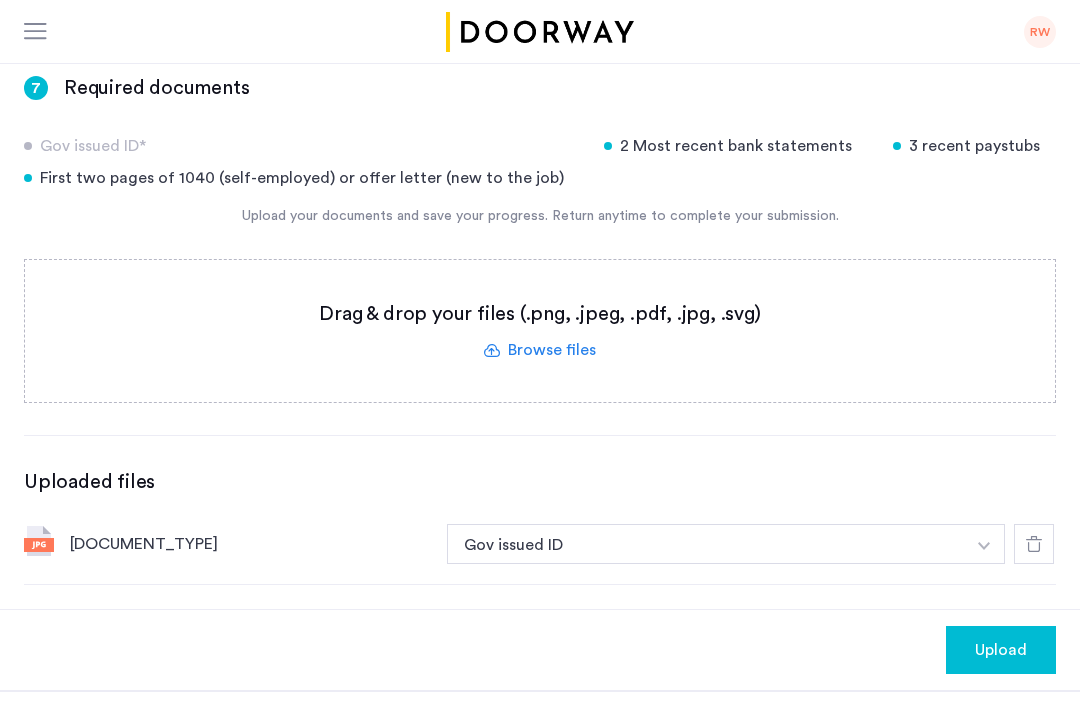 scroll, scrollTop: 325, scrollLeft: 0, axis: vertical 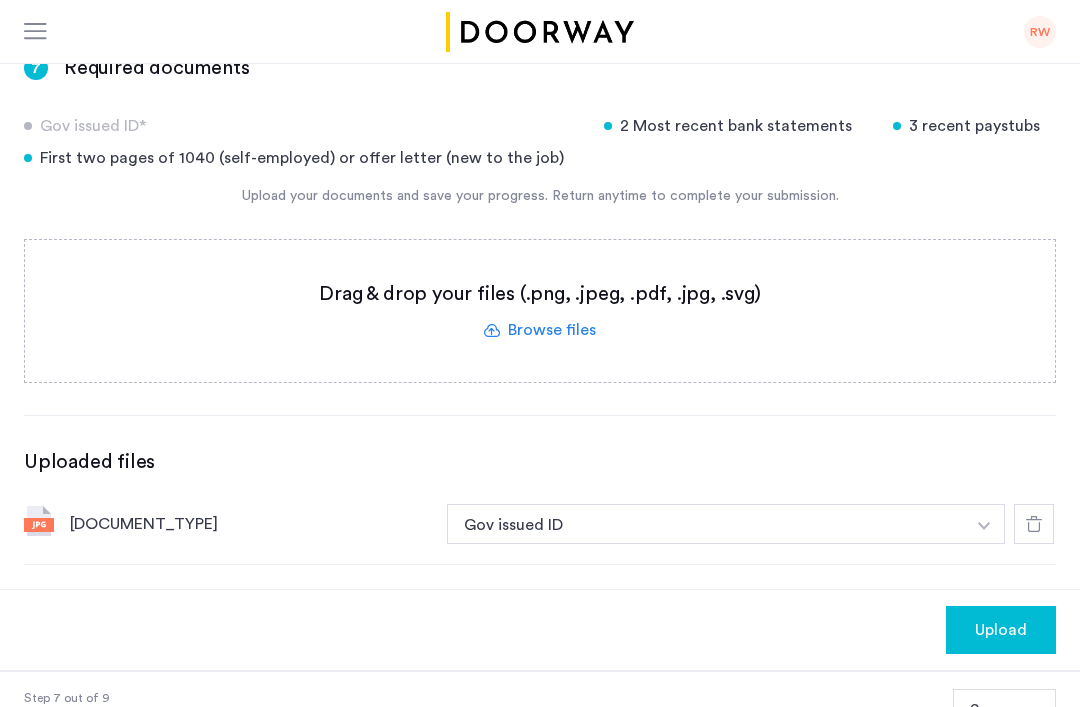 click 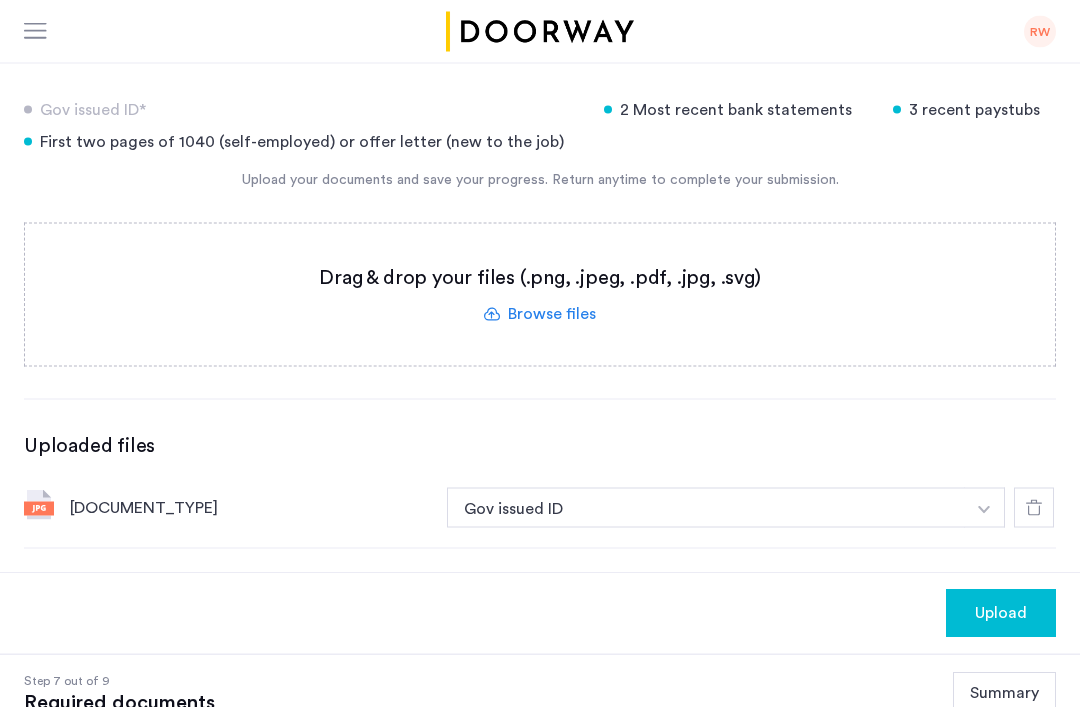scroll, scrollTop: 343, scrollLeft: 0, axis: vertical 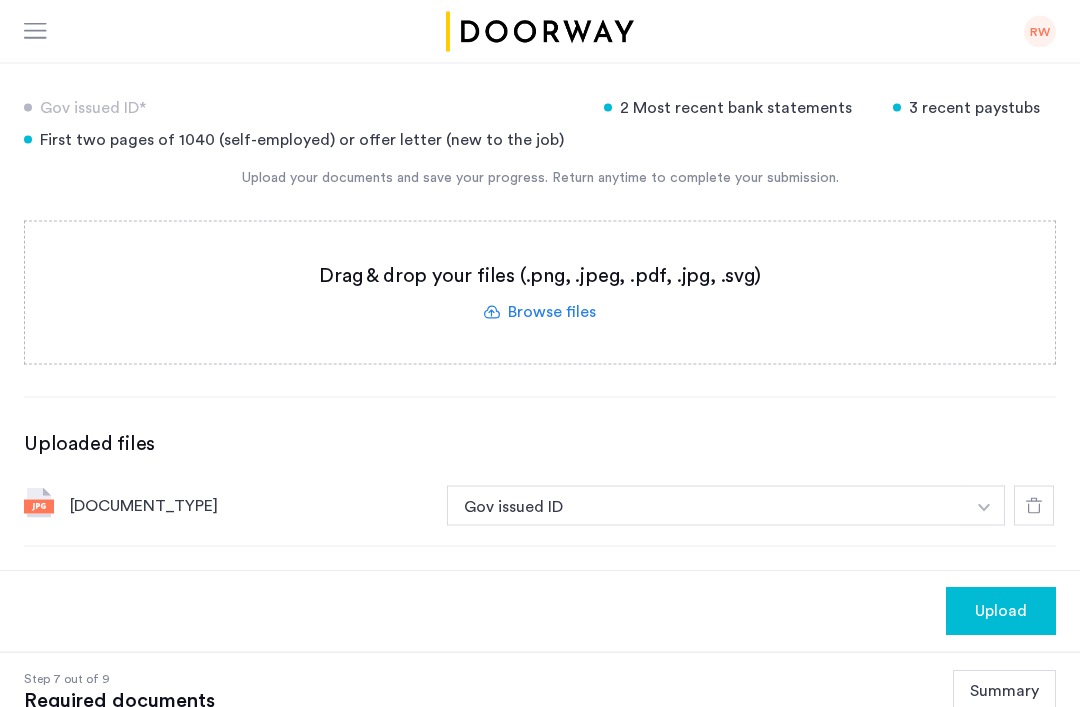 click 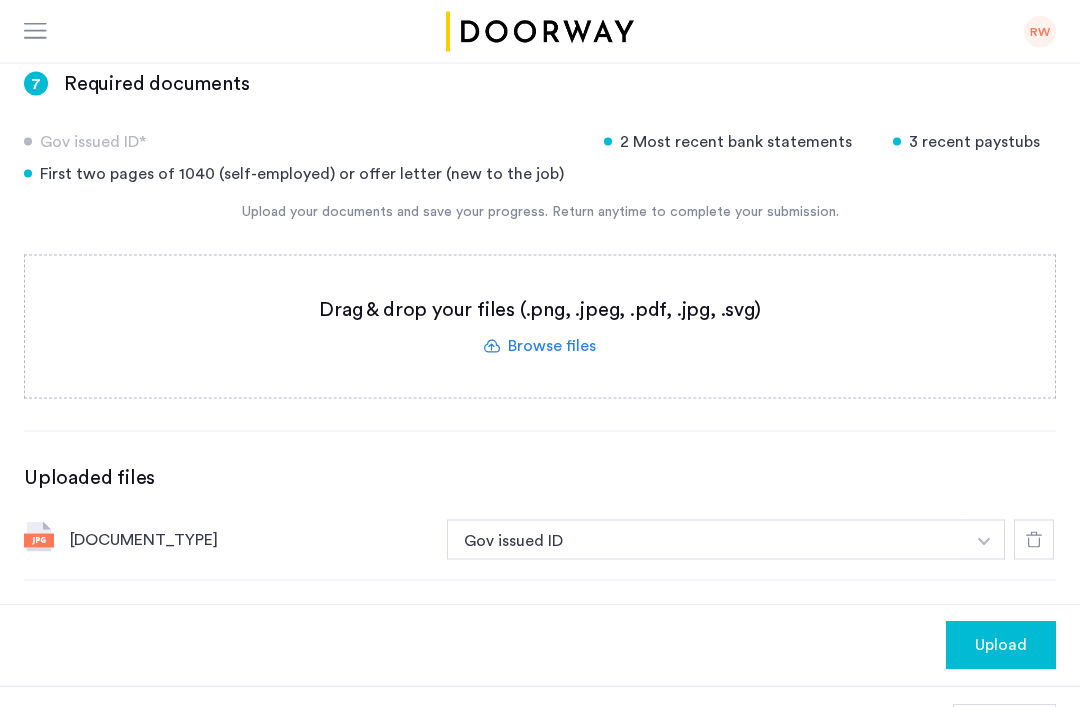 scroll, scrollTop: 312, scrollLeft: 0, axis: vertical 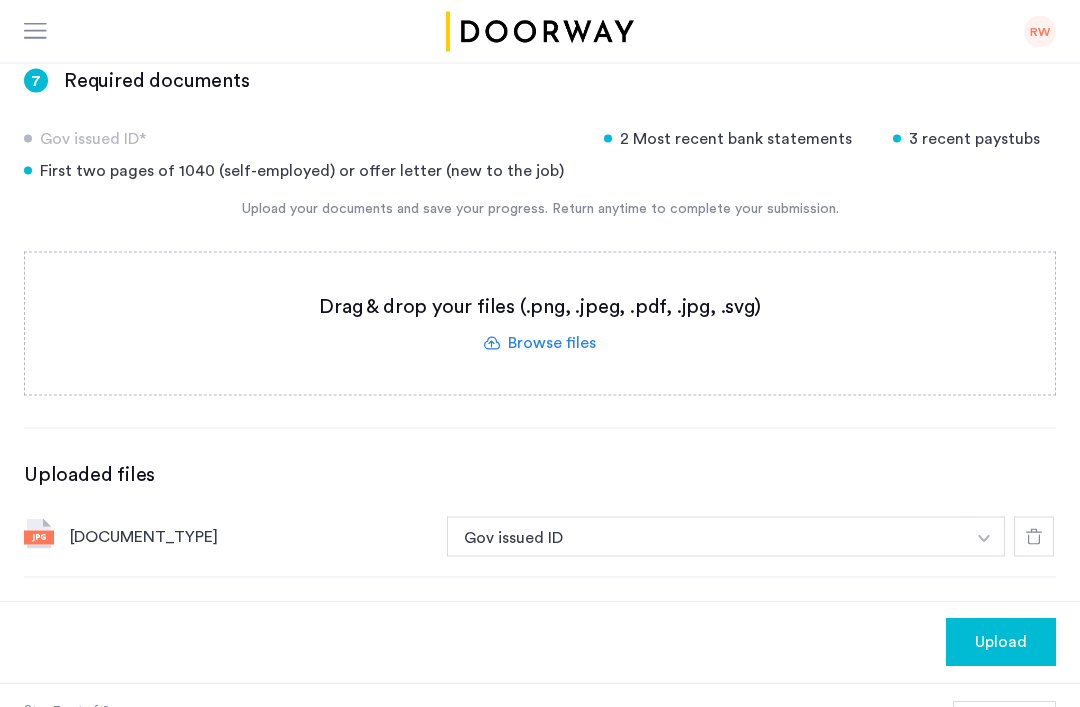 click 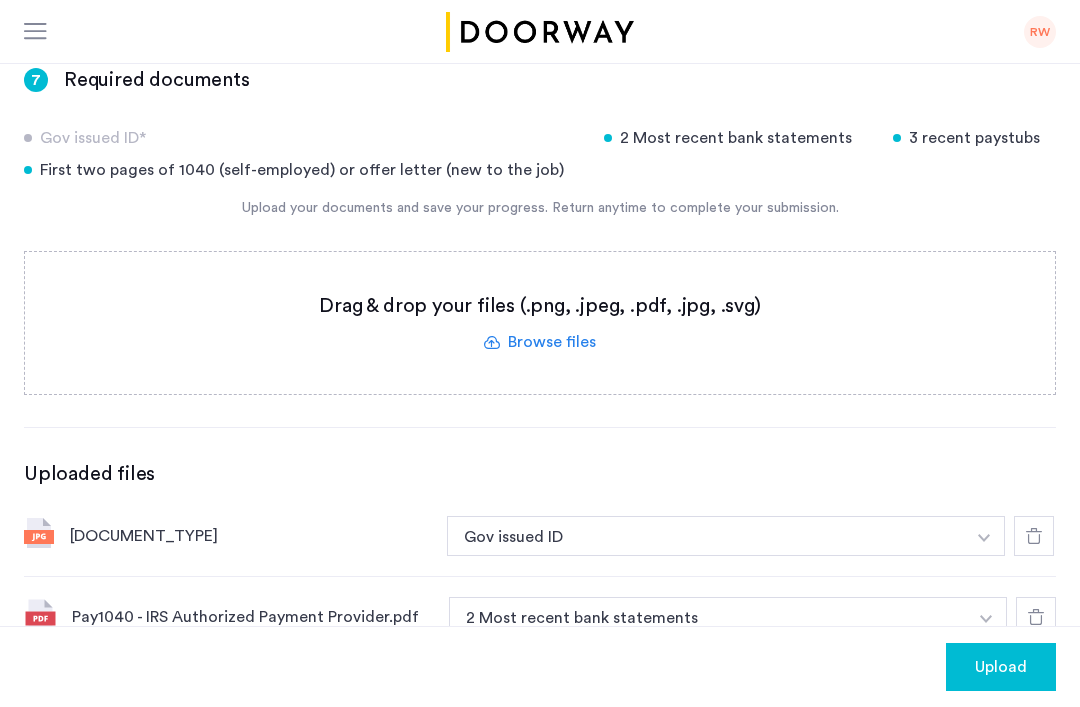 click on "2 Most recent bank statements" at bounding box center (708, 617) 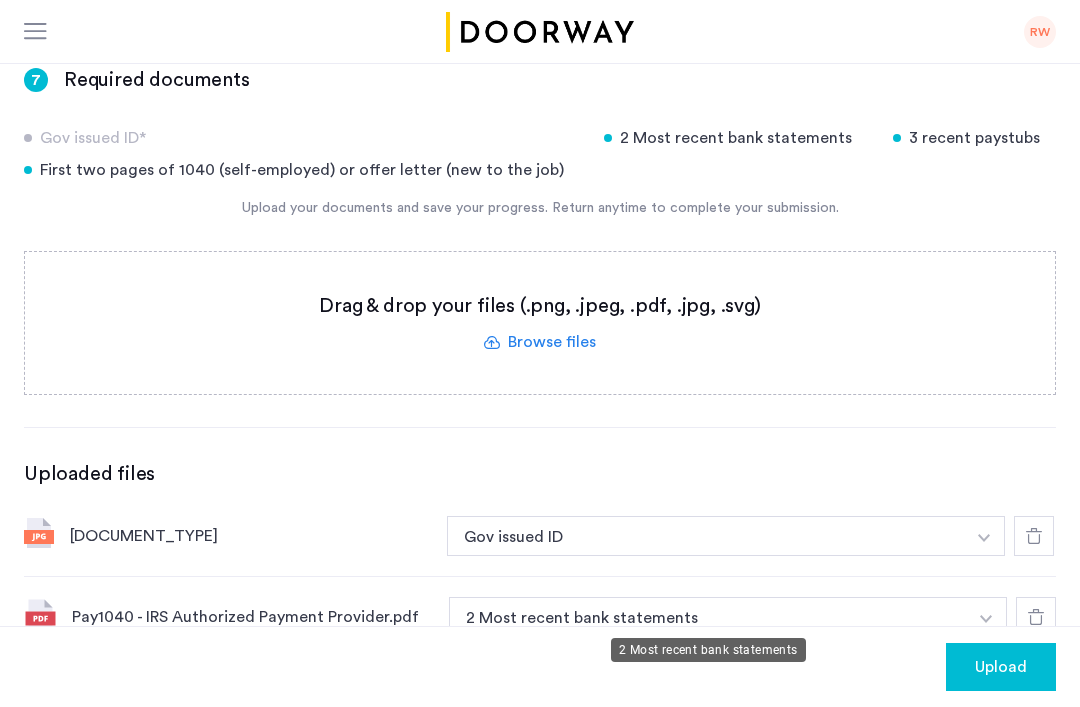 click at bounding box center [984, 536] 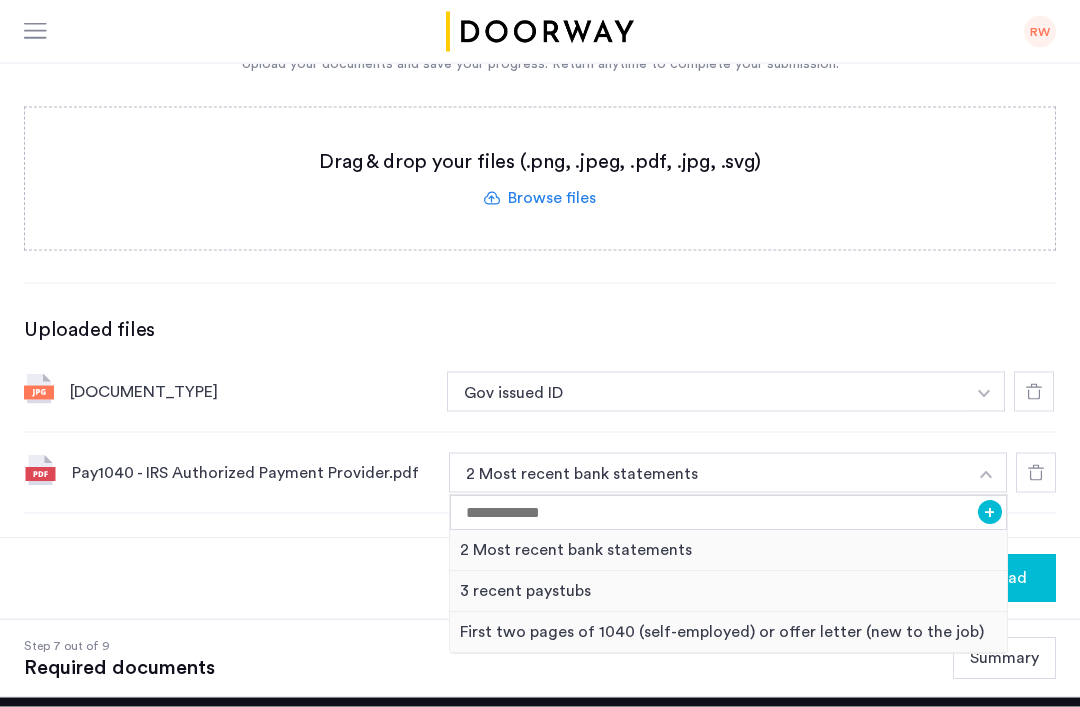 scroll, scrollTop: 466, scrollLeft: 0, axis: vertical 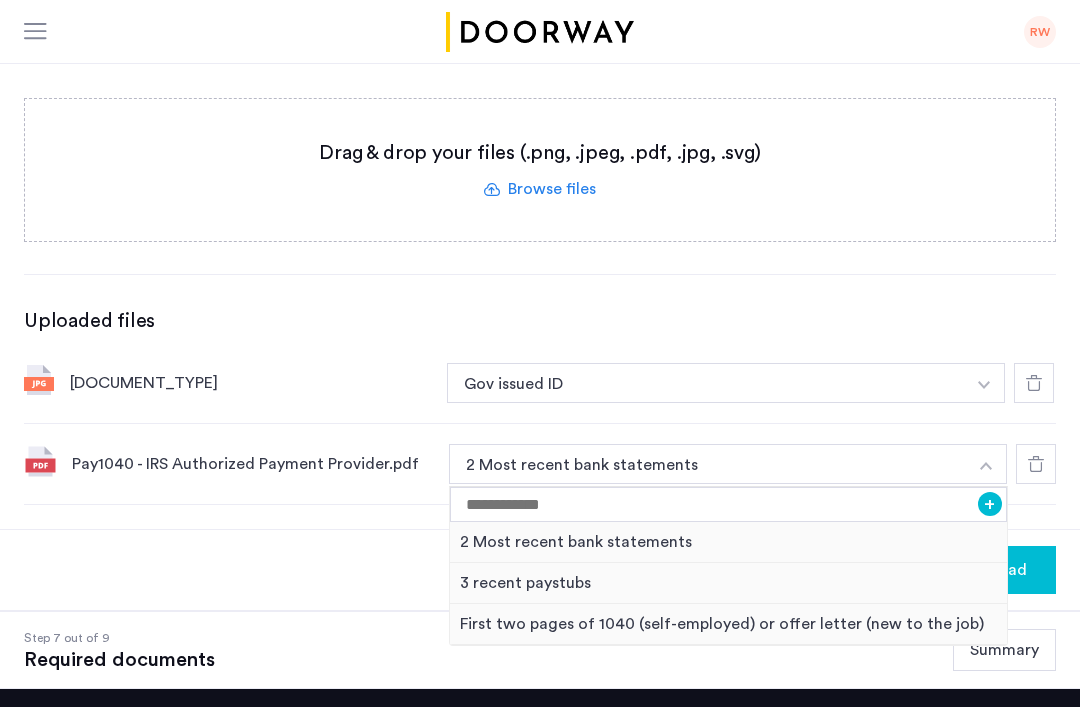 click 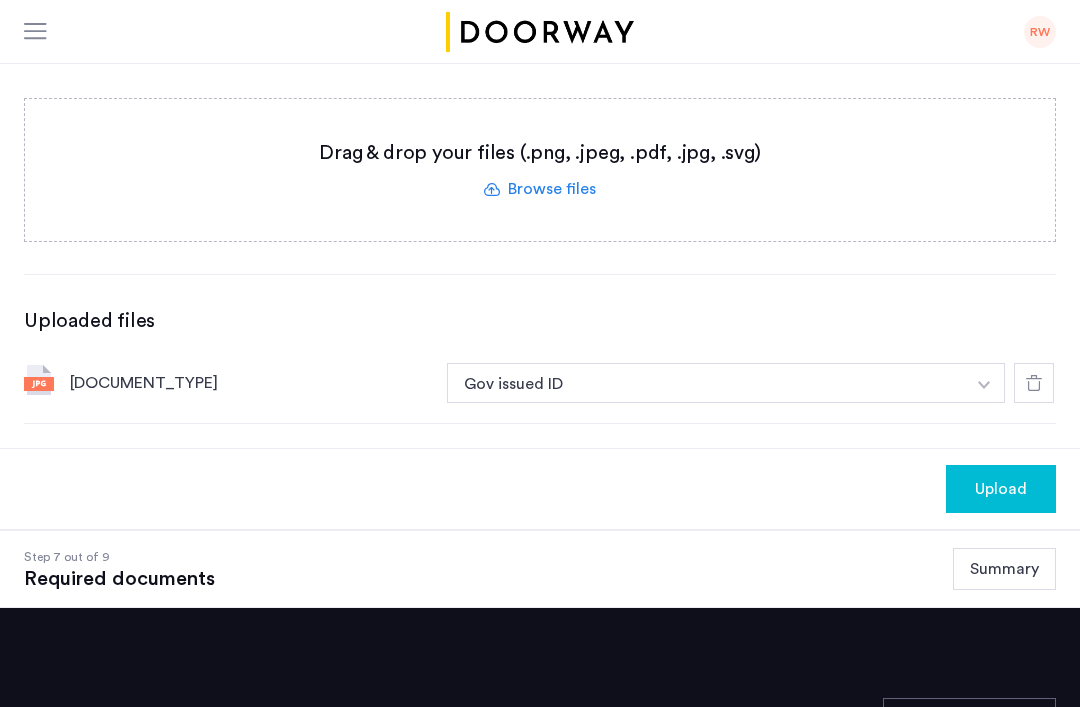 click 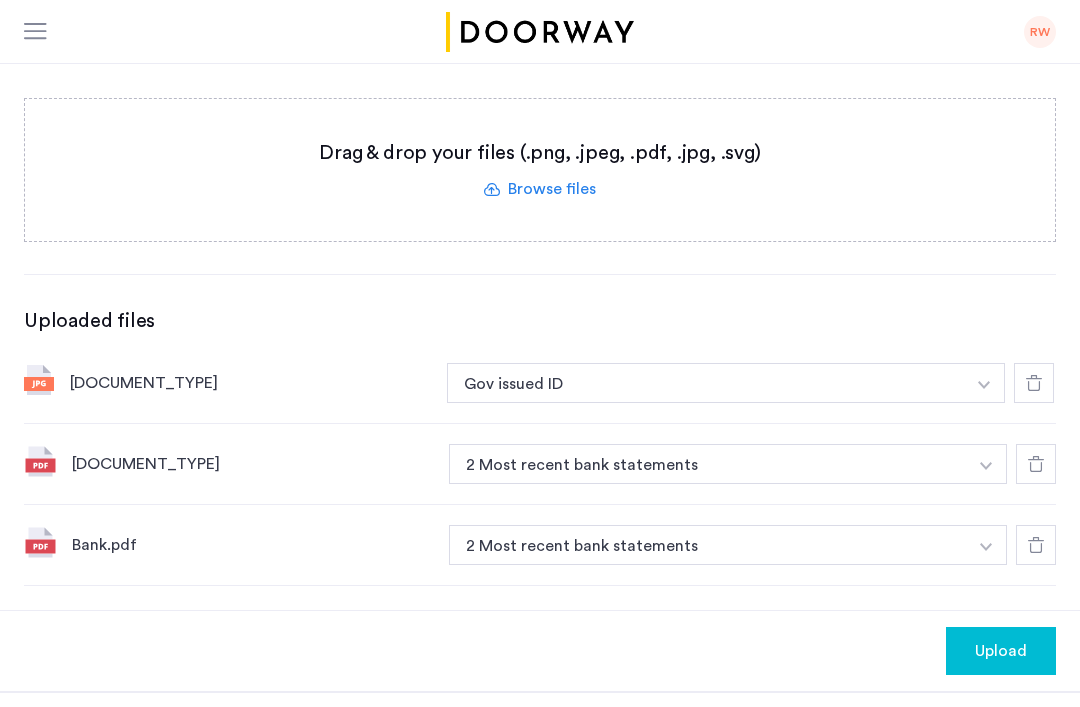 click on "2 Most recent bank statements" at bounding box center [708, 464] 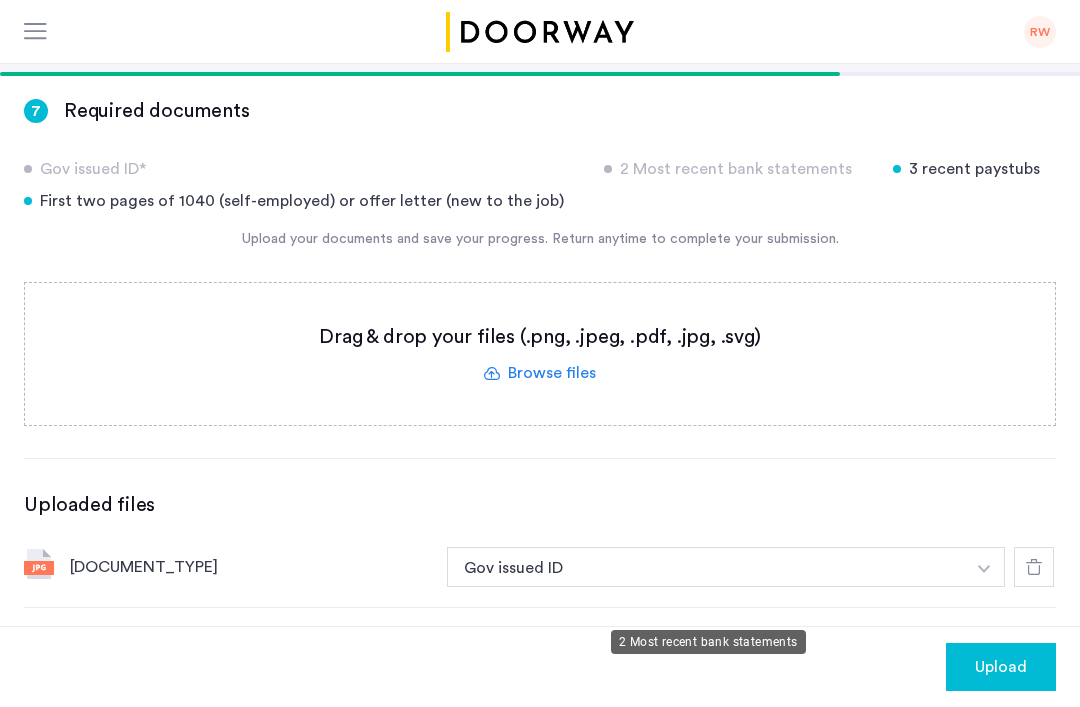 scroll, scrollTop: 304, scrollLeft: 0, axis: vertical 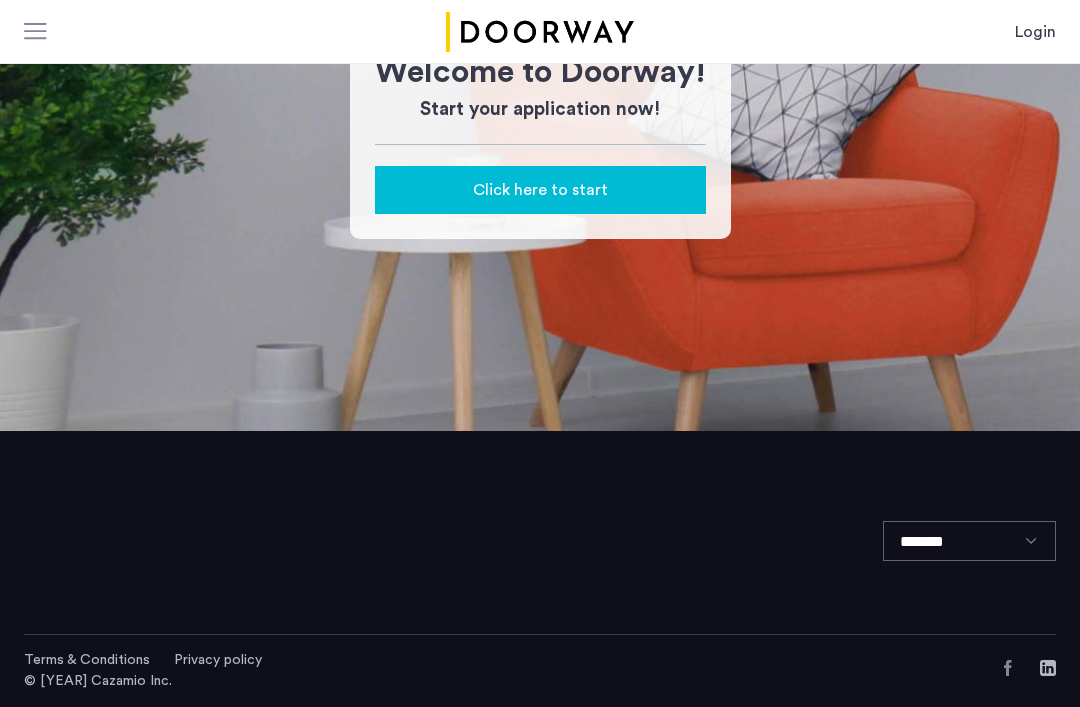 click on "Welcome to Doorway! Start your [APPLICATION] now! Click here to start" 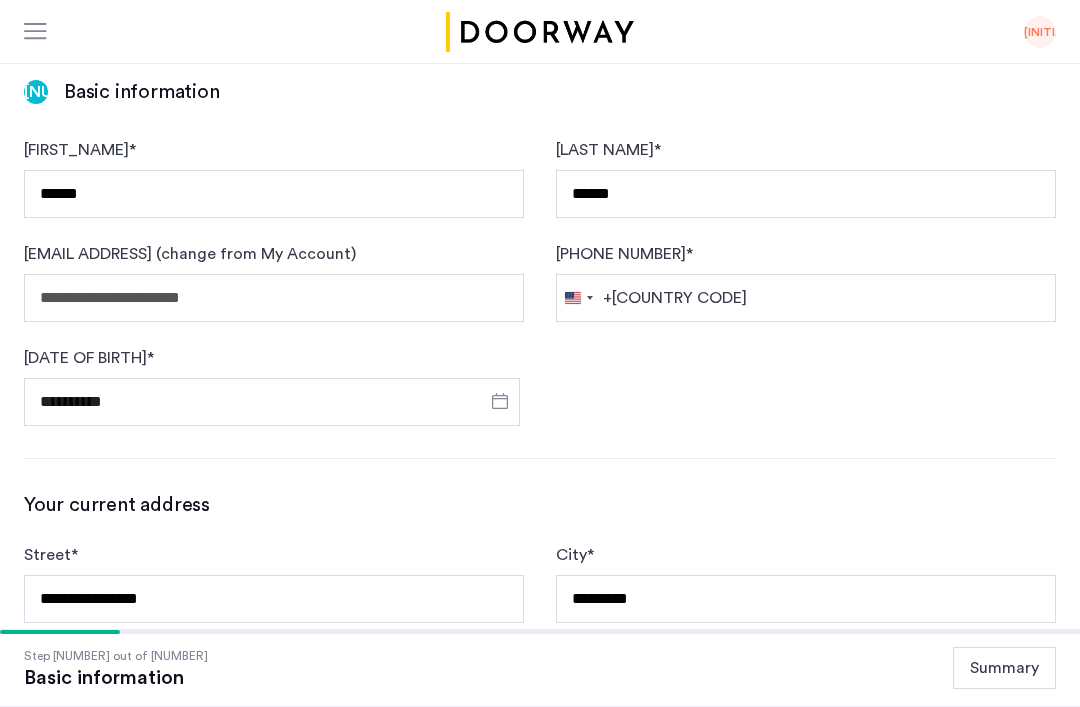 type on "**********" 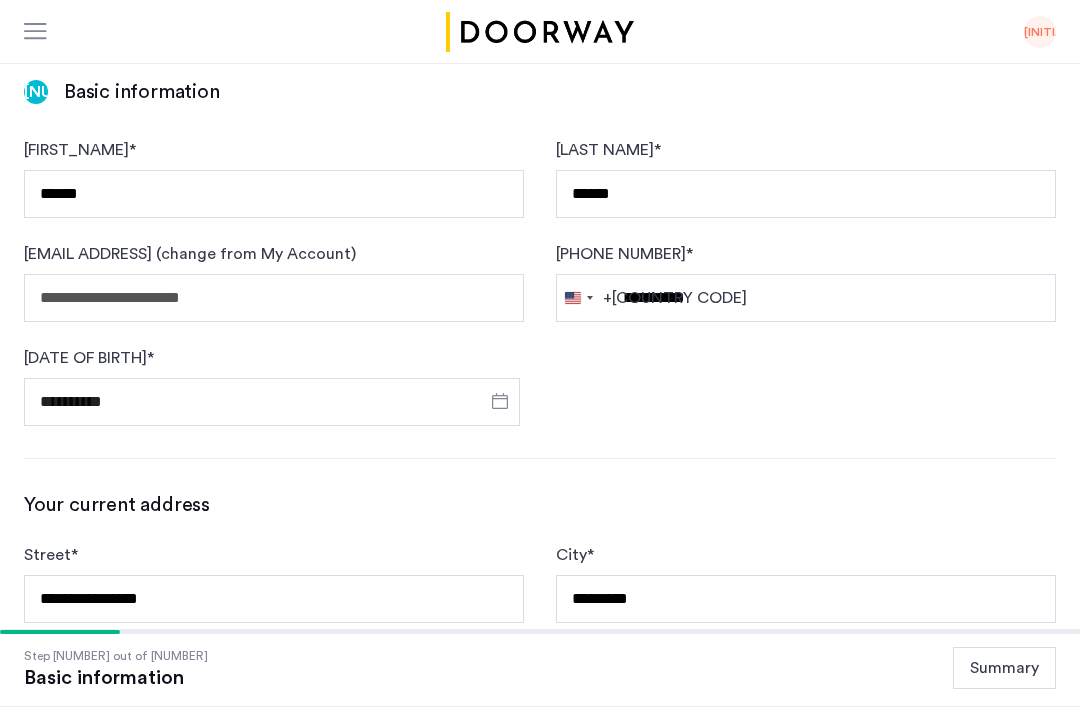 scroll, scrollTop: 0, scrollLeft: 0, axis: both 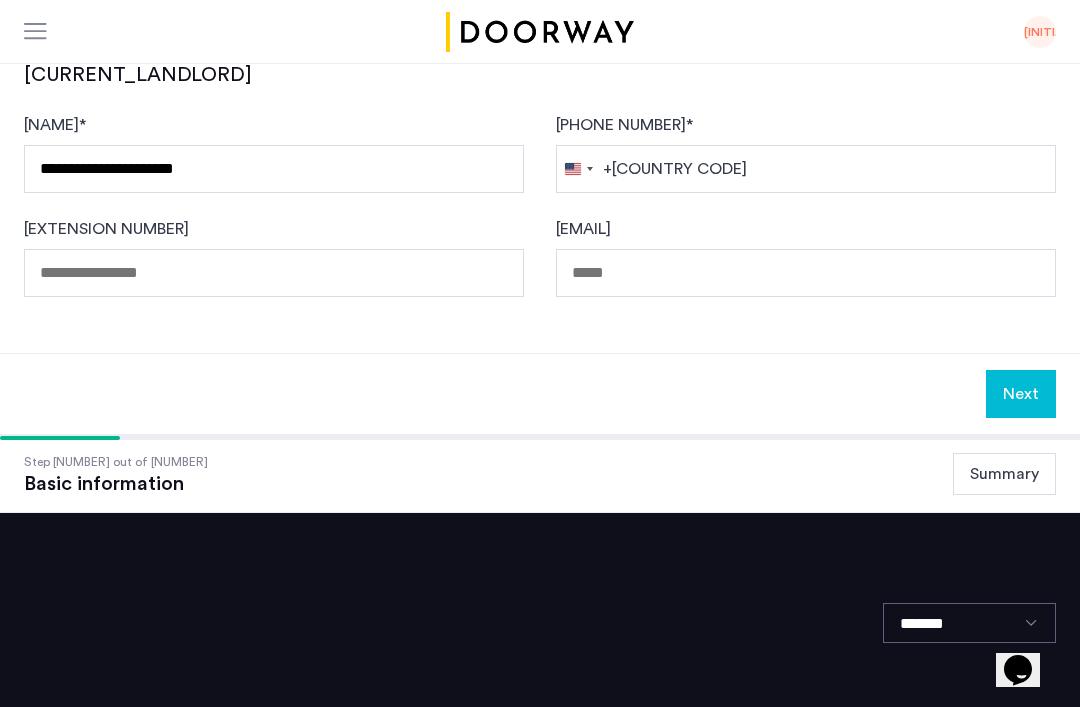 click on "Next" 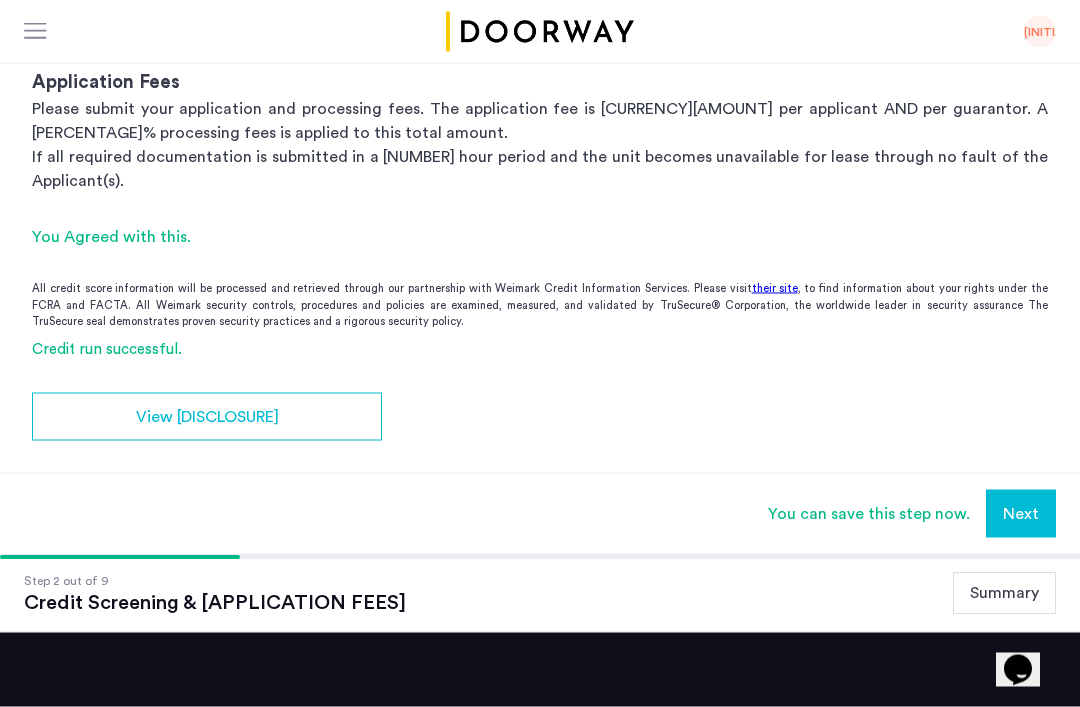 scroll, scrollTop: 474, scrollLeft: 0, axis: vertical 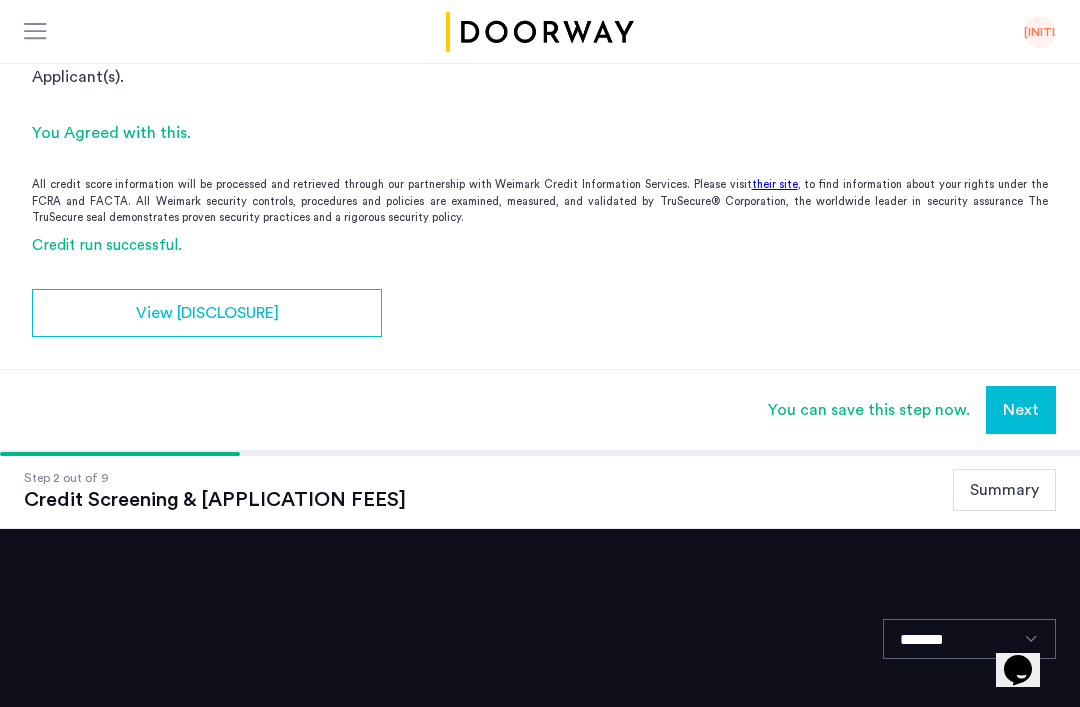 click on "Next" at bounding box center (1021, 410) 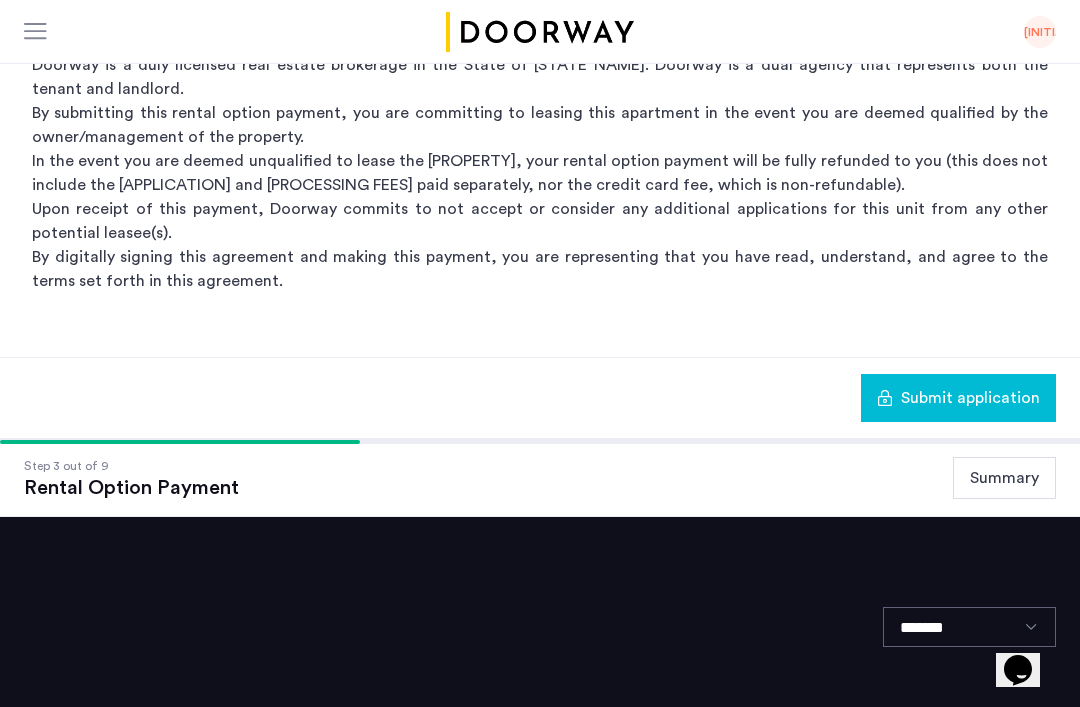 scroll, scrollTop: 460, scrollLeft: 0, axis: vertical 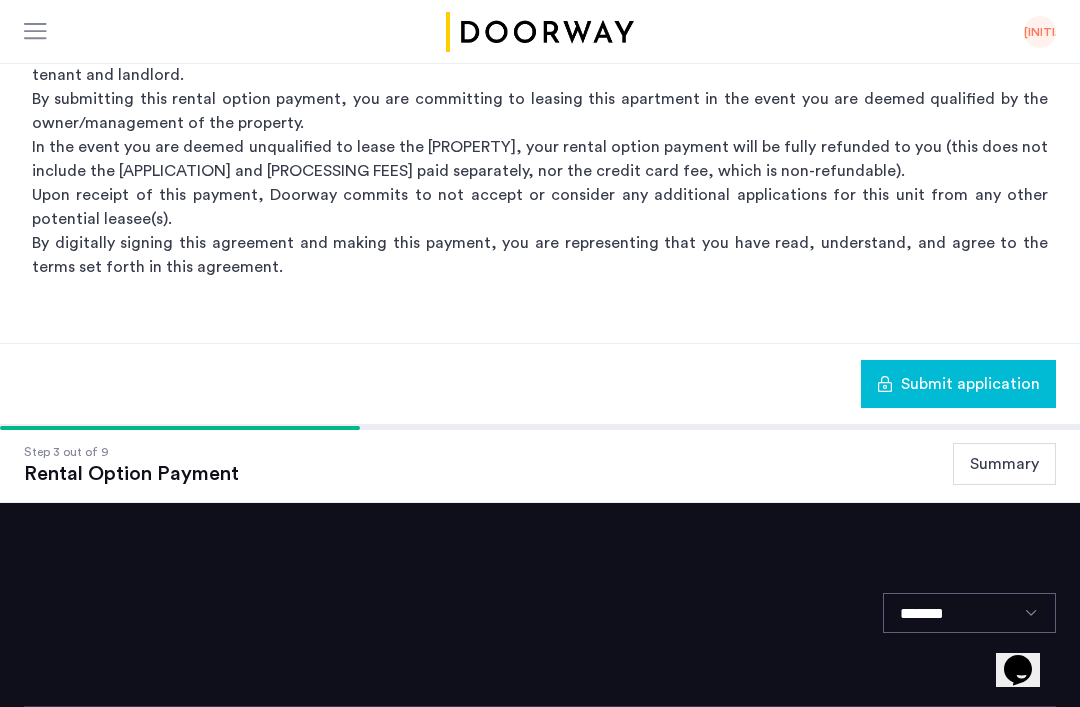 click on "Submit application" 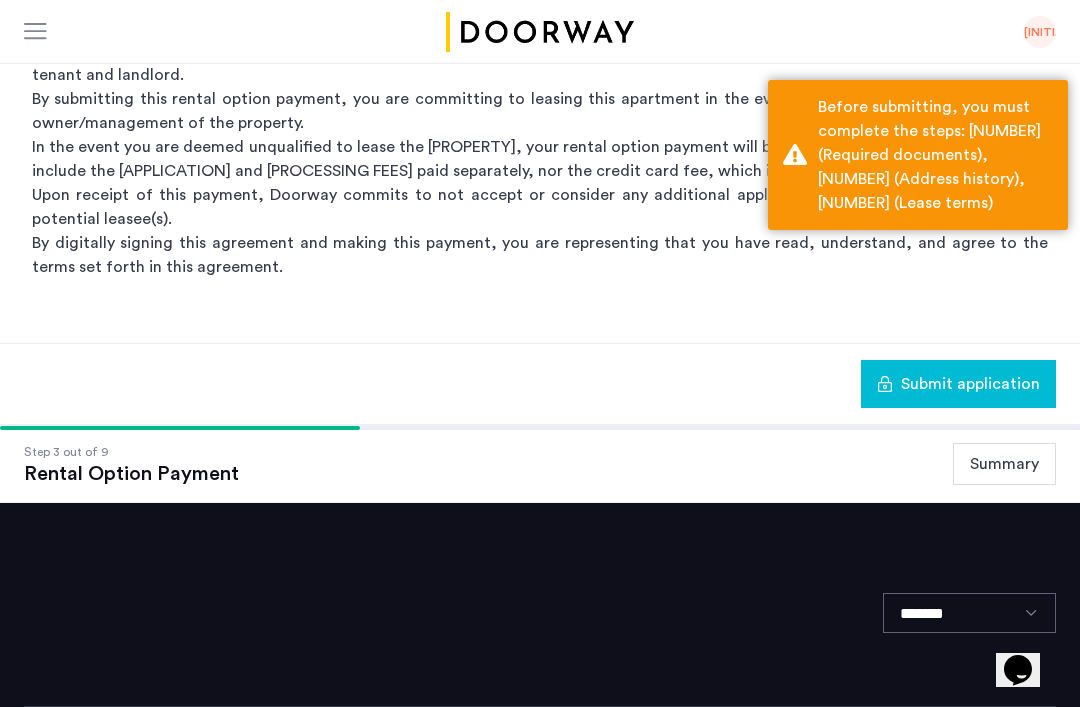 click on "[RENTAL OPTION PAYMENT] [RENTAL OPTION PAYMENT] Doorway is a duly licensed real estate brokerage in the State of [STATE NAME]. Doorway is a dual agency that represents both the tenant and landlord. By submitting this [RENTAL OPTION PAYMENT], you are committing to leasing this [APARTMENT] in the event you are deemed qualified by the owner/management of the [PROPERTY]. In the event you are deemed unqualified to lease the [PROPERTY], your [RENTAL OPTION PAYMENT] will be fully refunded to you (this does not include the [APPLICATION] and [PROCESSING FEES] paid separately, nor the credit card fee, which is non-refundable). Upon receipt of this payment, Doorway commits to not accept or consider any additional applications for this unit from any other potential leasee(s). By digitally signing this agreement and making this payment, you are representing that you have read, understand, and agree to the terms set forth in this agreement. Submit [APPLICATION]" 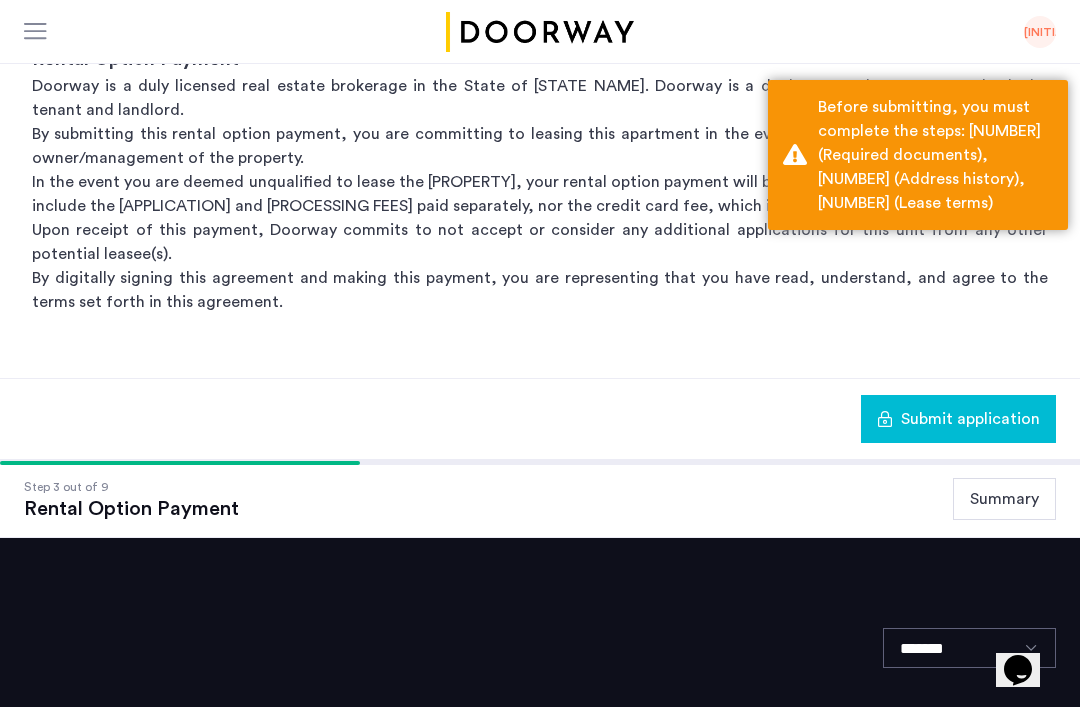 scroll, scrollTop: 460, scrollLeft: 0, axis: vertical 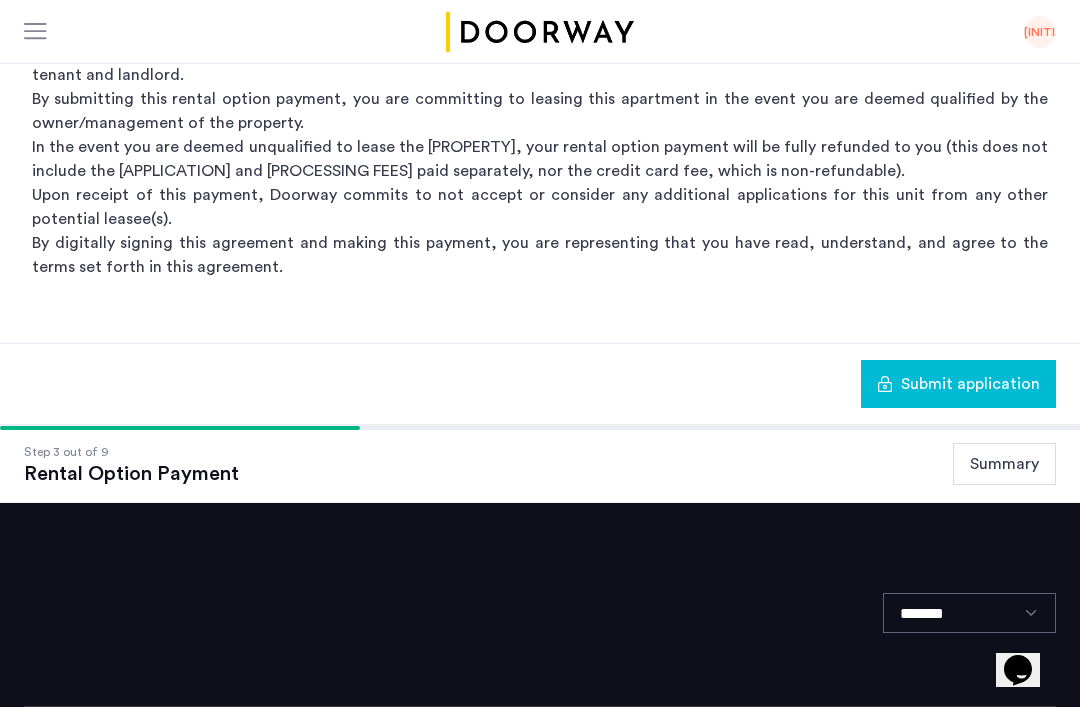 click on "Summary" 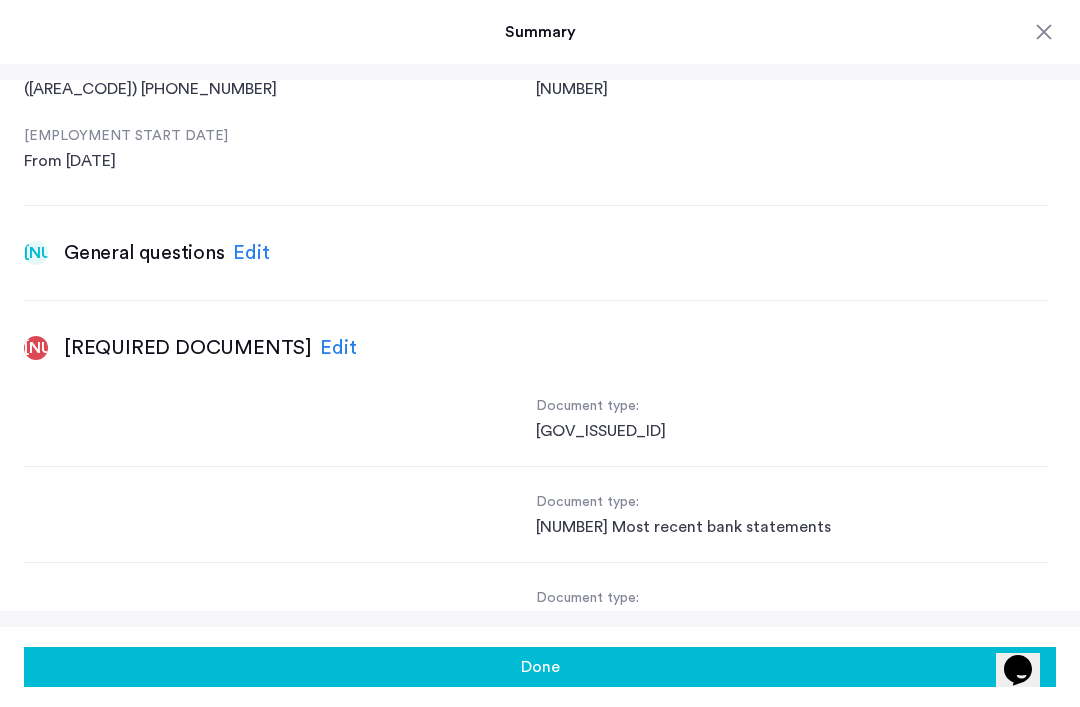 scroll, scrollTop: 2096, scrollLeft: 0, axis: vertical 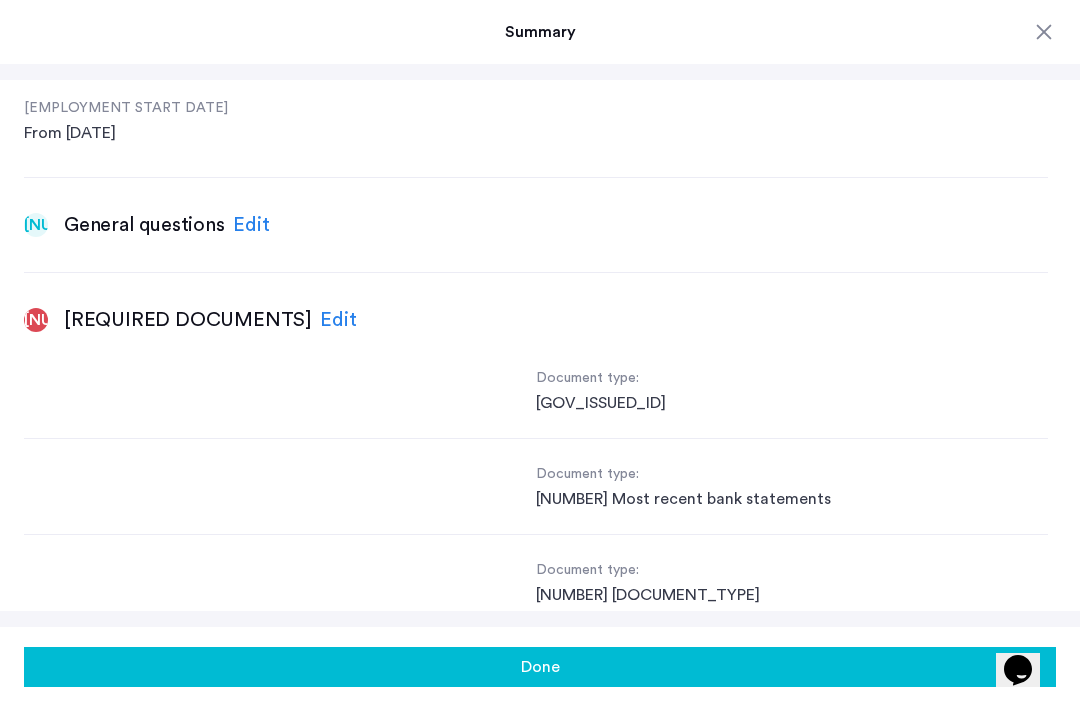 click on "Edit" at bounding box center (338, 320) 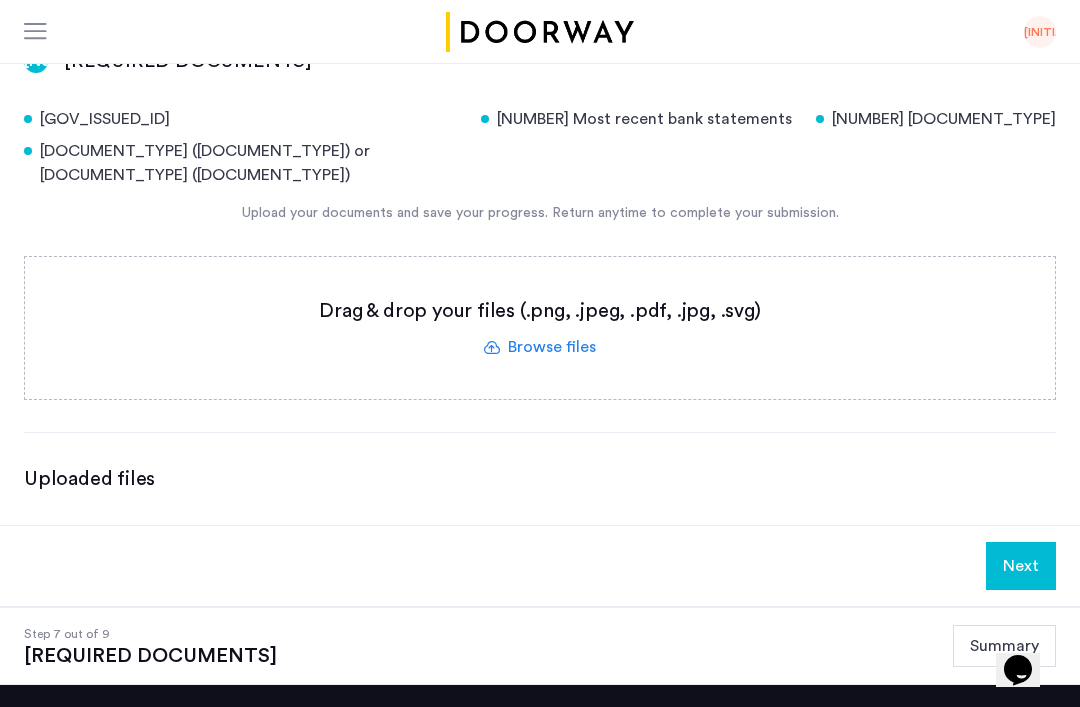 scroll, scrollTop: 321, scrollLeft: 0, axis: vertical 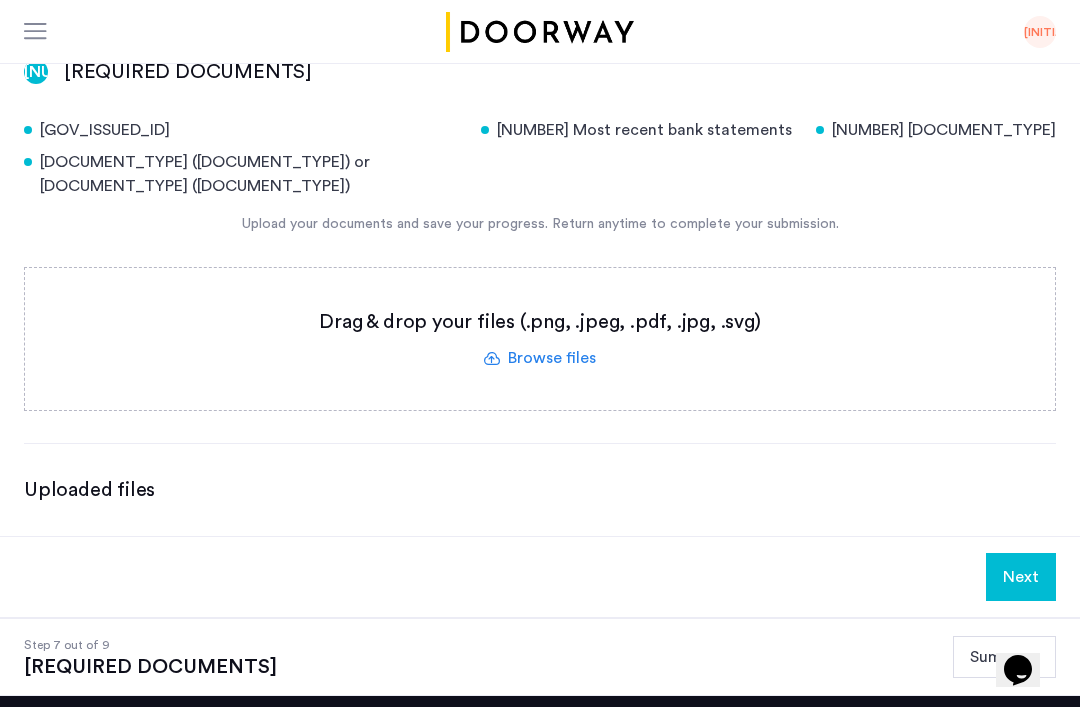 click 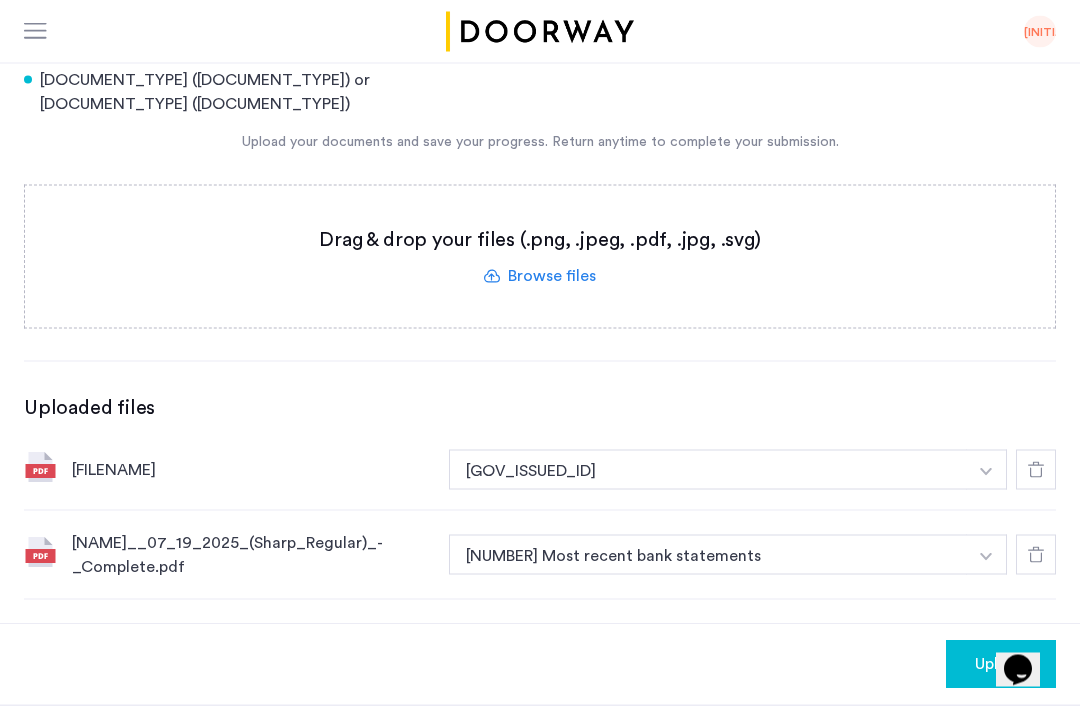 scroll, scrollTop: 407, scrollLeft: 0, axis: vertical 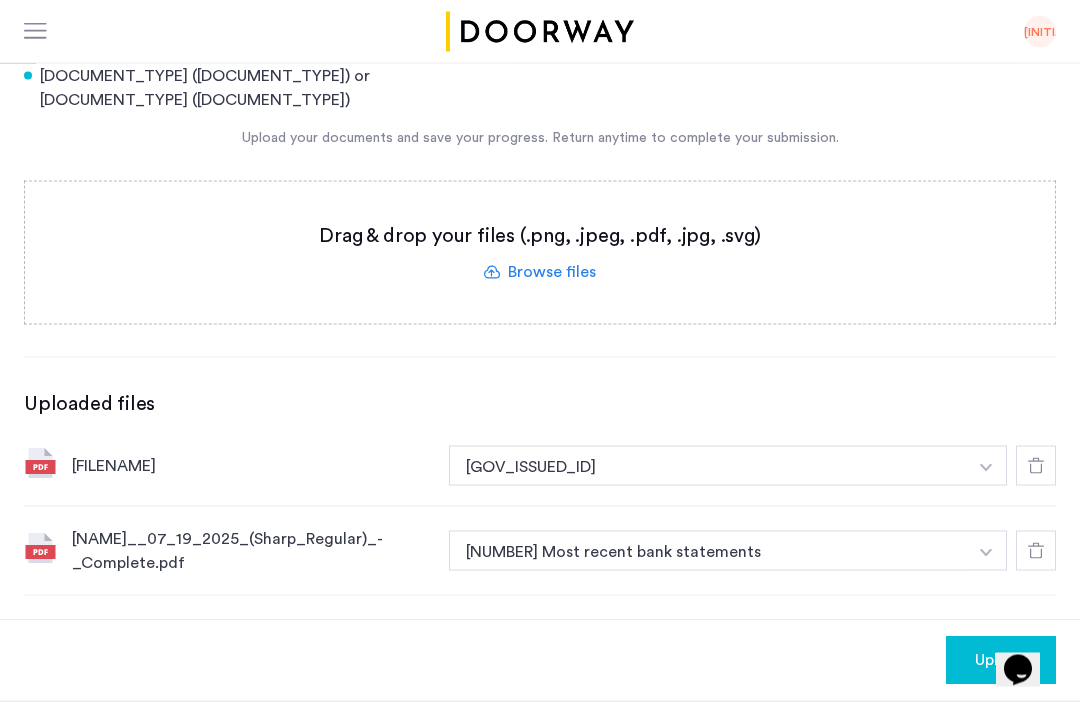 click on "Gov issued ID" at bounding box center (708, 466) 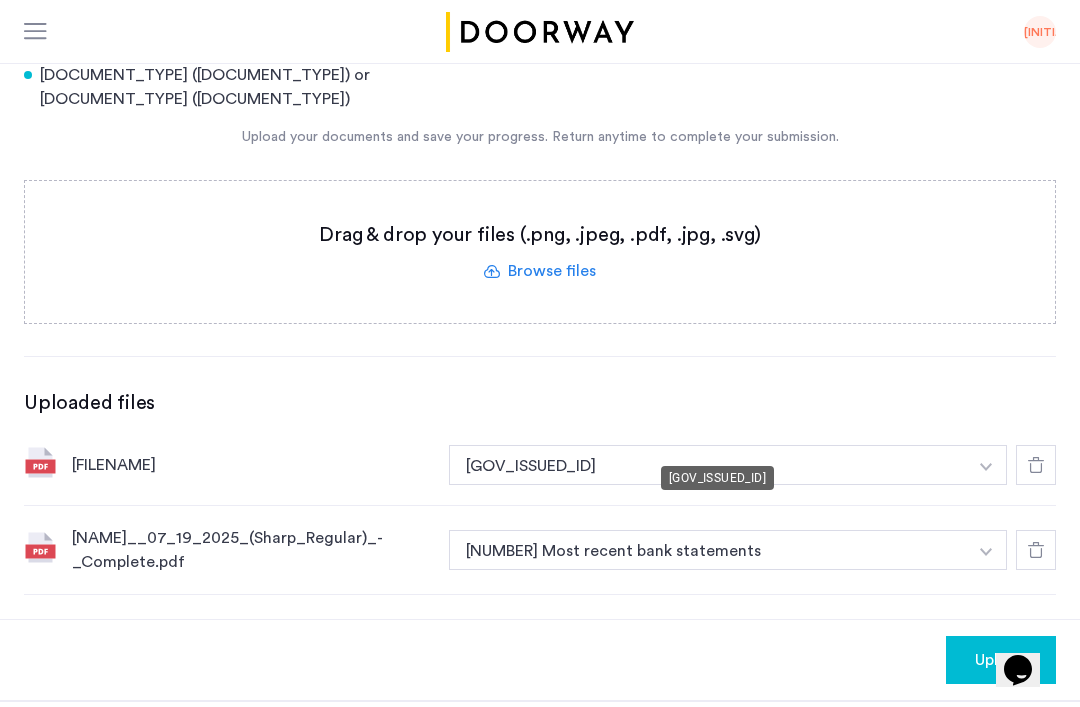 click at bounding box center [986, 465] 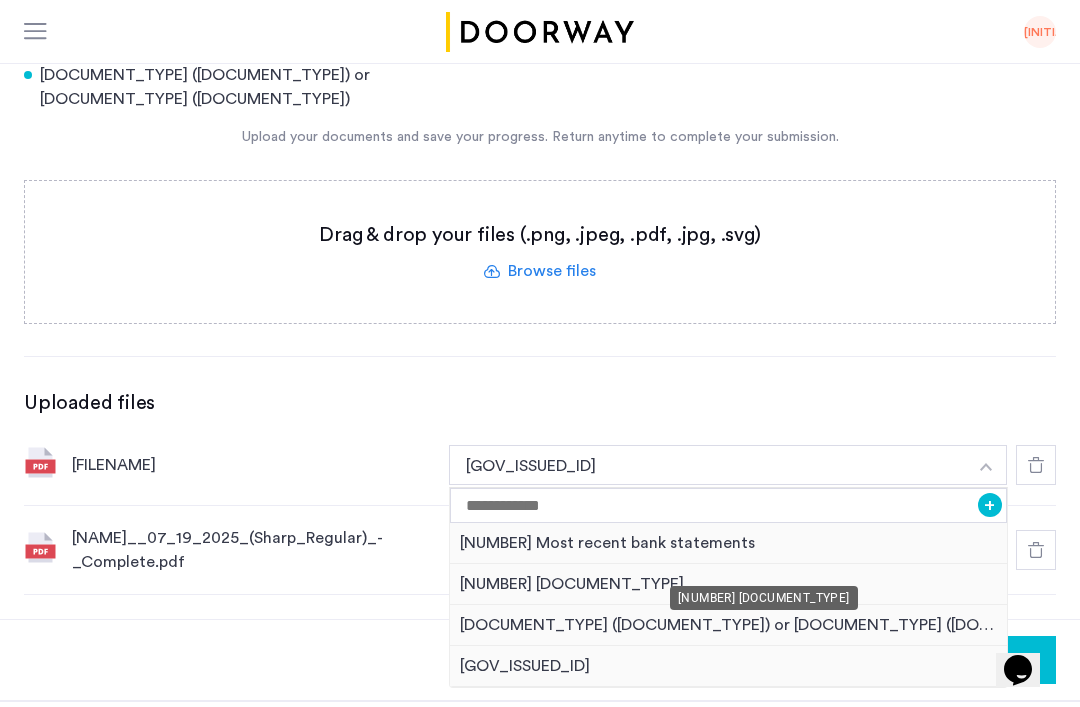 click on "3 recent paystubs" at bounding box center (728, 584) 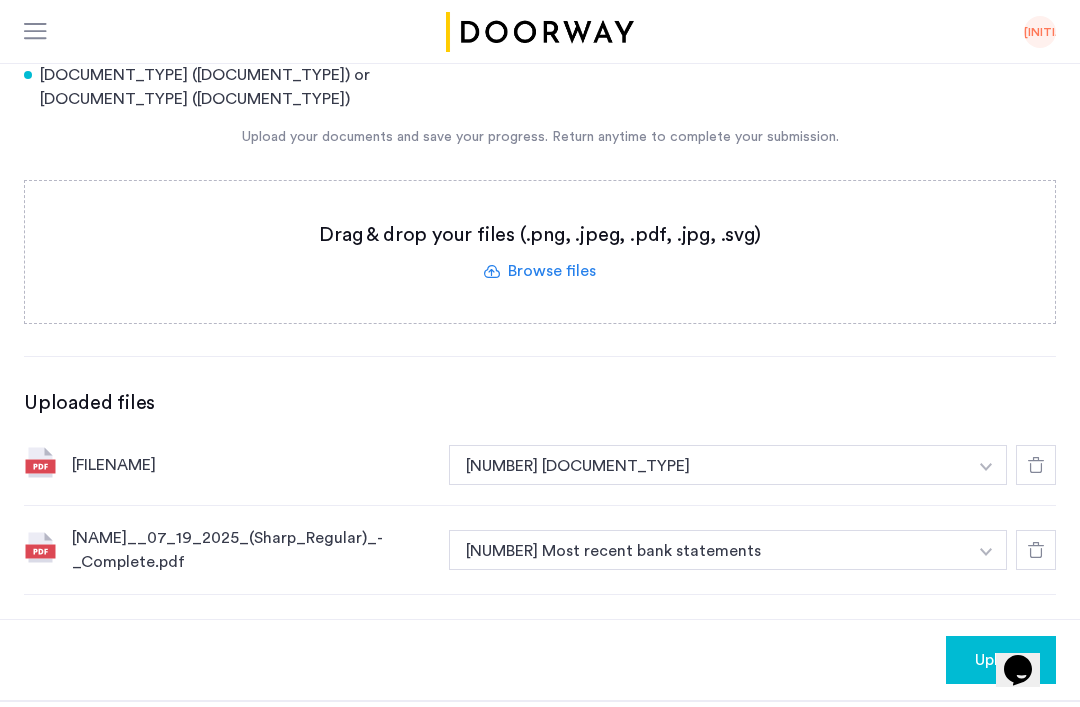 click at bounding box center (986, 465) 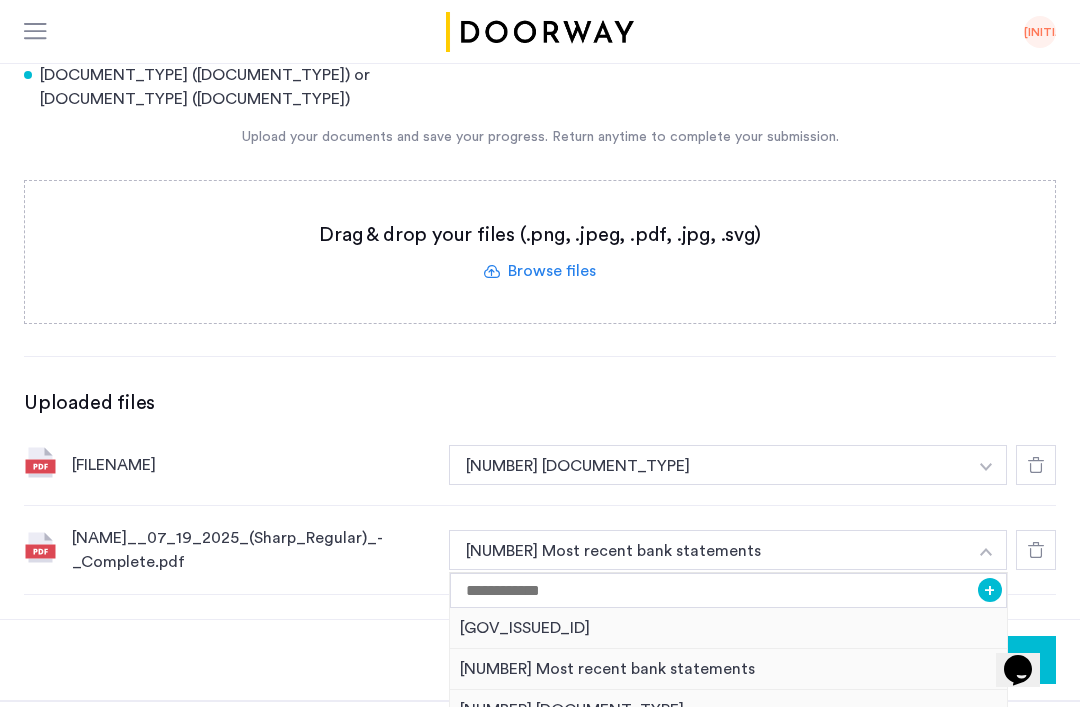 click on "3 recent paystubs" at bounding box center [728, 710] 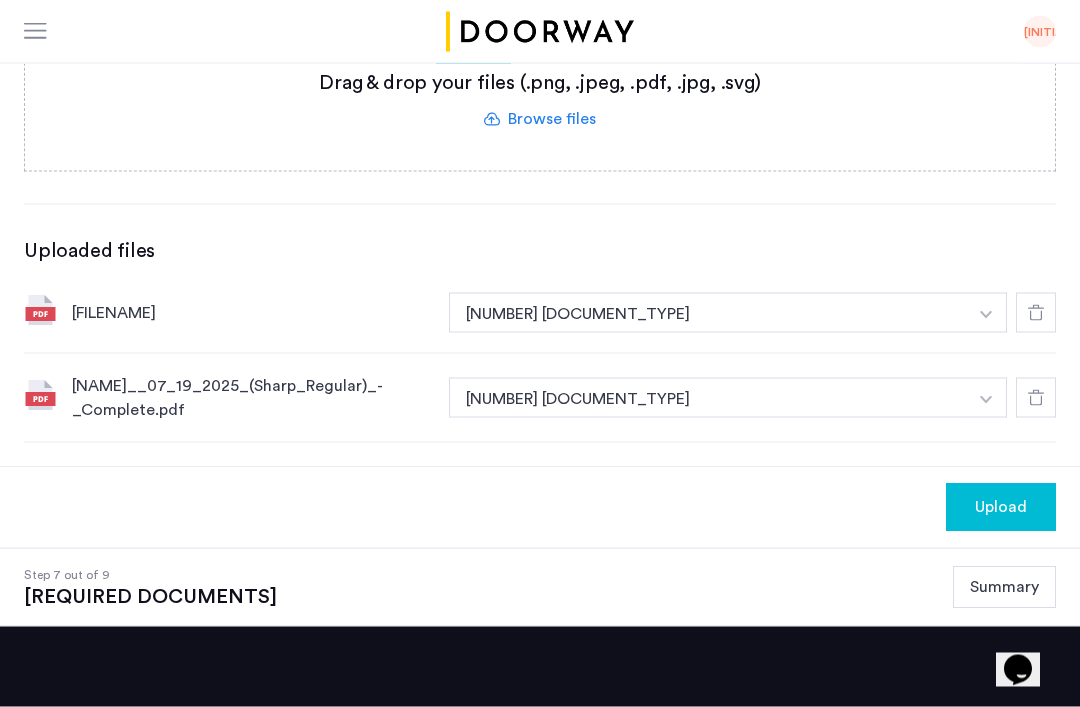 click on "Upload" 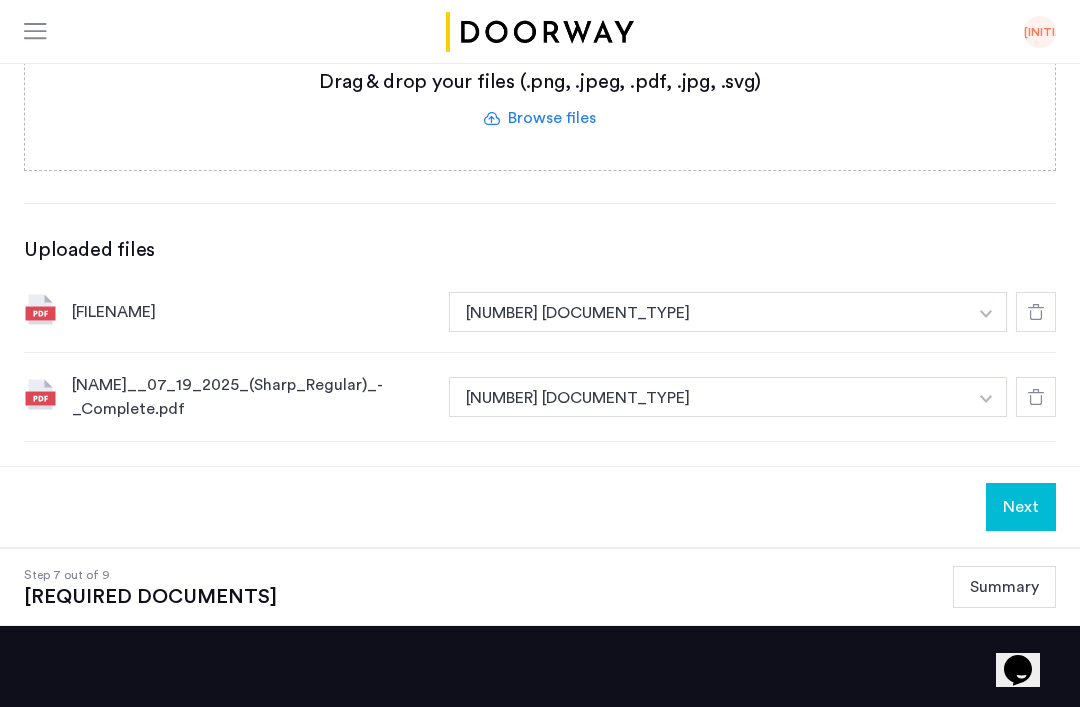 click 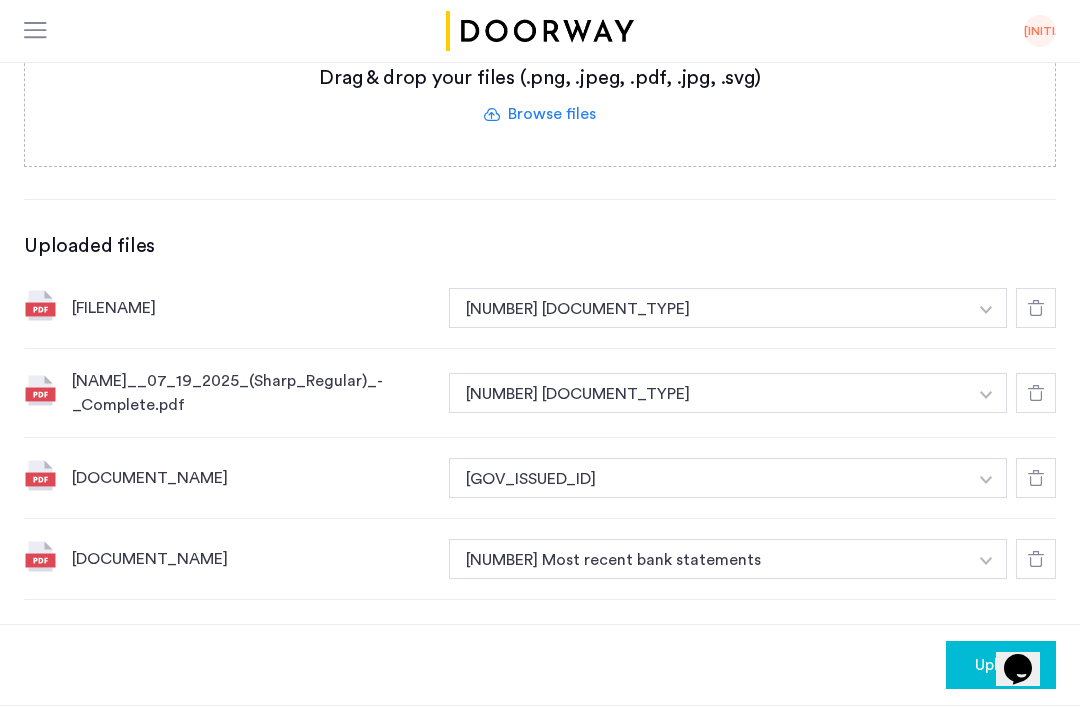 click on "Gov issued ID" at bounding box center [708, 479] 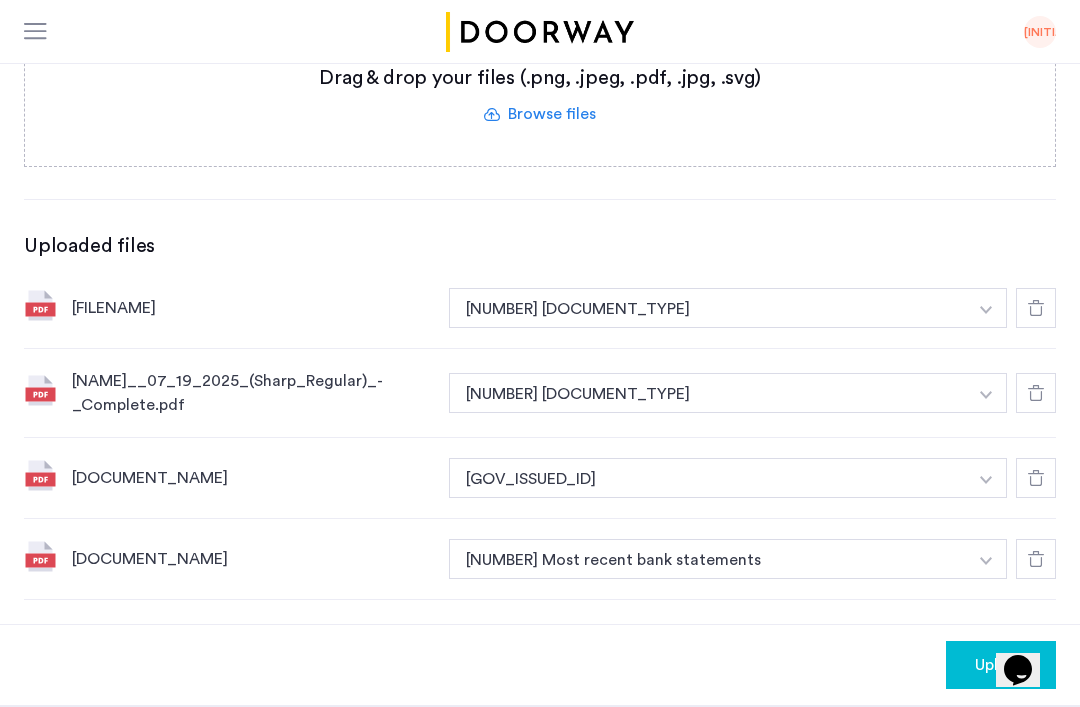 click at bounding box center [986, 310] 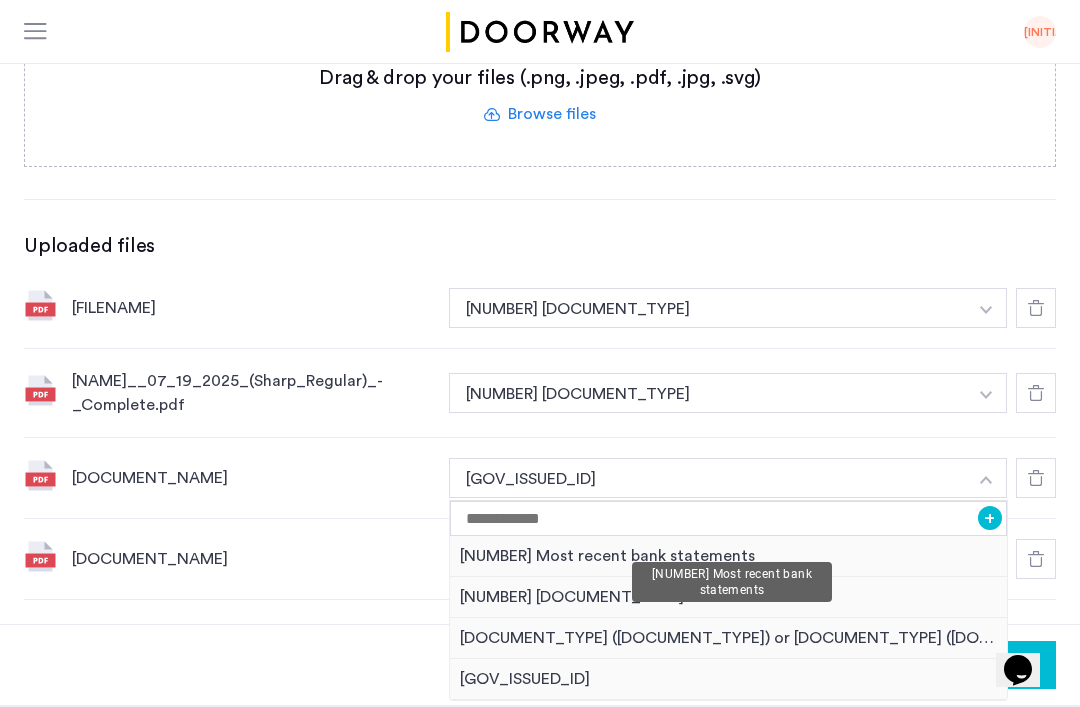 click on "2 Most recent bank statements" at bounding box center [728, 556] 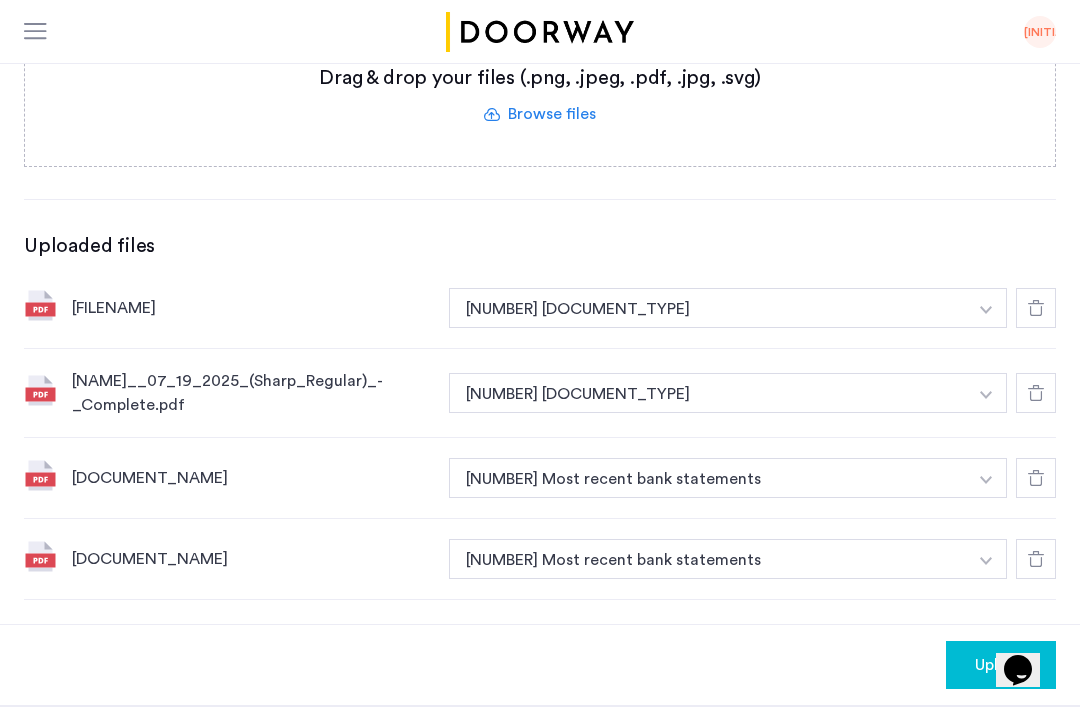 click on "Upload" 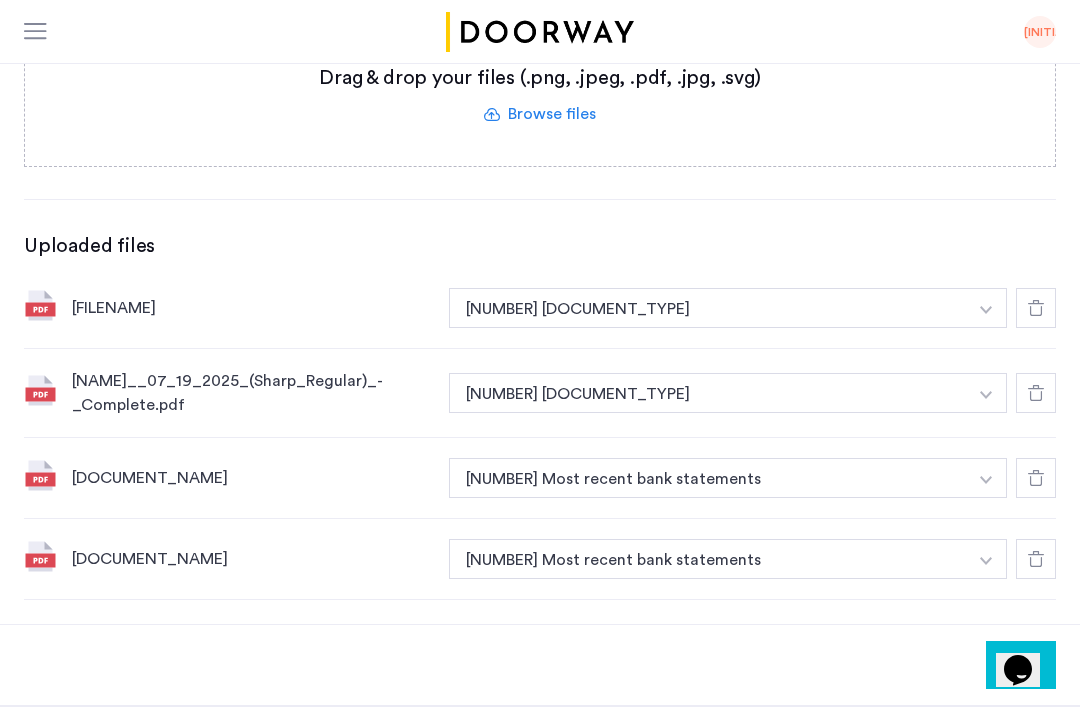 click 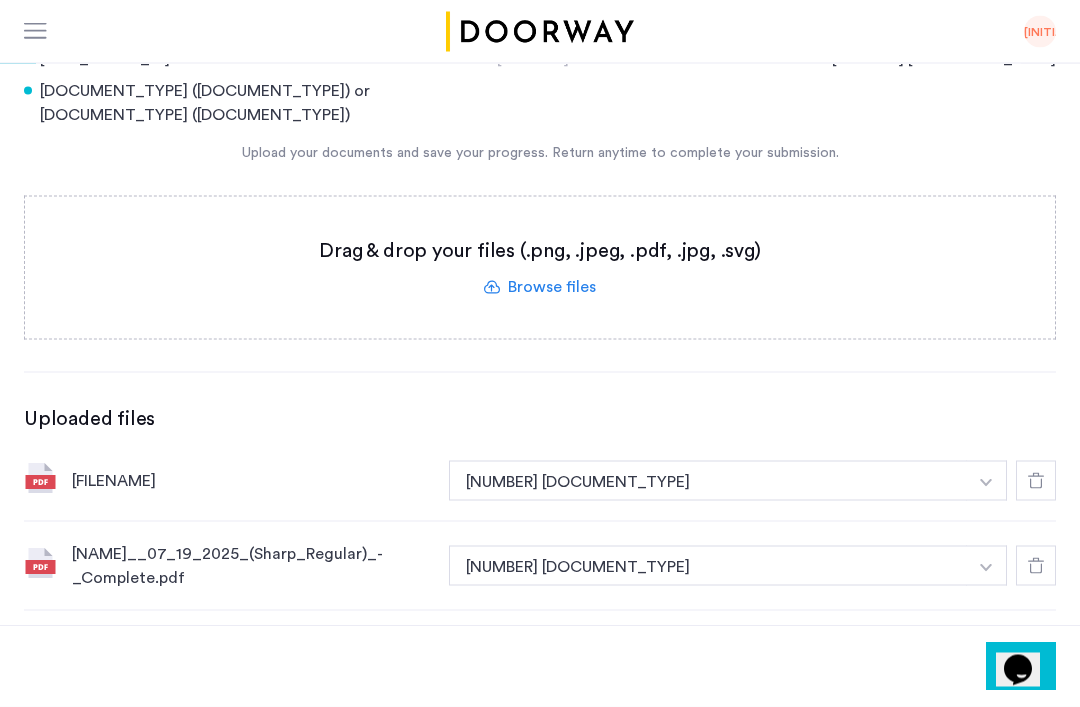 scroll, scrollTop: 400, scrollLeft: 0, axis: vertical 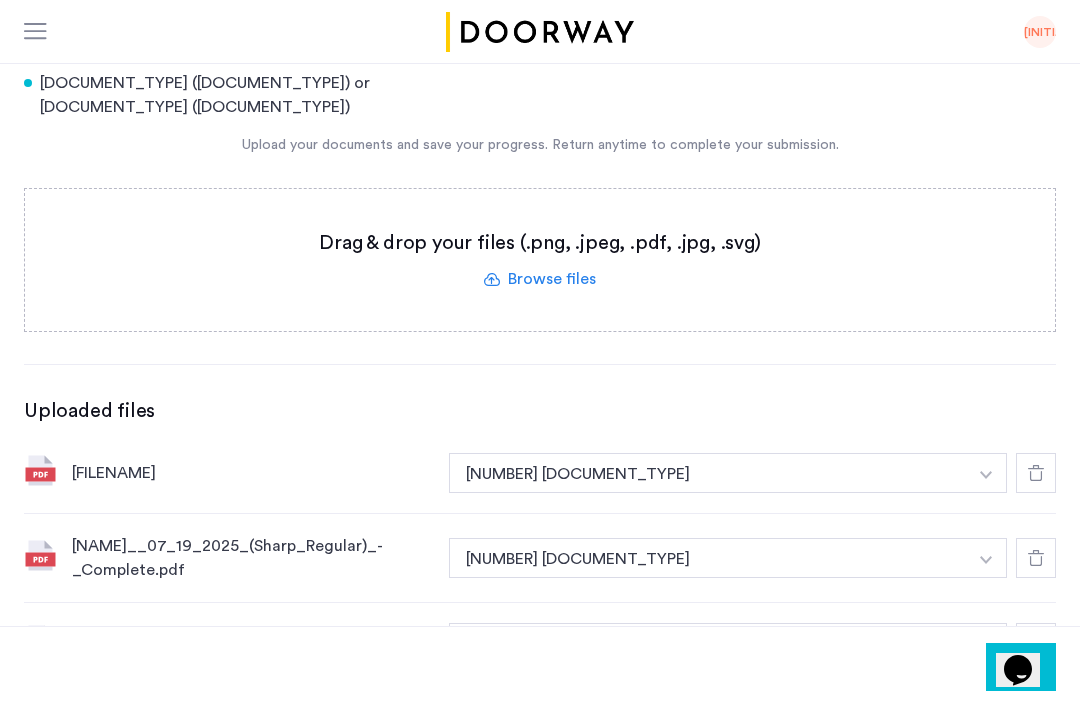 click 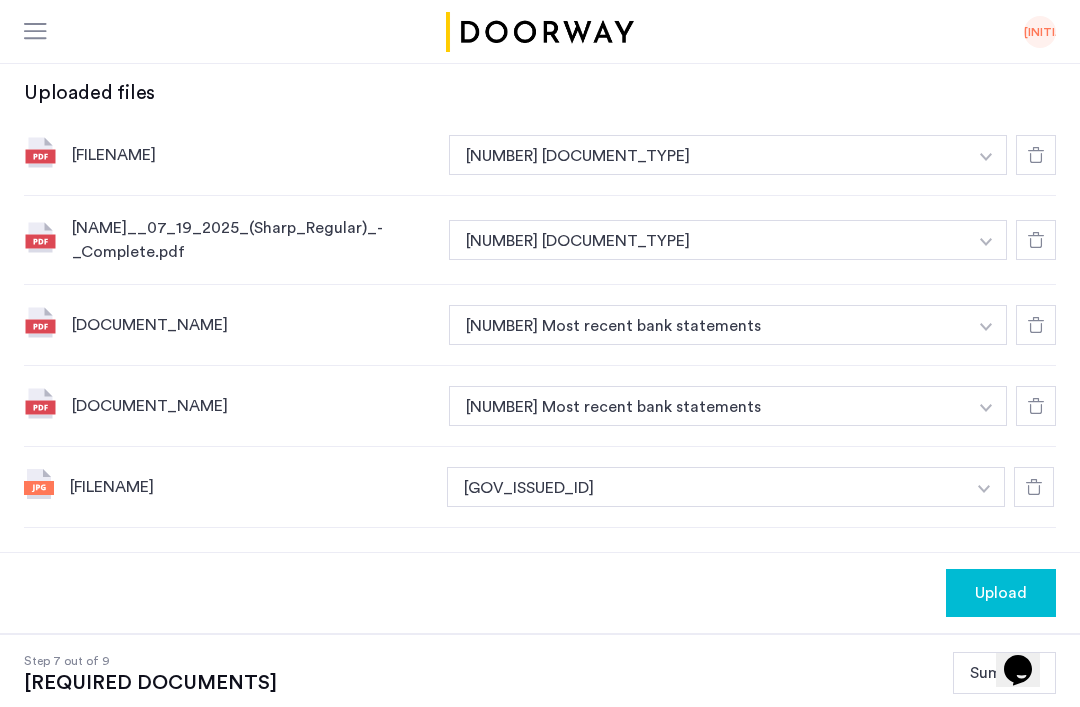 scroll, scrollTop: 753, scrollLeft: 0, axis: vertical 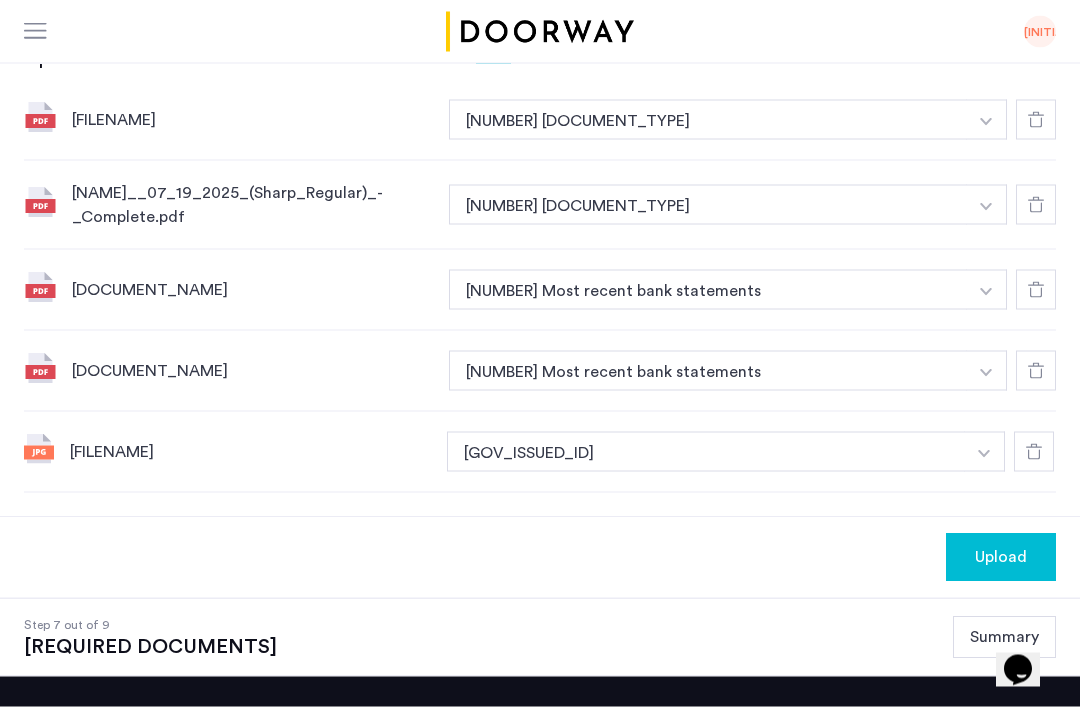 click on "Upload" 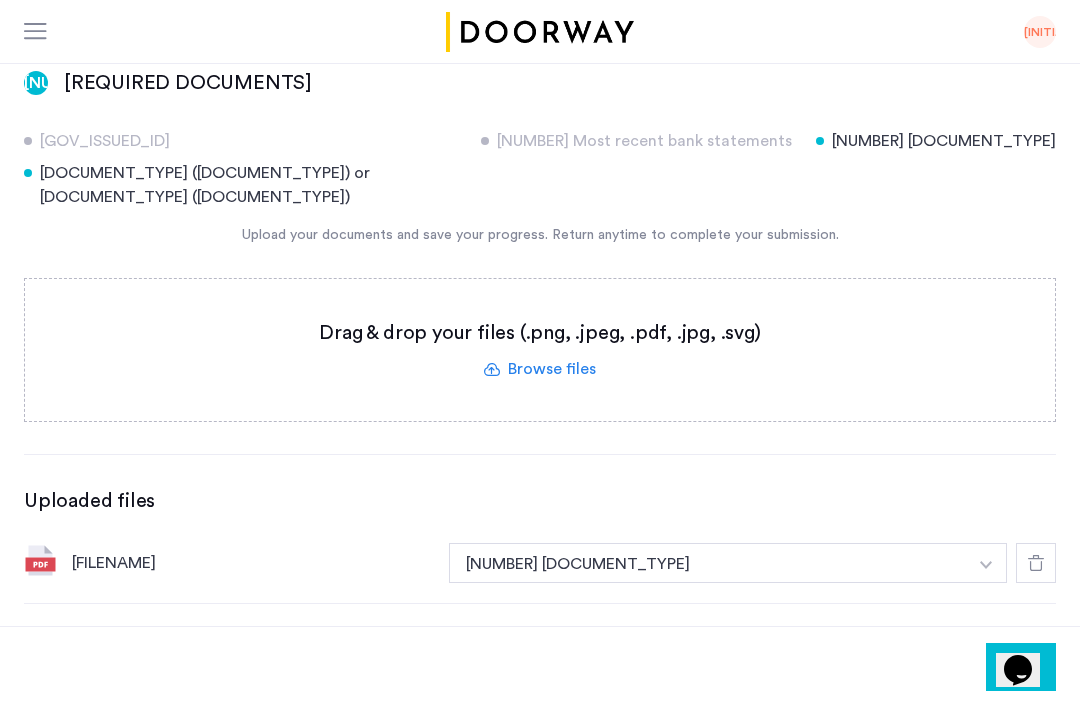 scroll, scrollTop: 312, scrollLeft: 0, axis: vertical 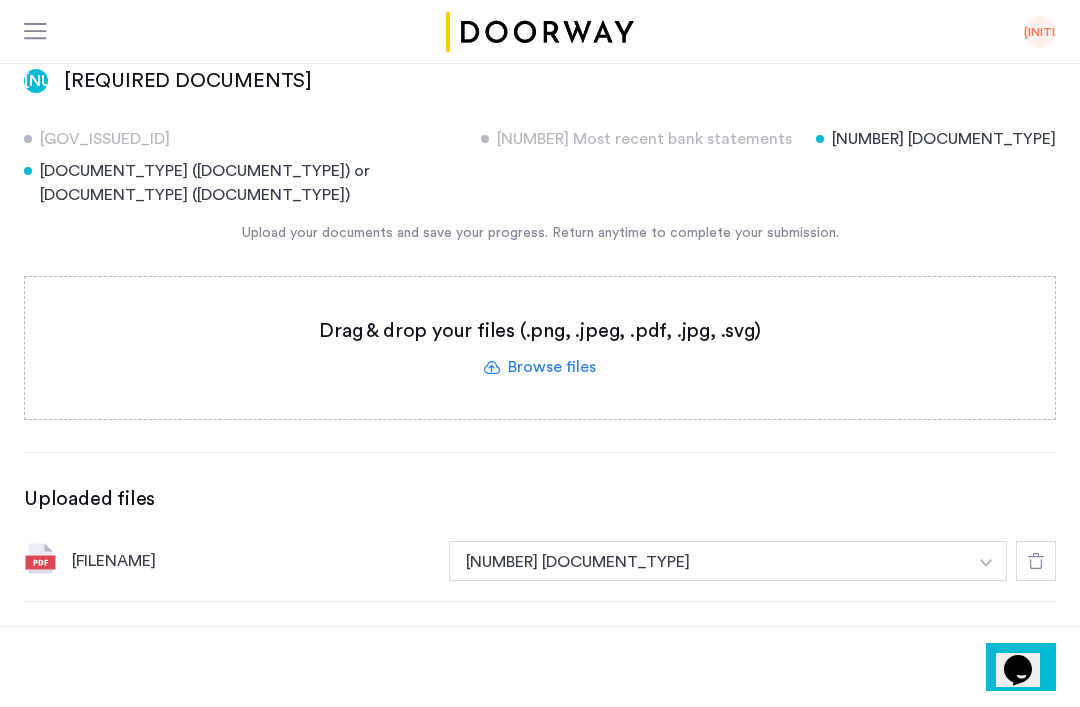 click 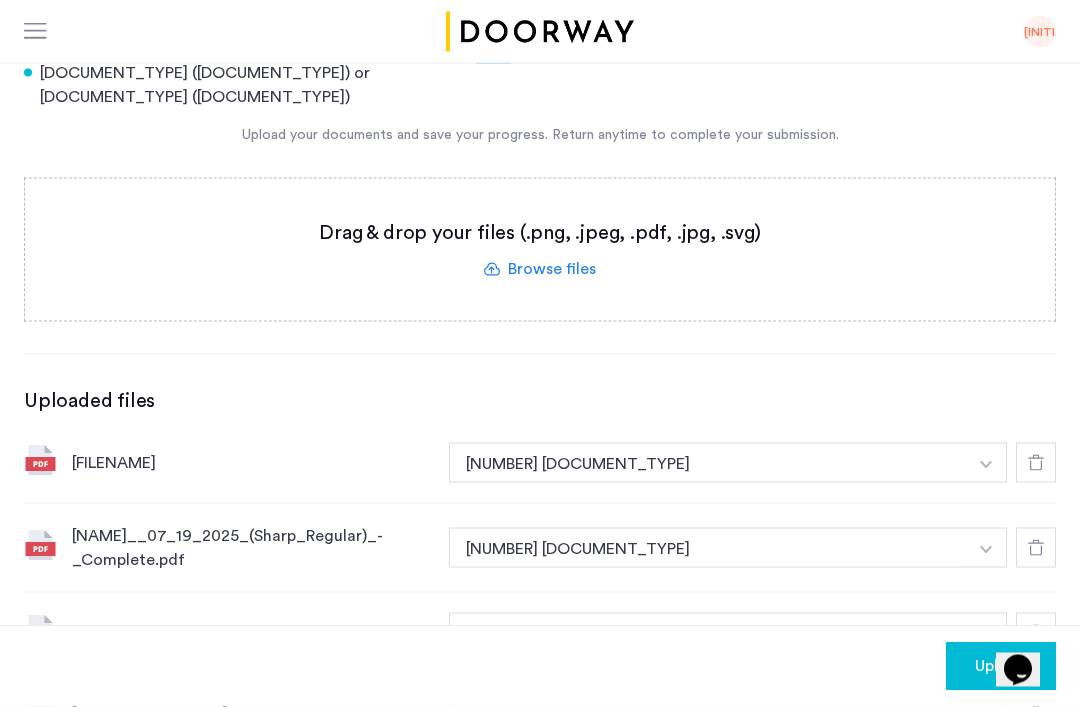 scroll, scrollTop: 409, scrollLeft: 0, axis: vertical 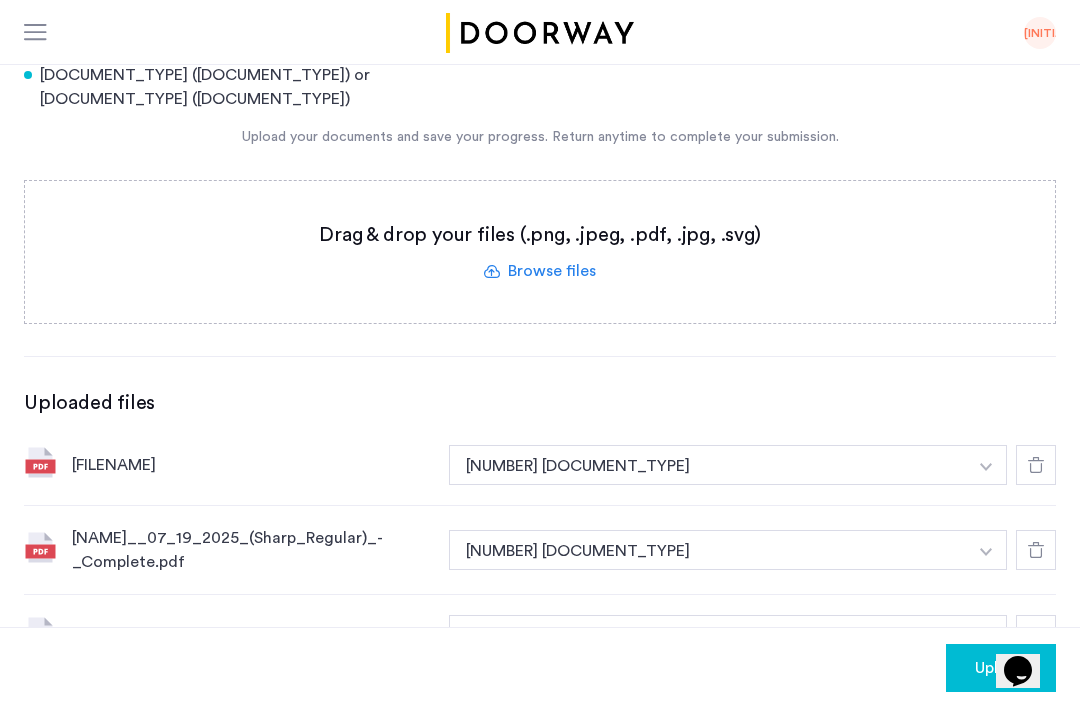 click 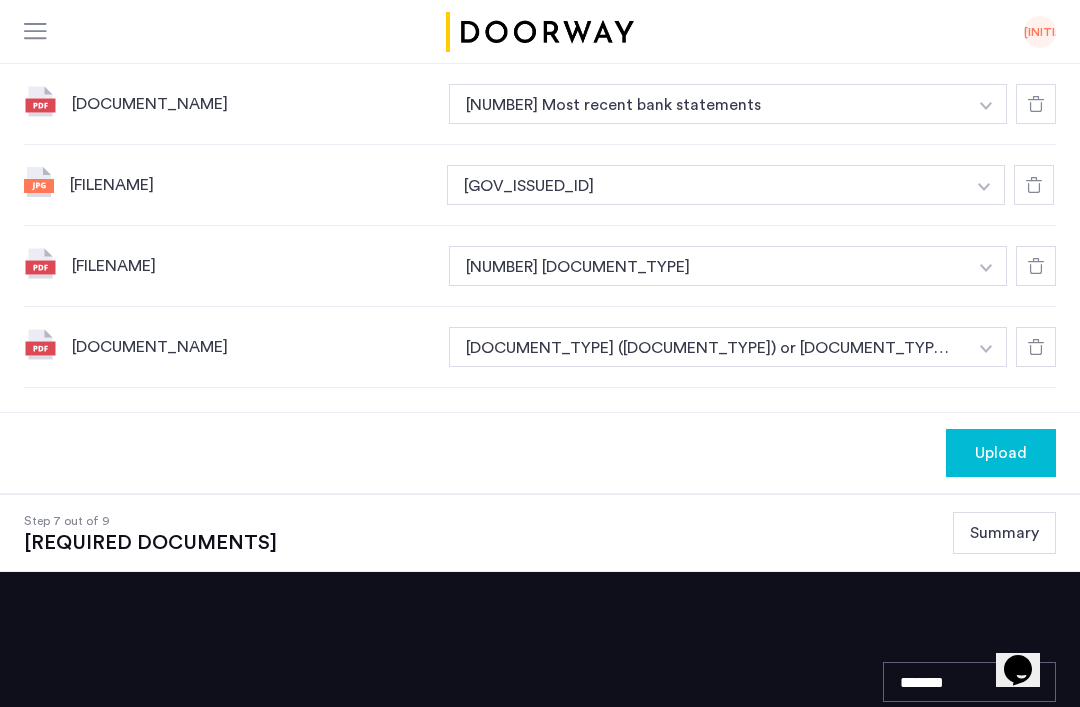 scroll, scrollTop: 1018, scrollLeft: 0, axis: vertical 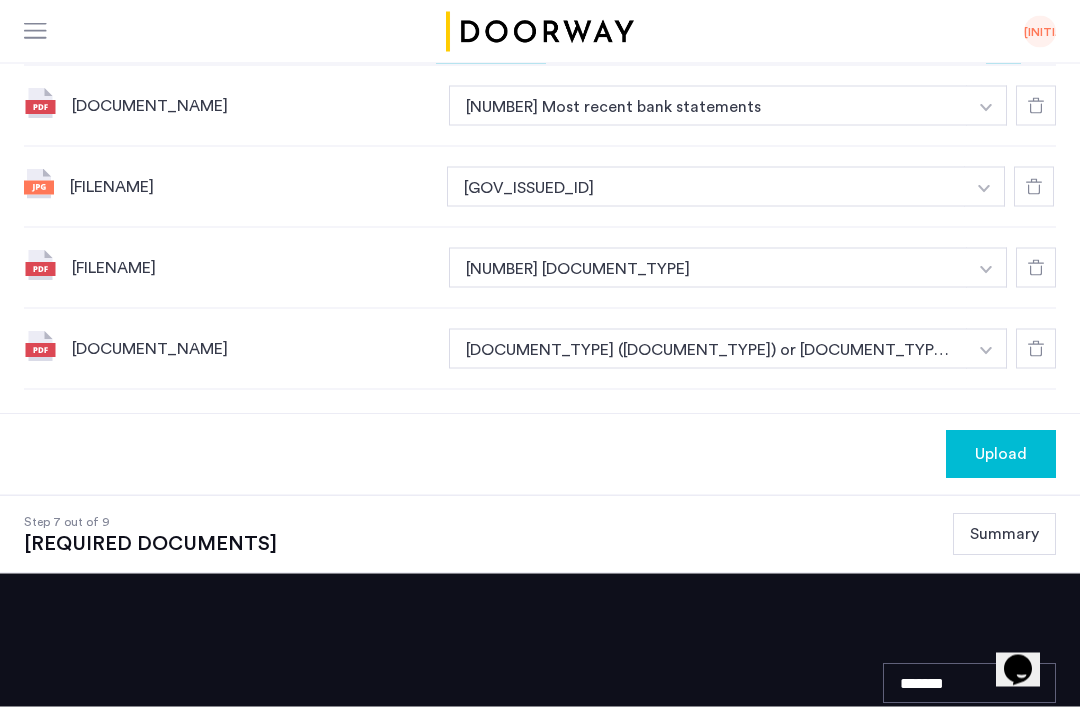 click on "Upload" 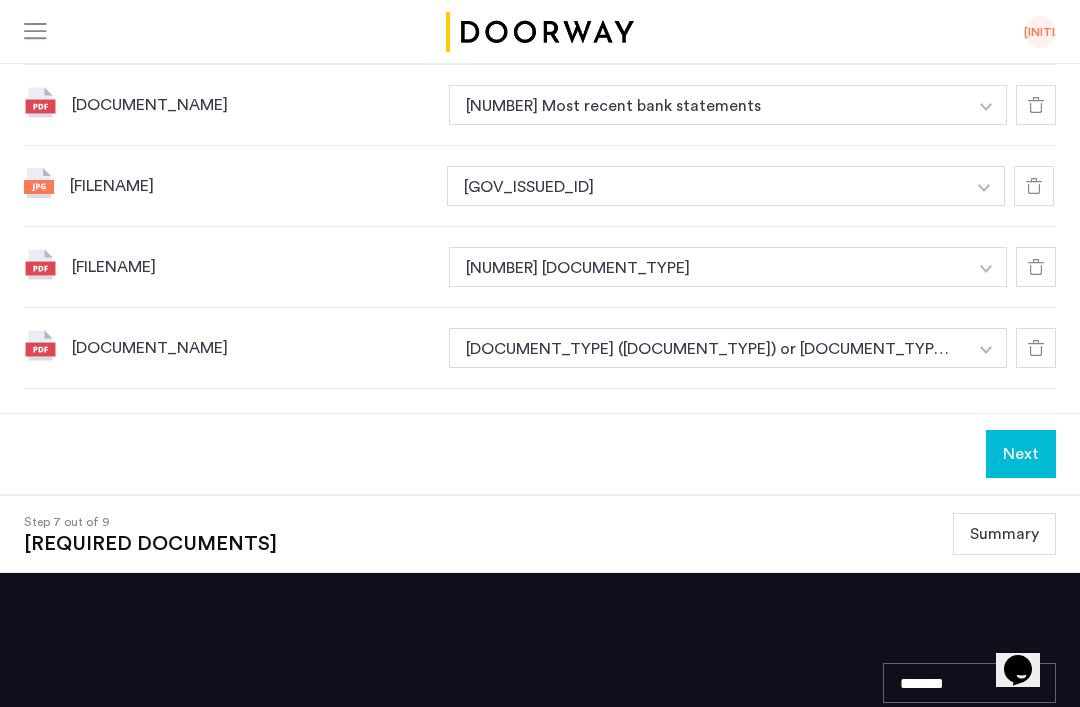 click on "Next" 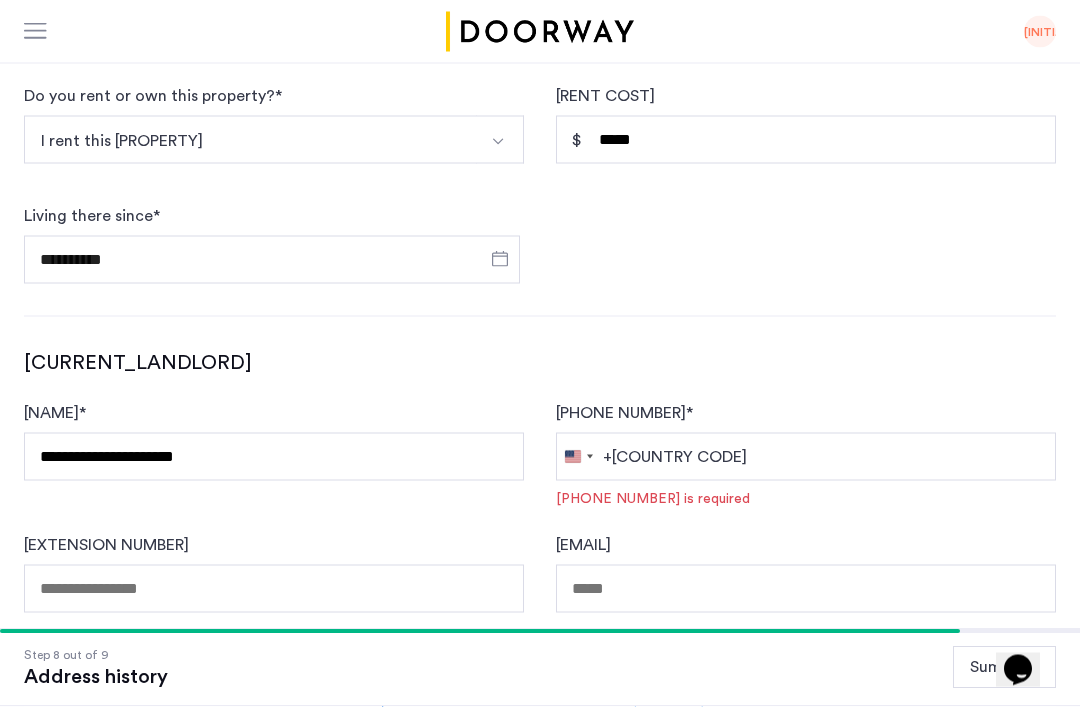 scroll, scrollTop: 665, scrollLeft: 0, axis: vertical 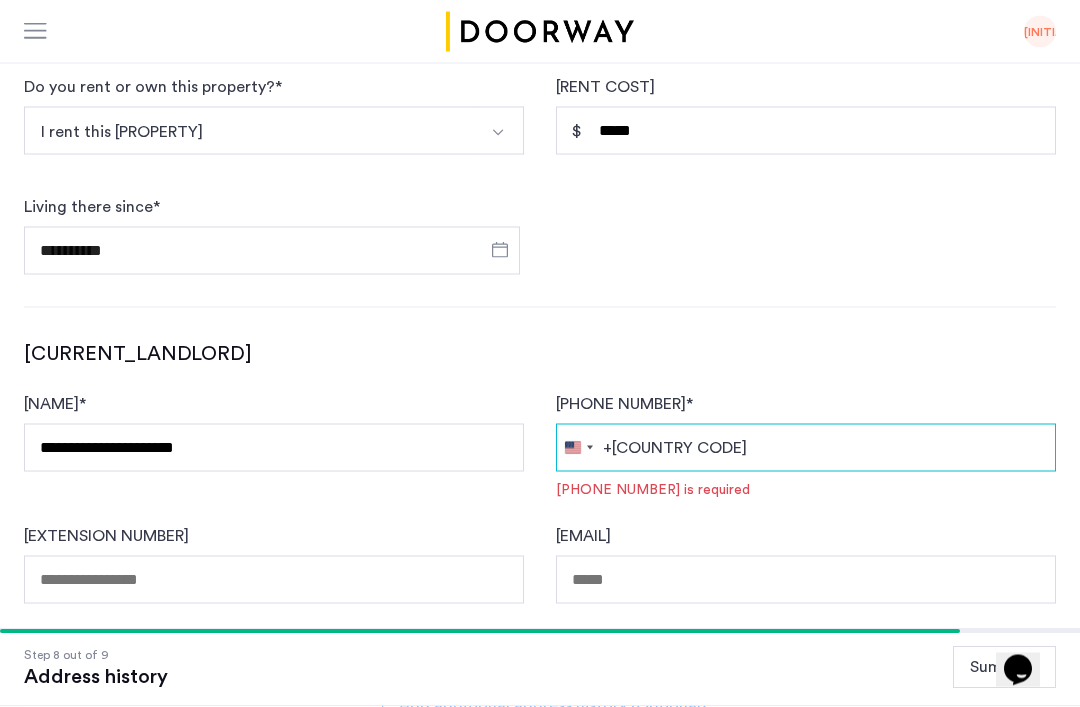 click on "Phone number  *" at bounding box center (806, 448) 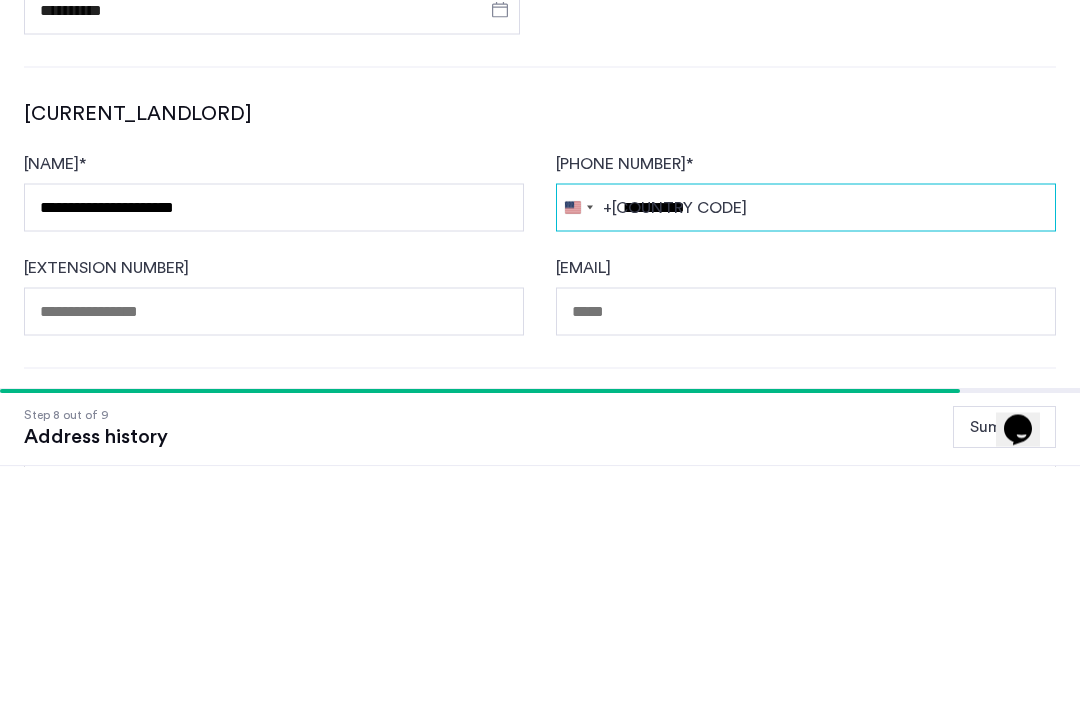 click on "**********" at bounding box center (806, 448) 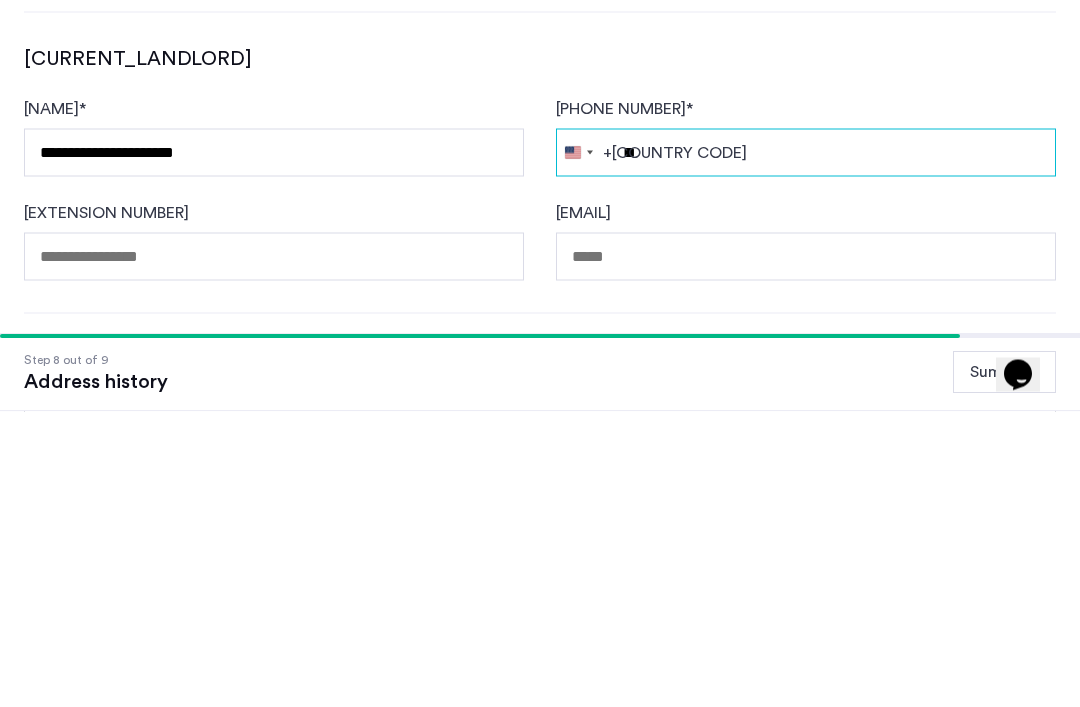 type on "*" 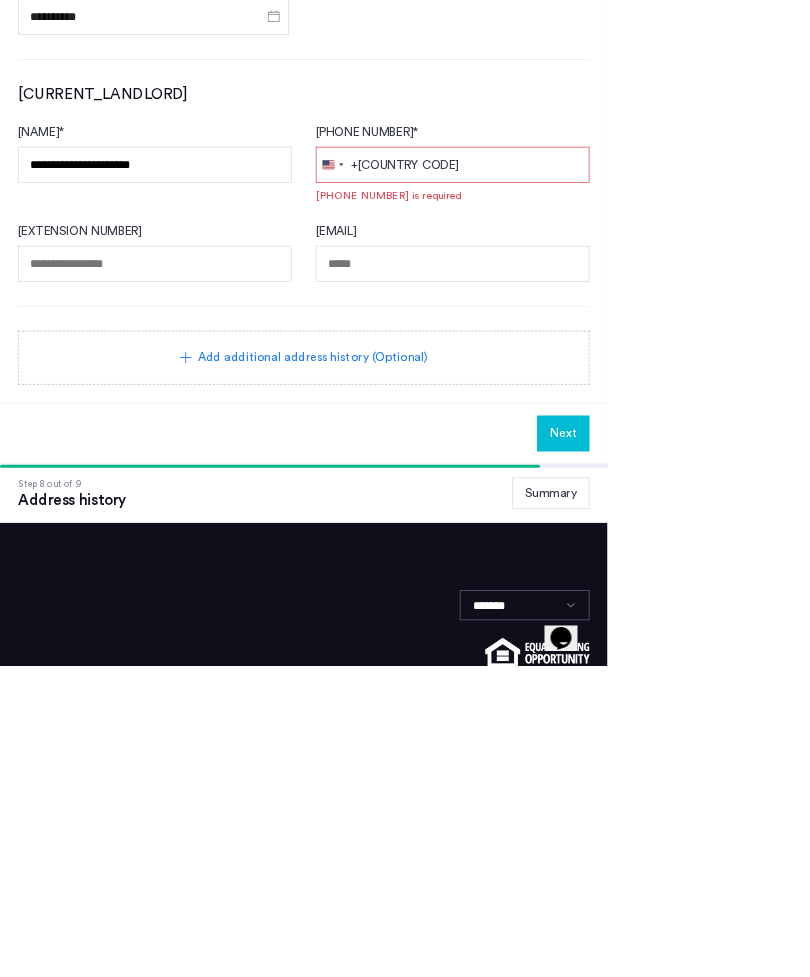 scroll, scrollTop: 665, scrollLeft: 0, axis: vertical 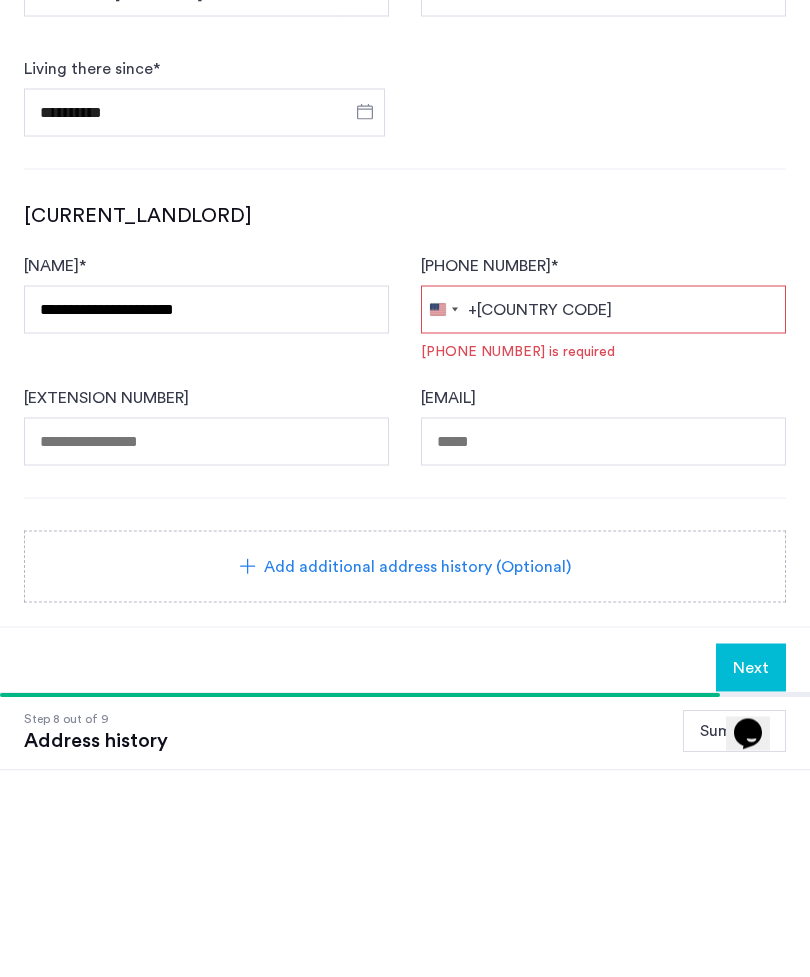 click on "Phone number  *" at bounding box center (603, 516) 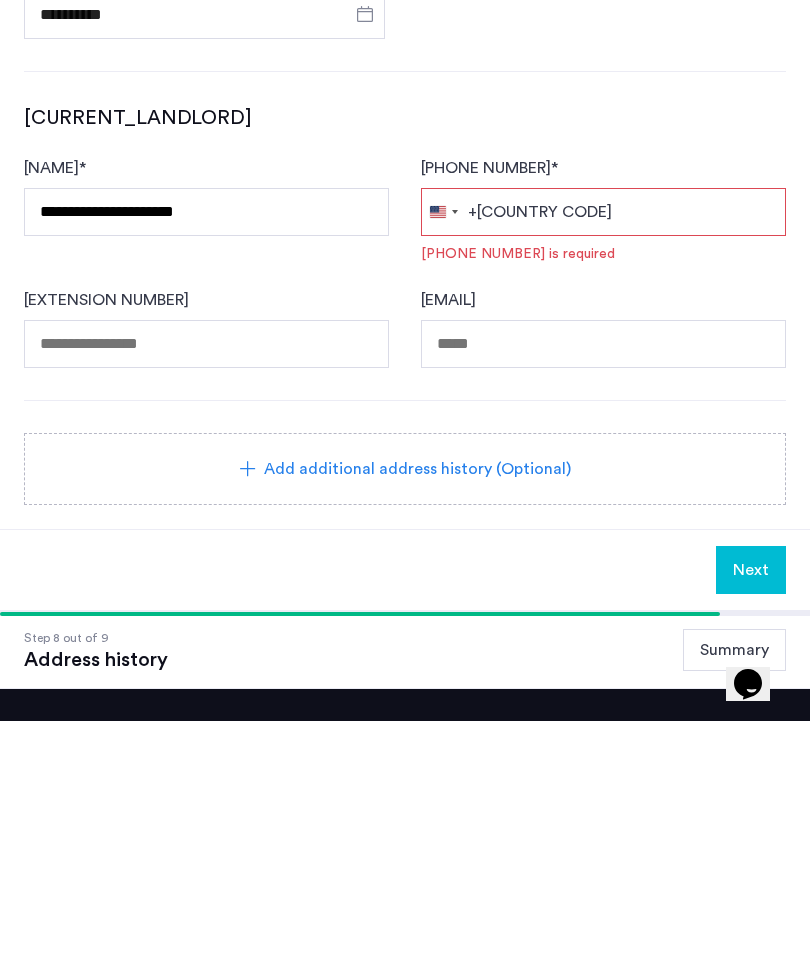 click on "Phone number  *" at bounding box center (603, 468) 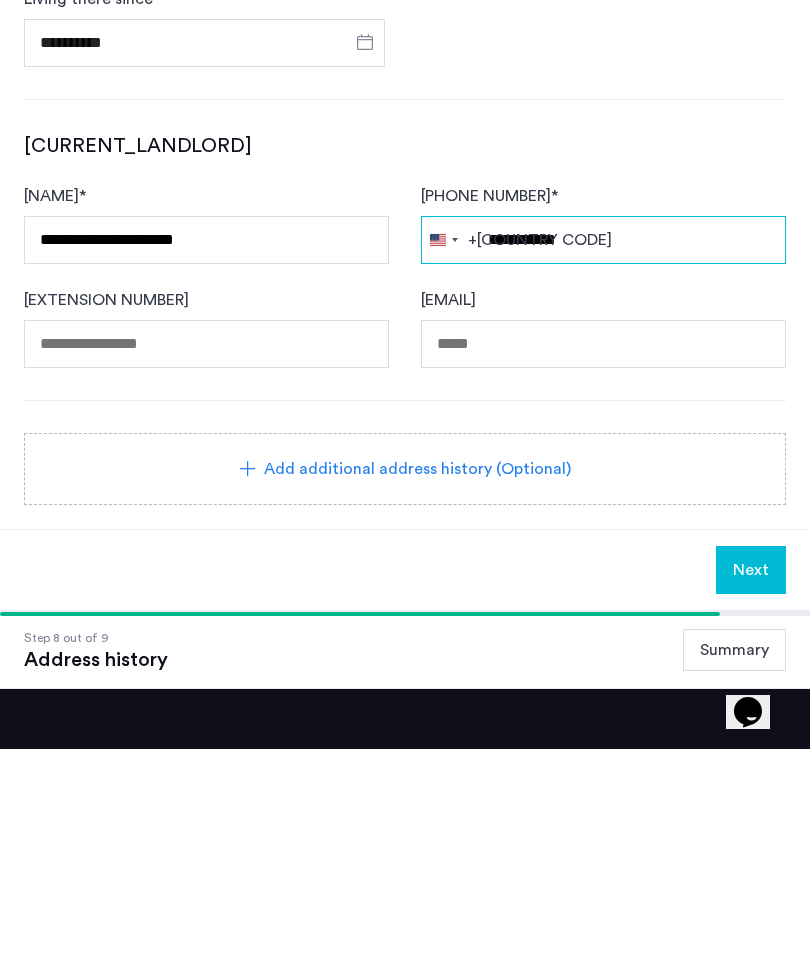 click on "**********" at bounding box center (603, 468) 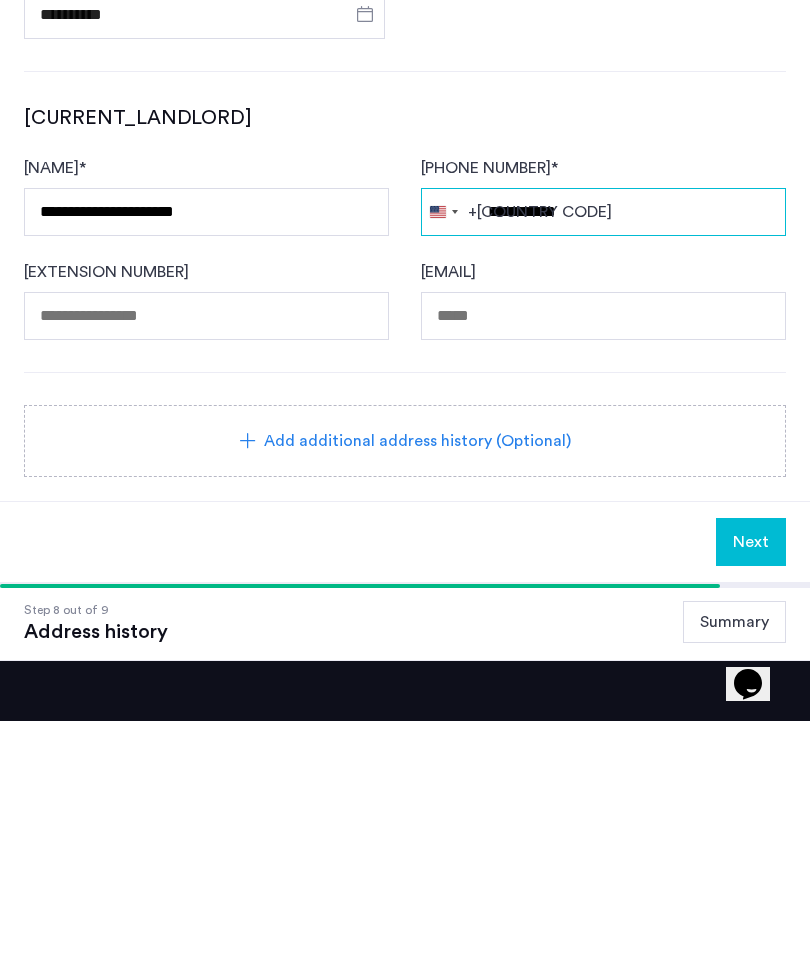 type on "**********" 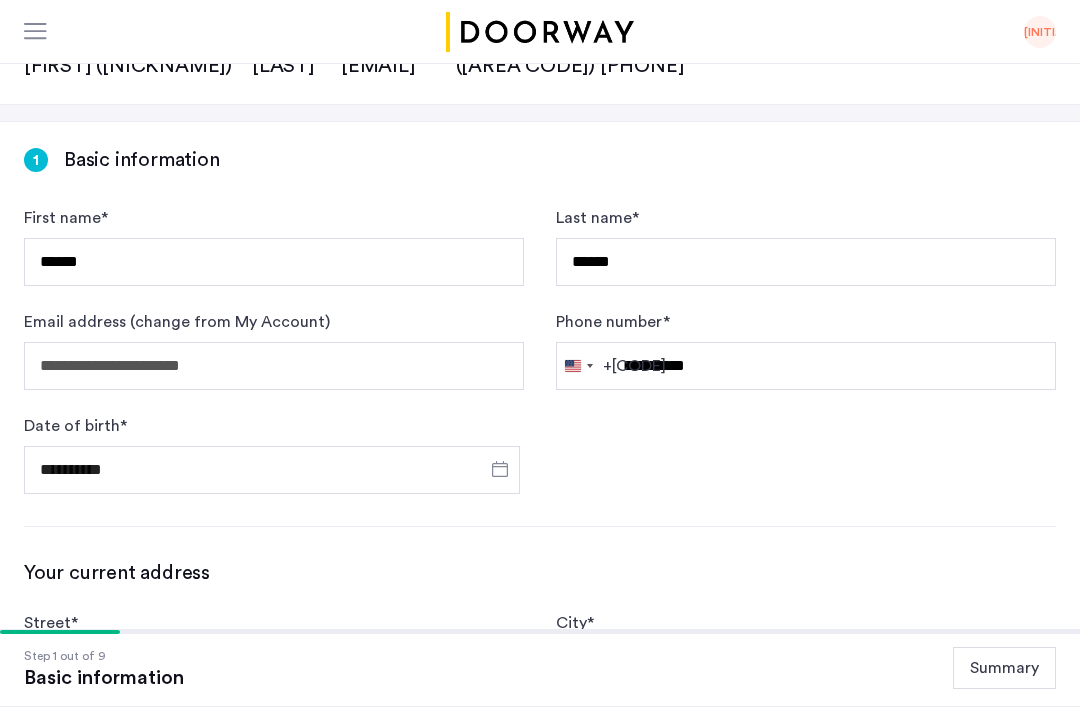 scroll, scrollTop: 0, scrollLeft: 0, axis: both 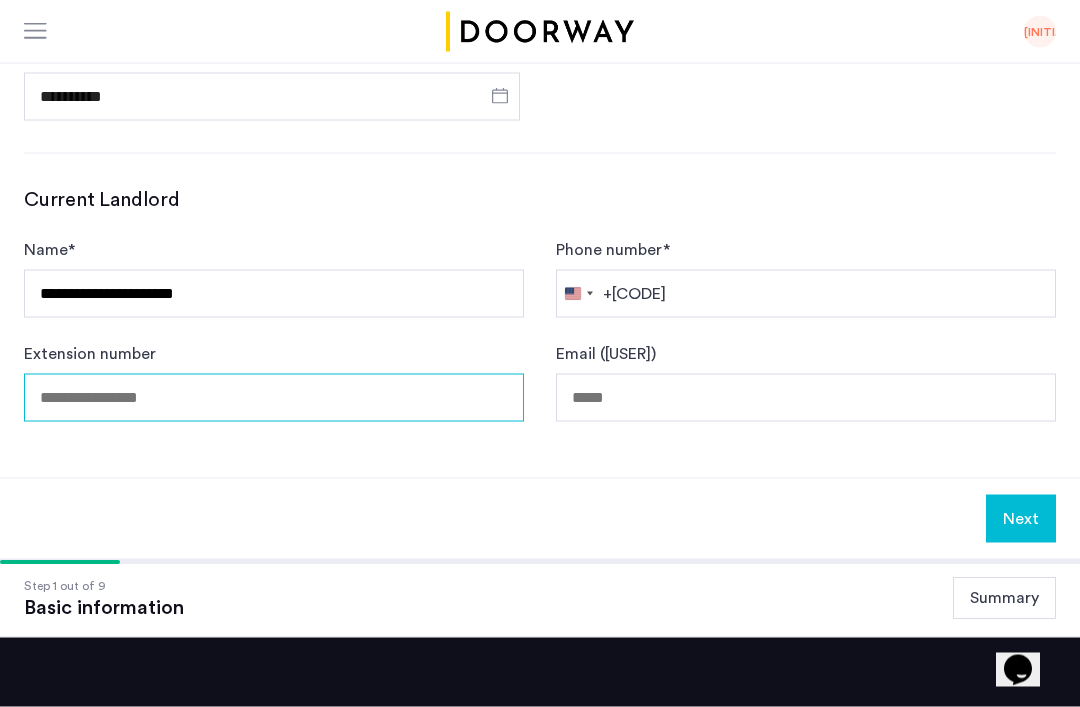 click on "Extension number" at bounding box center [274, 398] 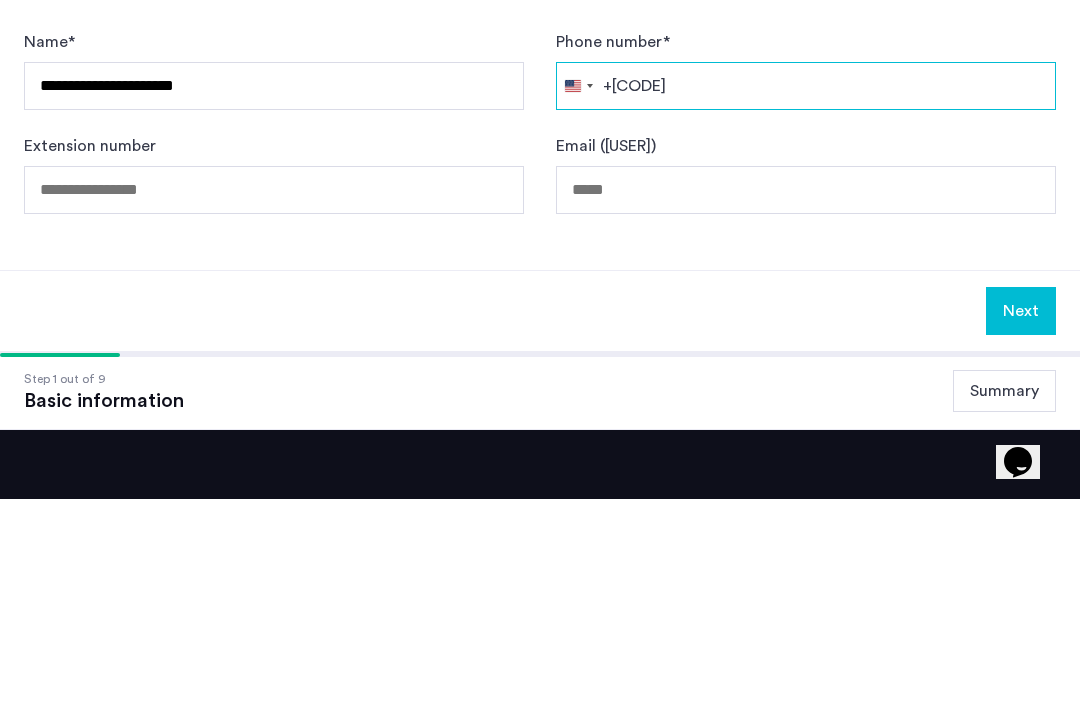 click on "Phone number  *" at bounding box center (806, 294) 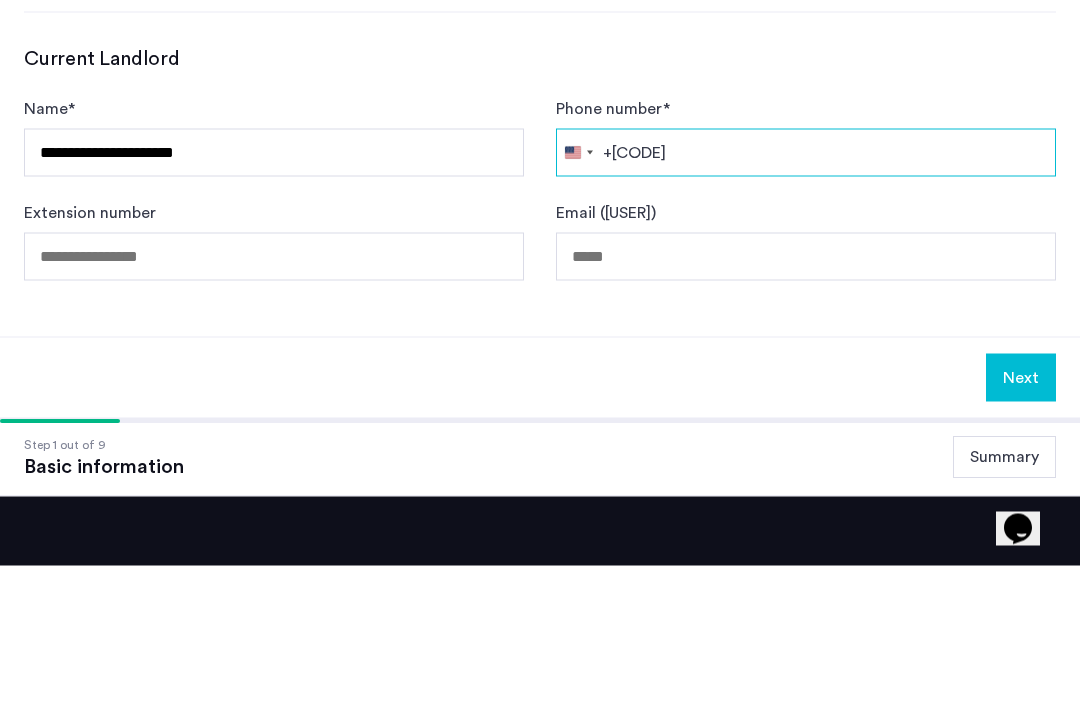 click on "Phone number  *" at bounding box center (806, 294) 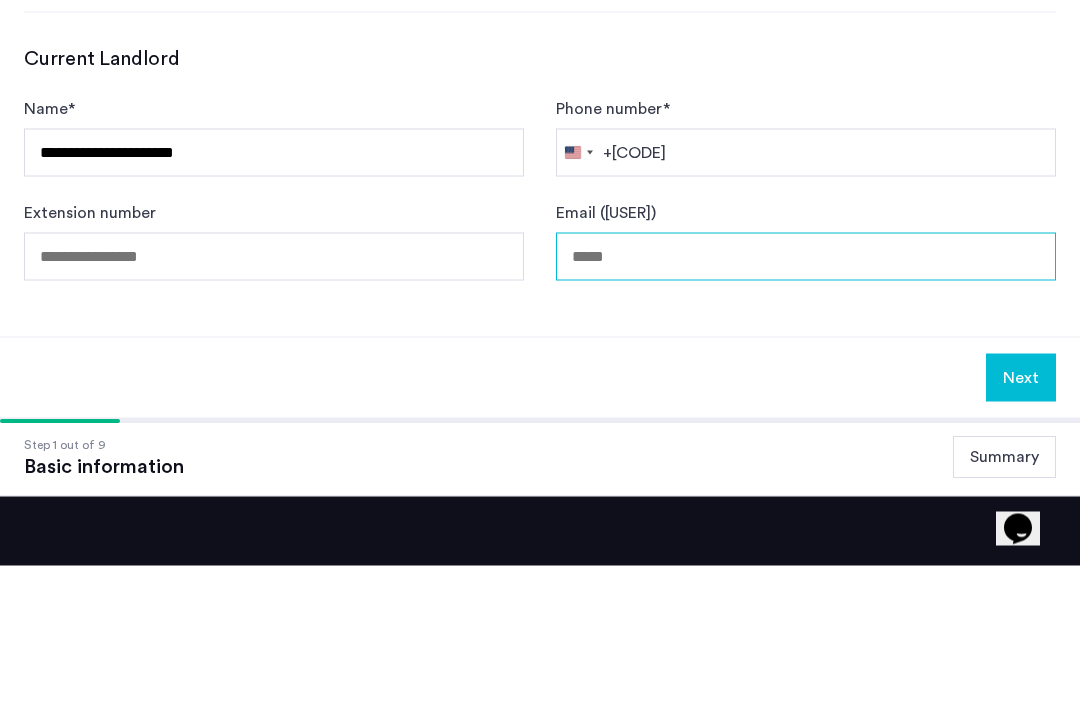 click on "Email (owner)" at bounding box center [806, 398] 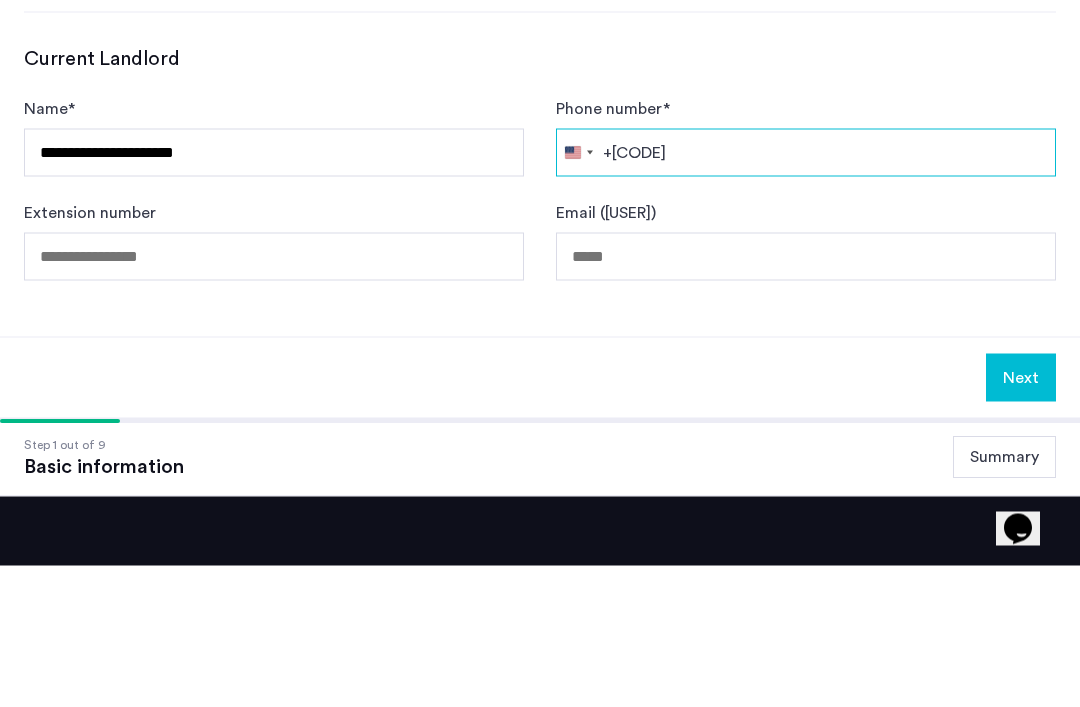 click on "Phone number  *" at bounding box center [806, 294] 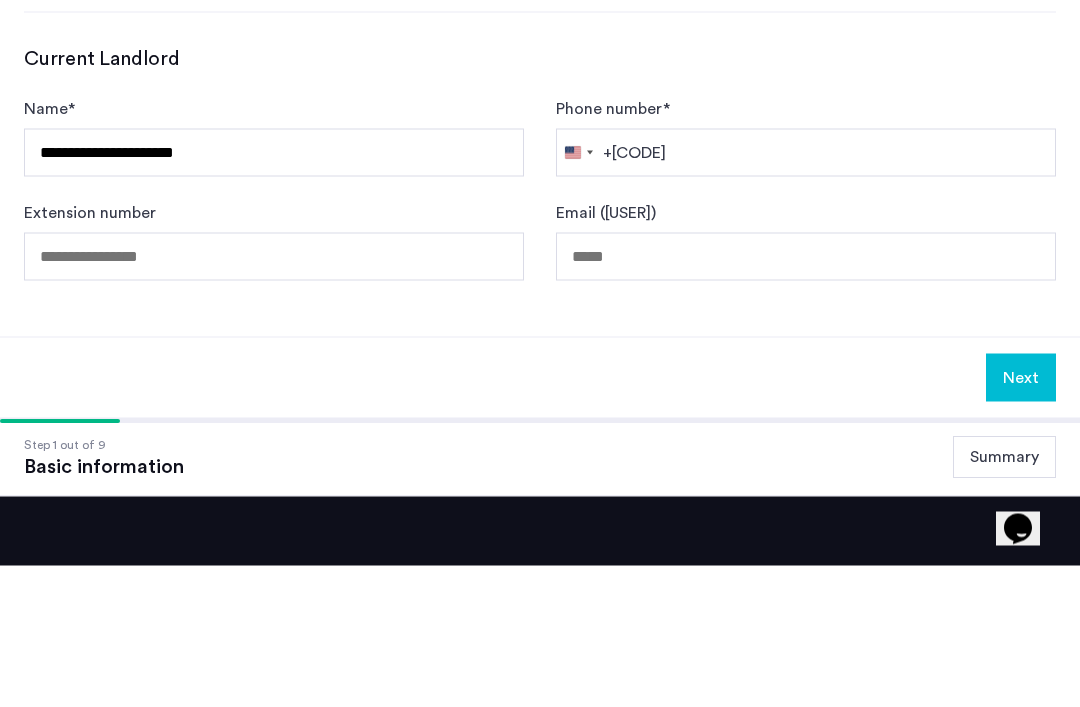 scroll, scrollTop: 1307, scrollLeft: 0, axis: vertical 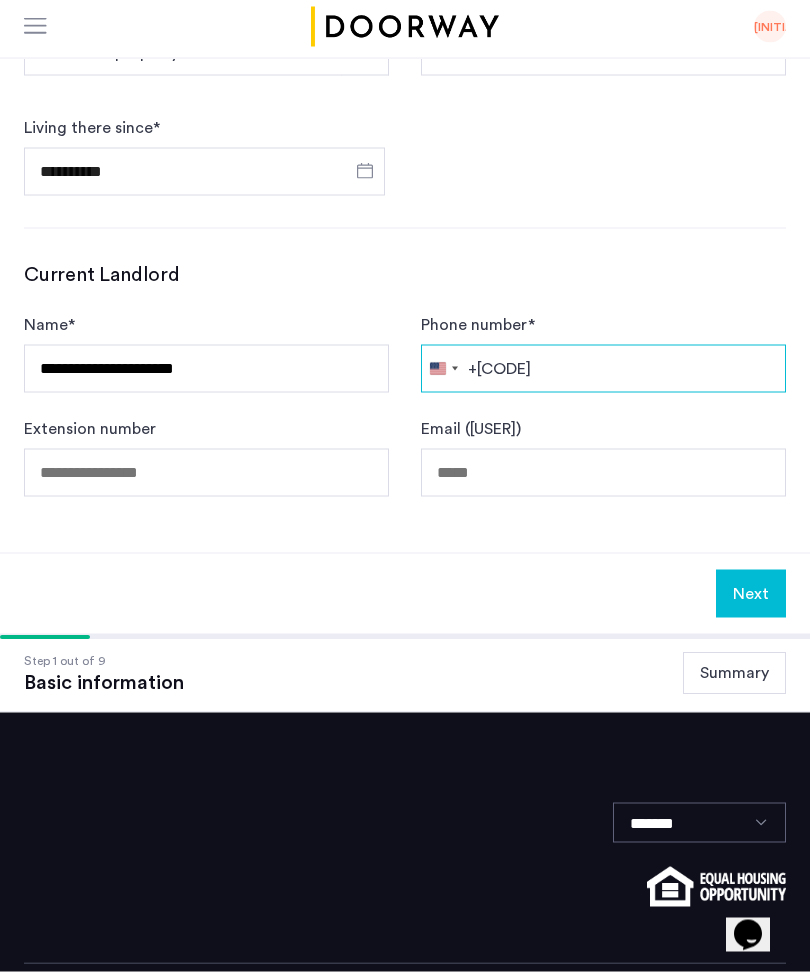 click on "Phone number  *" at bounding box center (603, 374) 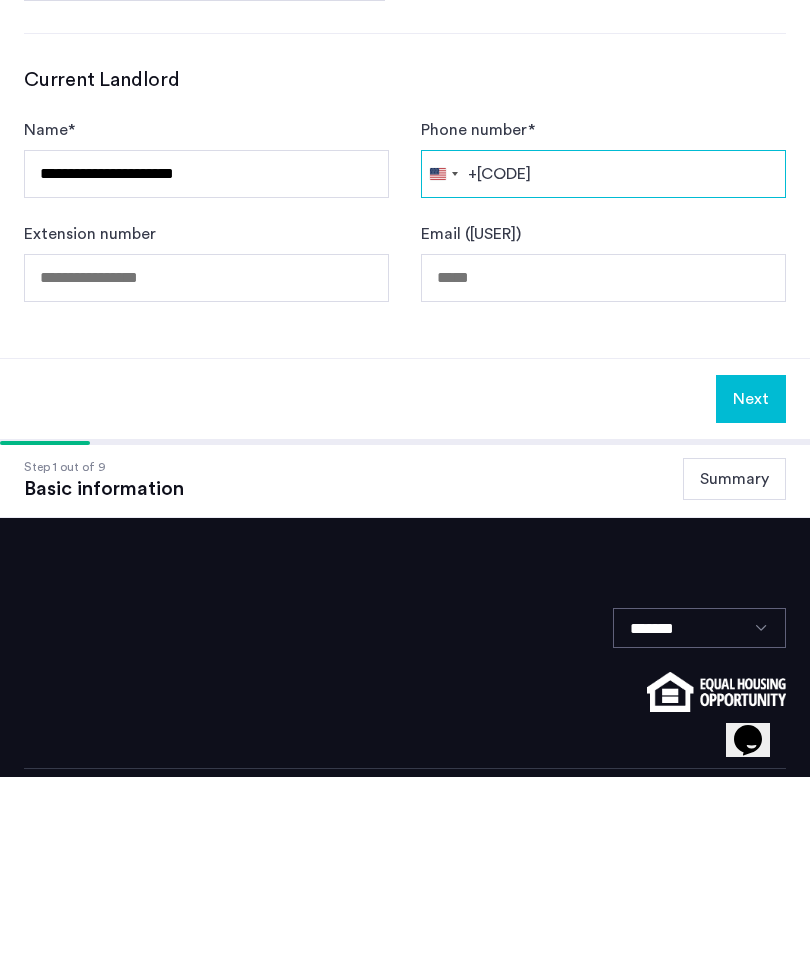 click on "Phone number  *" at bounding box center [603, 374] 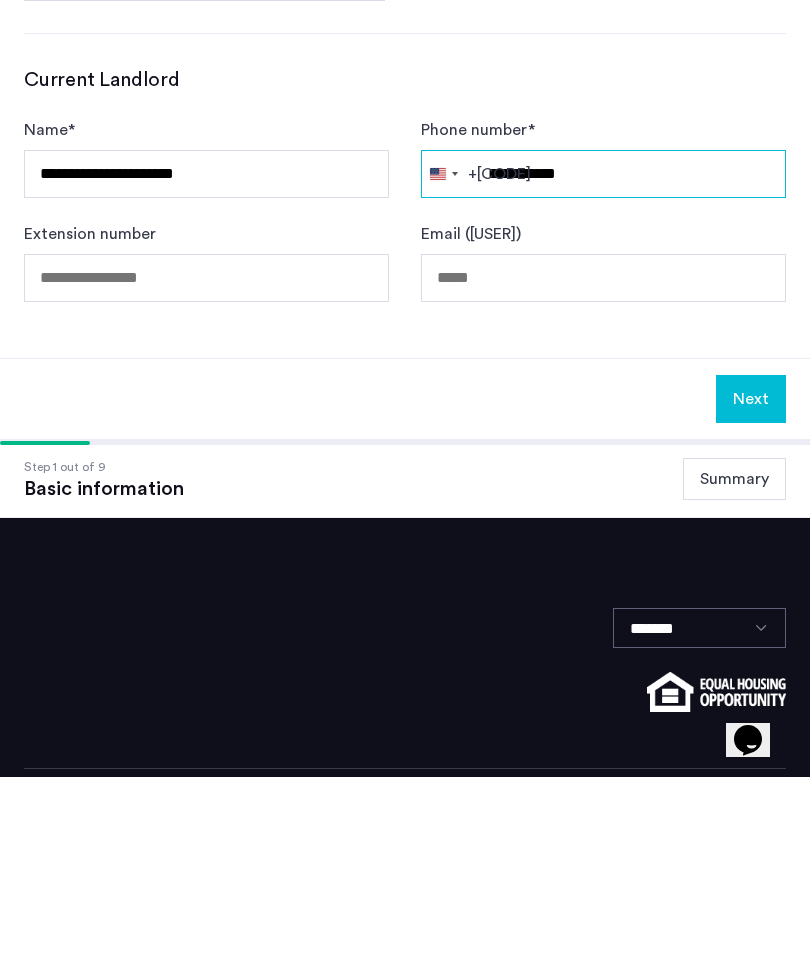 click on "**********" at bounding box center (603, 374) 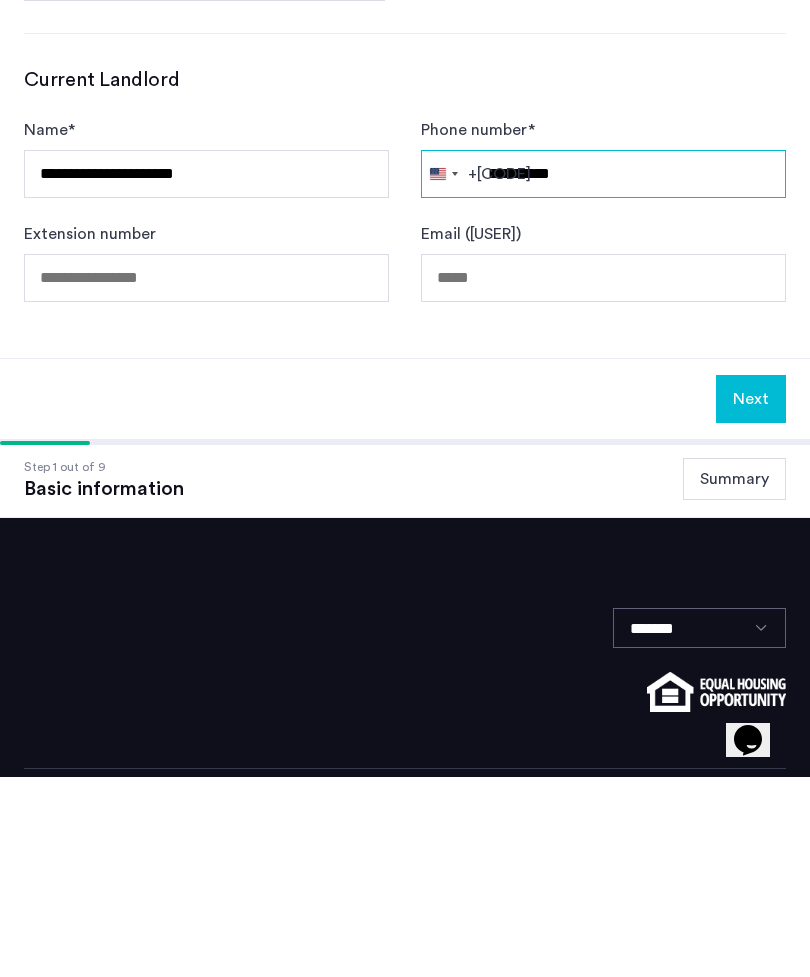 type on "**********" 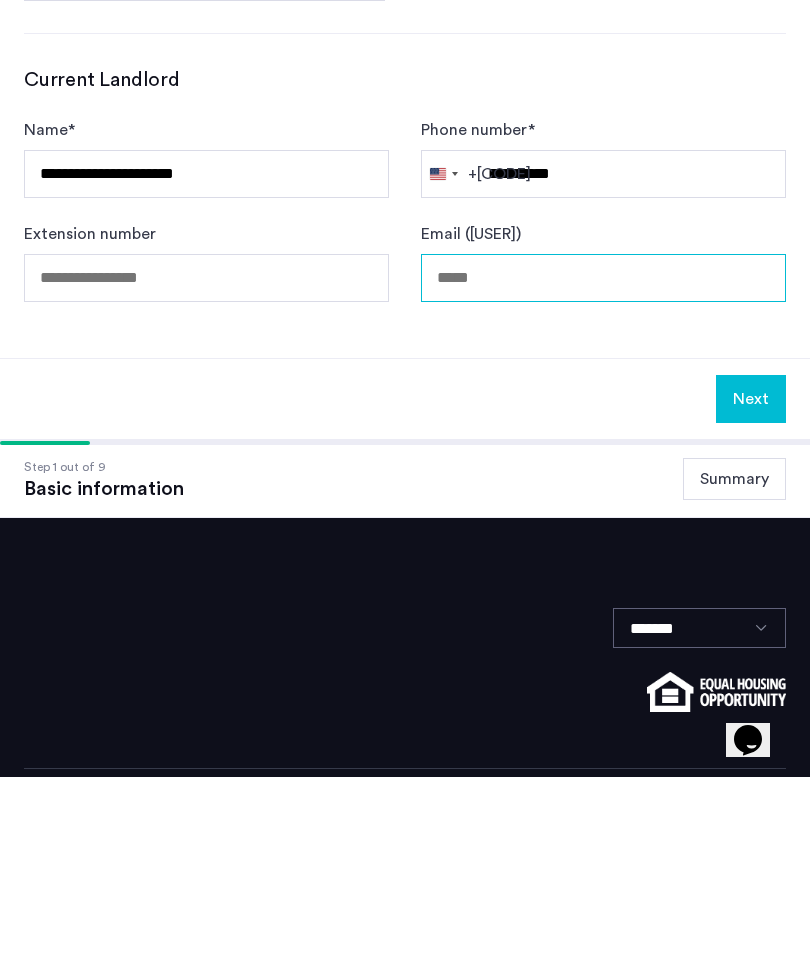 click on "Email (owner)" at bounding box center (603, 478) 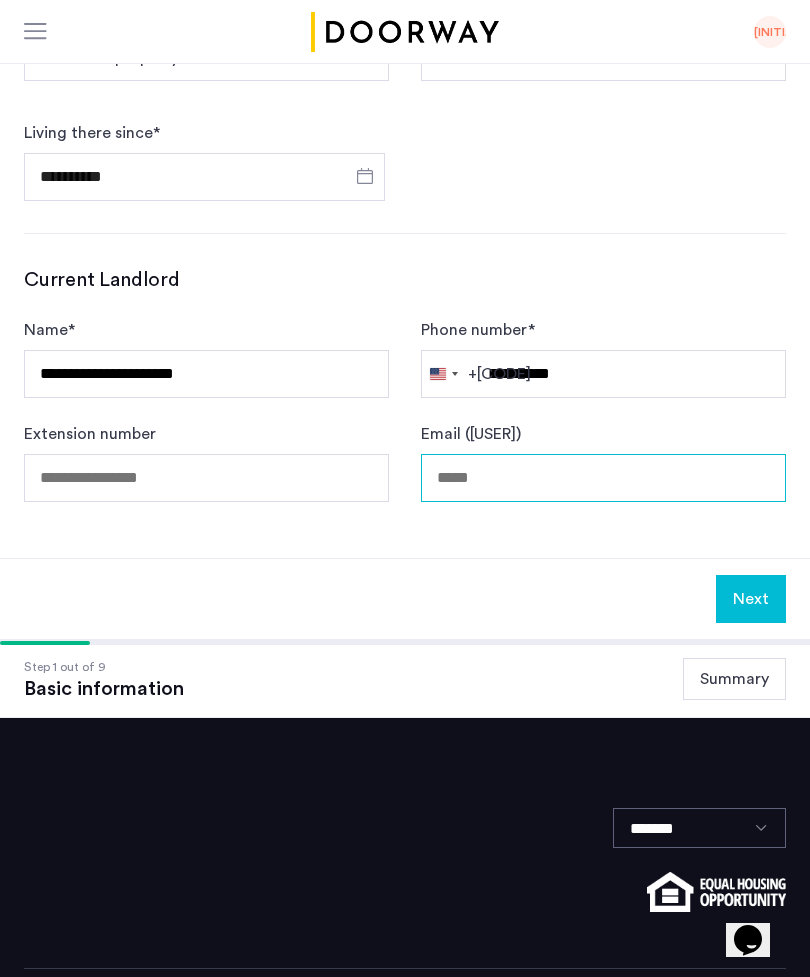 click on "Email (owner)" at bounding box center (603, 478) 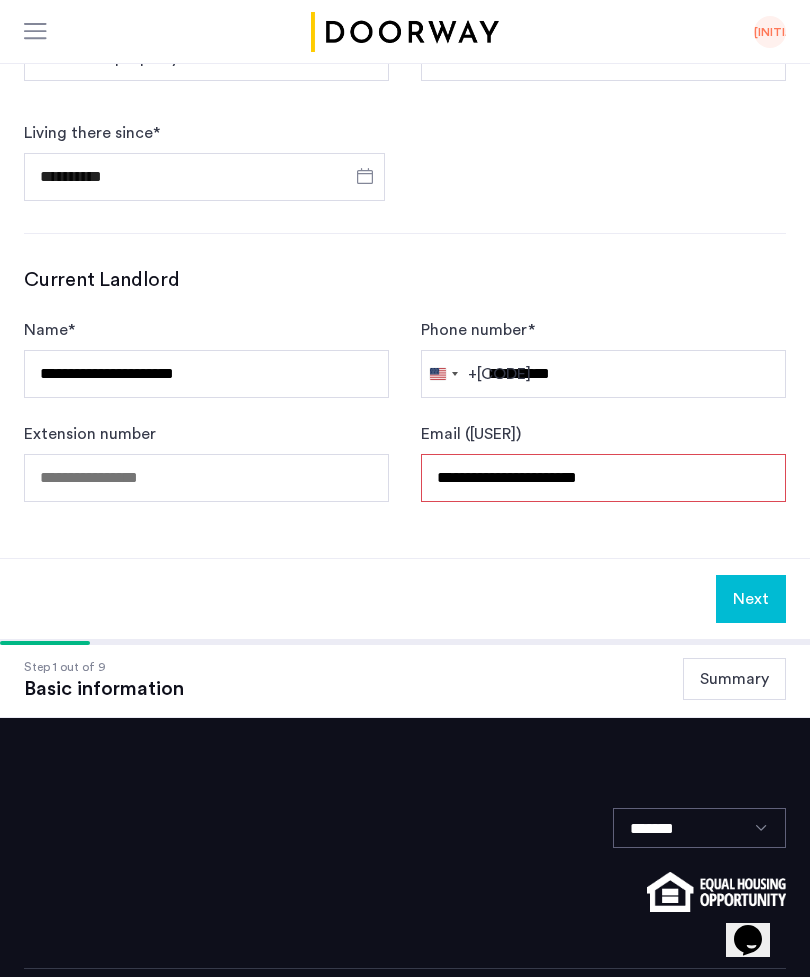 click on "**********" at bounding box center (603, 478) 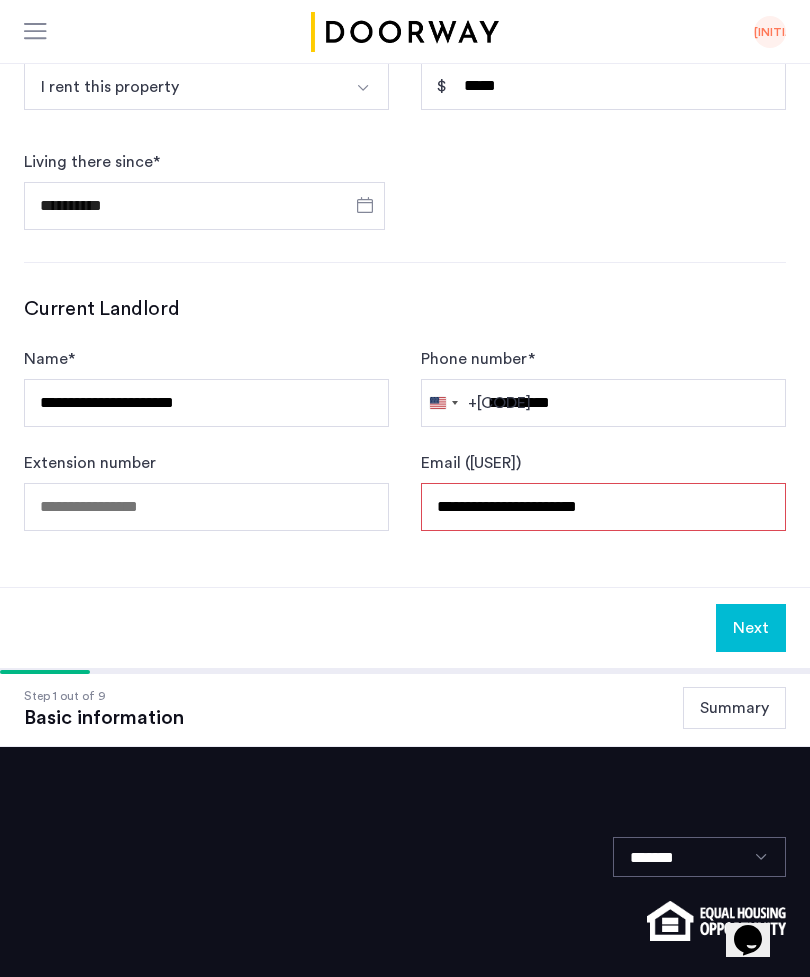 scroll, scrollTop: 1062, scrollLeft: 0, axis: vertical 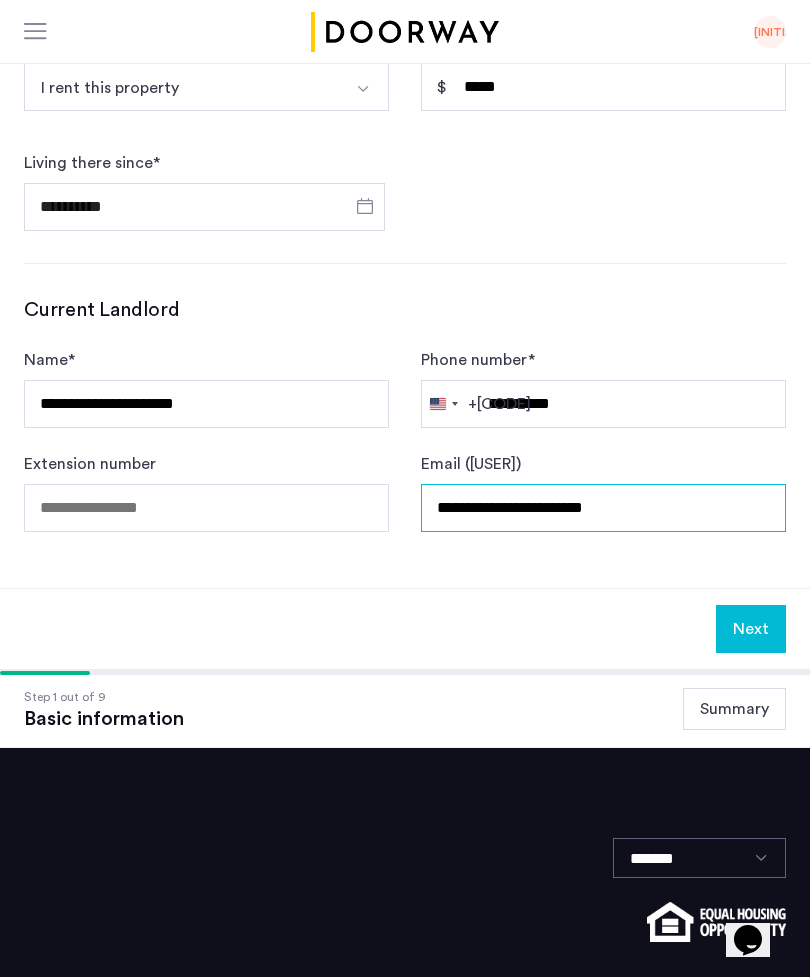 click on "**********" at bounding box center (603, 508) 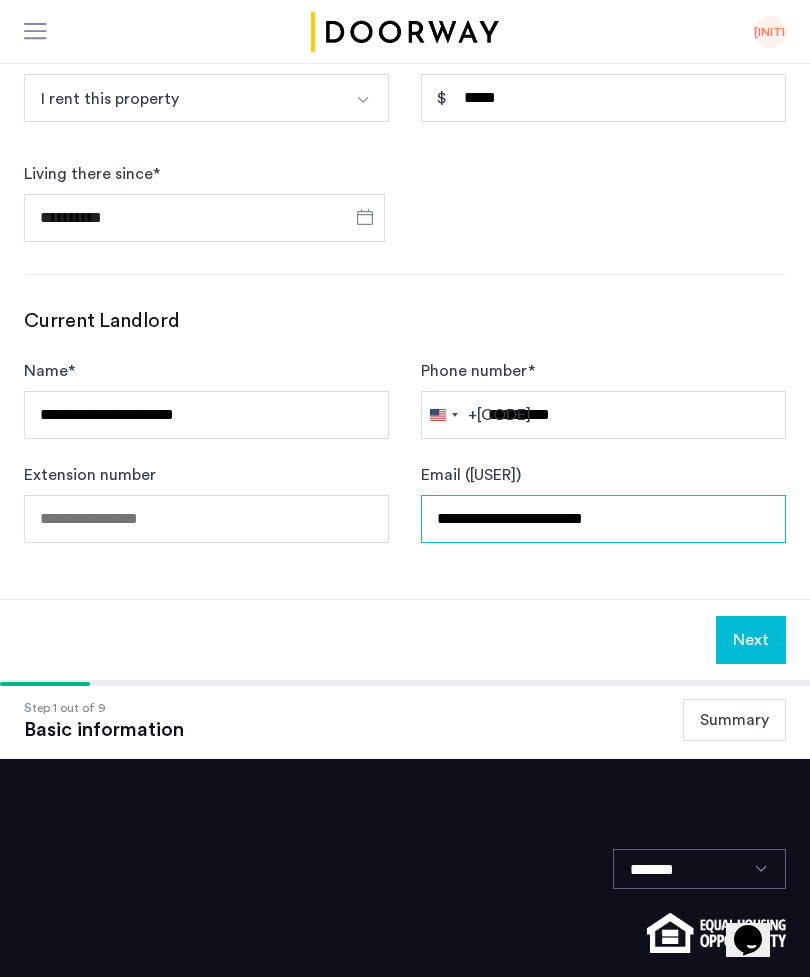 scroll, scrollTop: 1051, scrollLeft: 0, axis: vertical 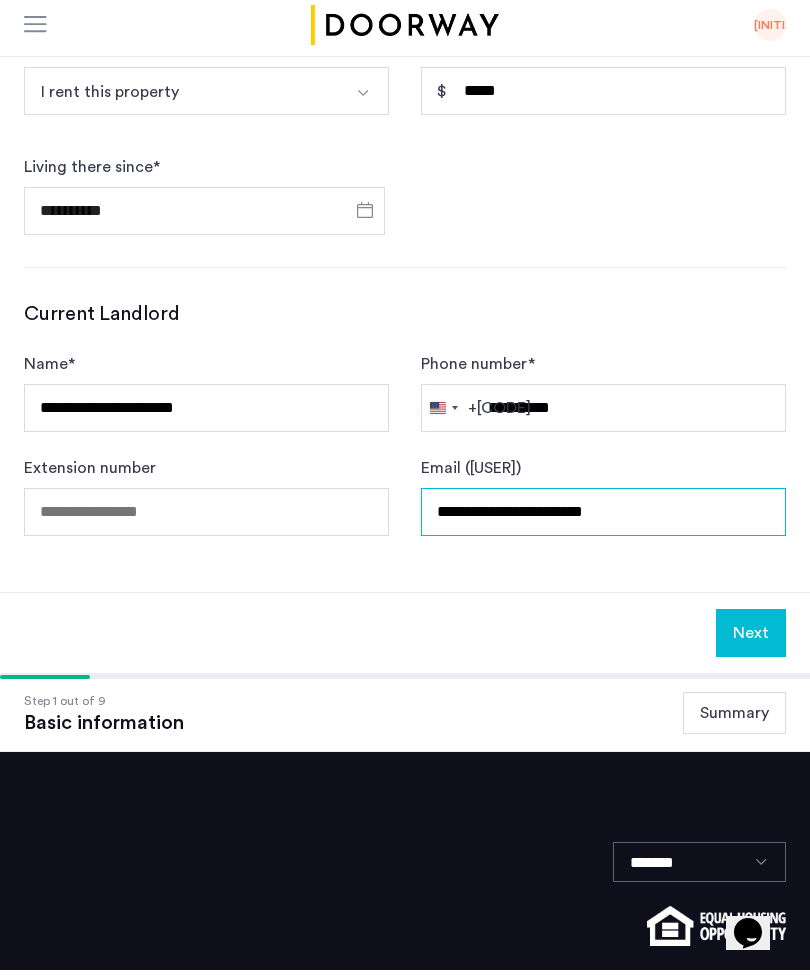 click on "**********" at bounding box center [603, 519] 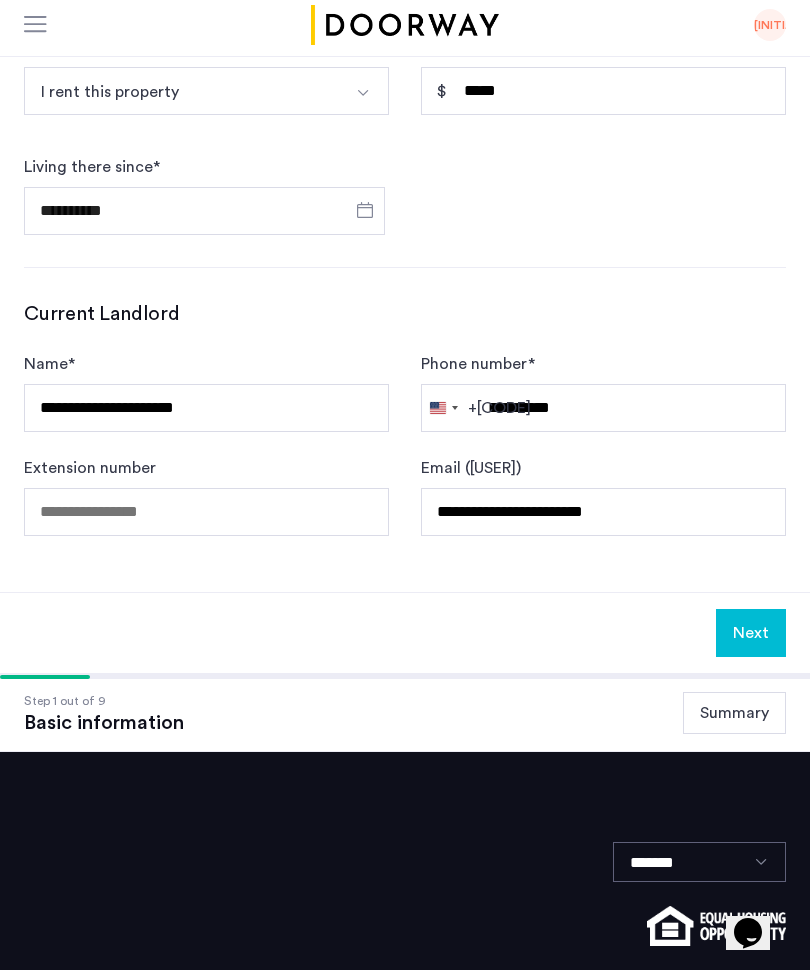 click on "**********" 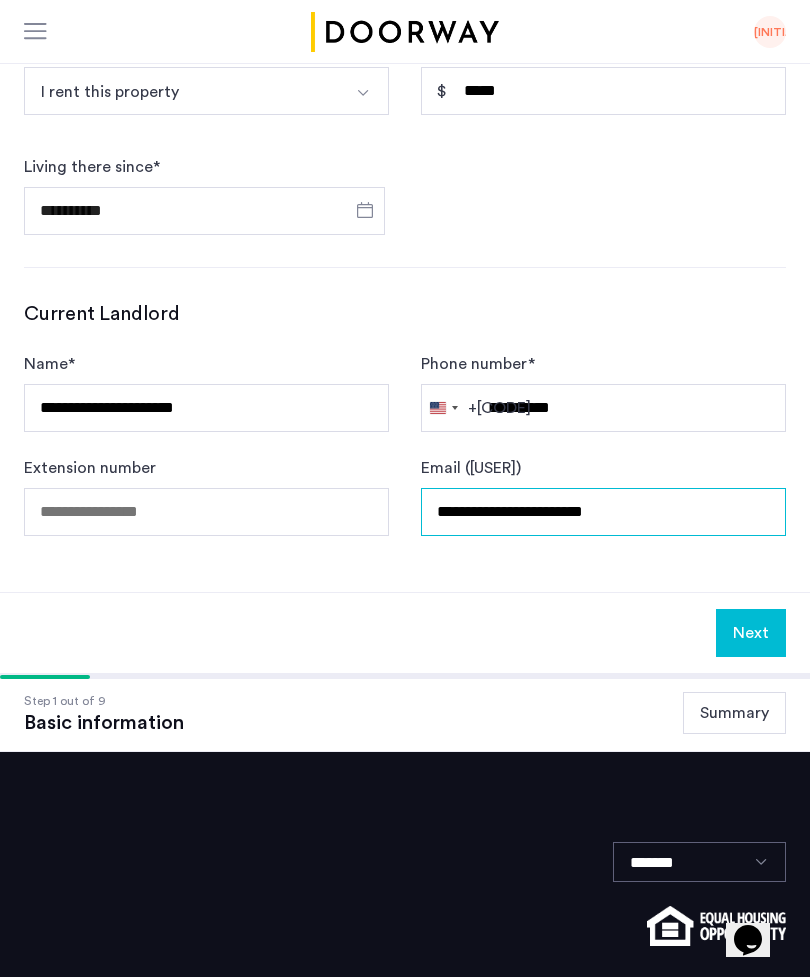 click on "**********" at bounding box center (603, 512) 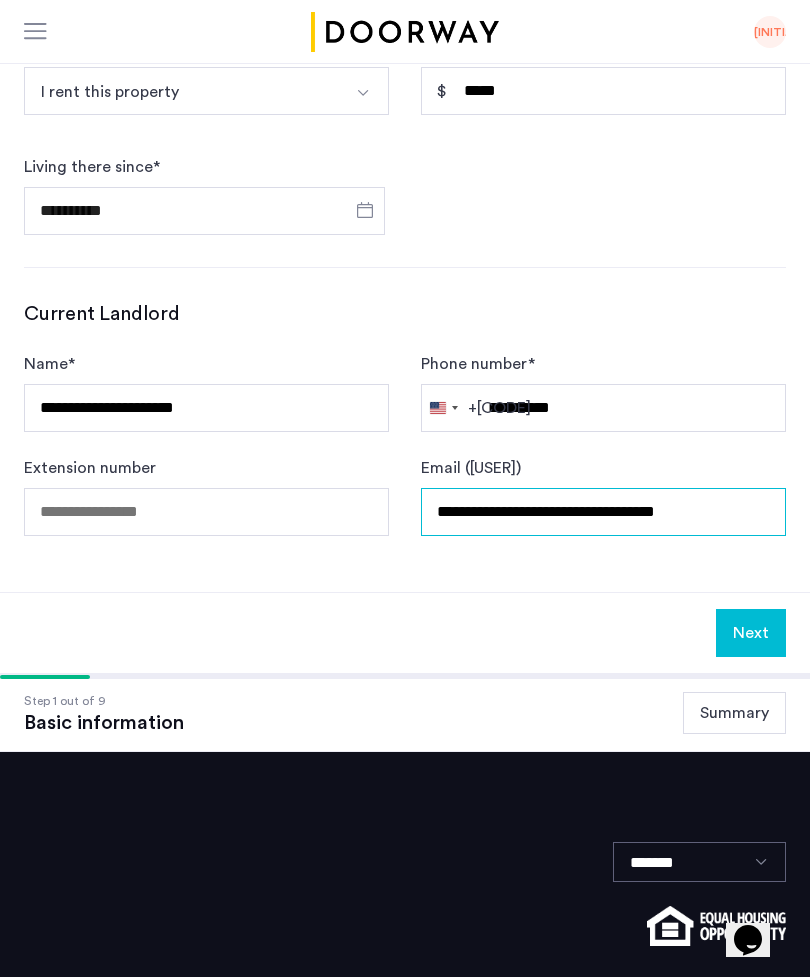 click on "**********" at bounding box center (603, 512) 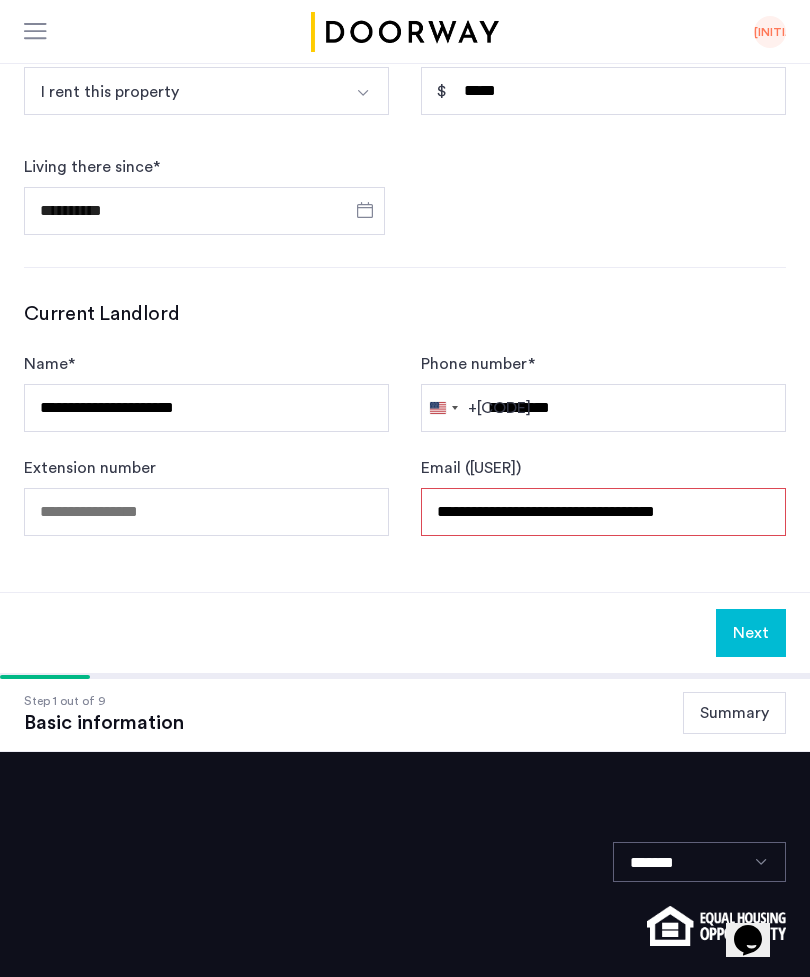 click on "**********" at bounding box center (603, 512) 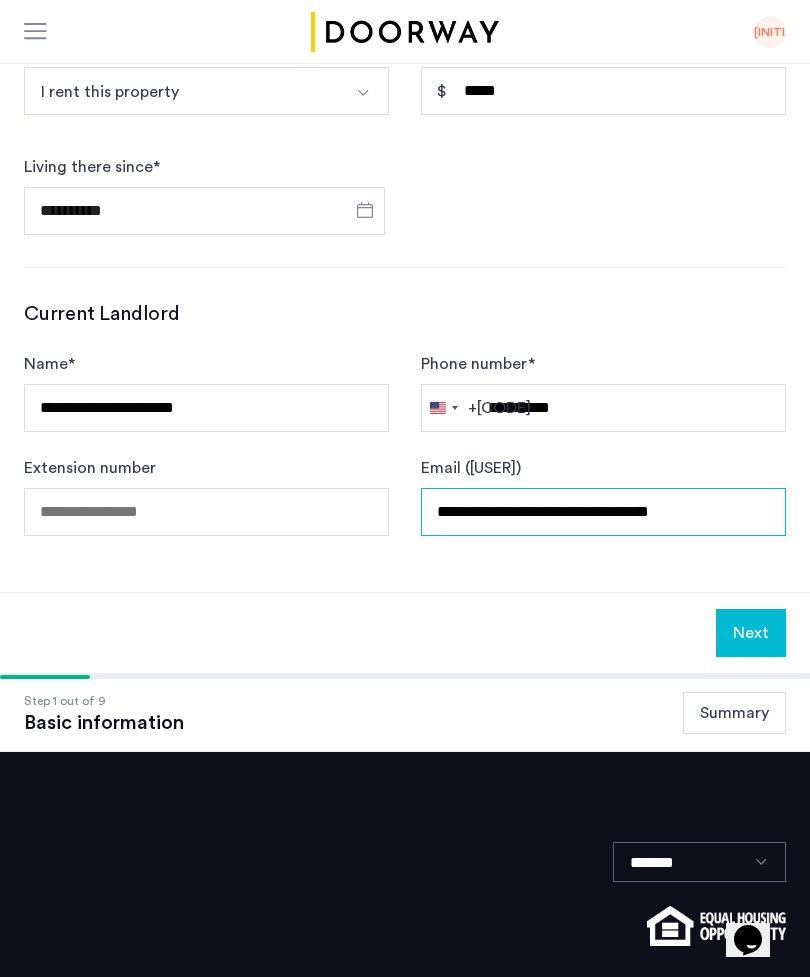 type on "**********" 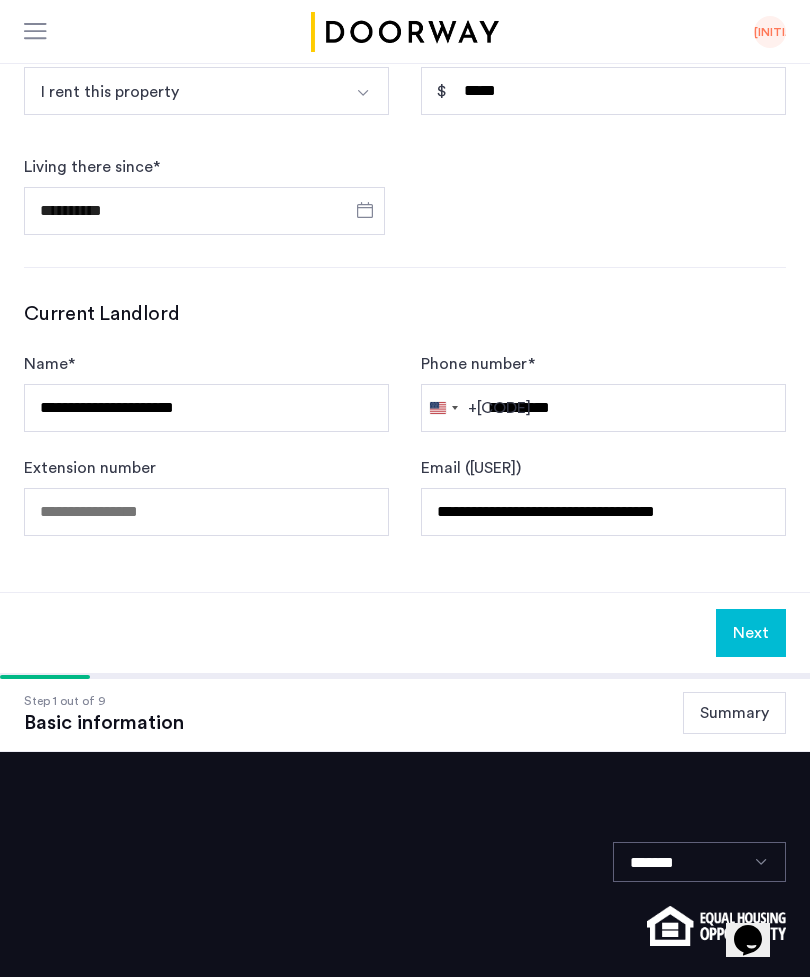 click on "Next" 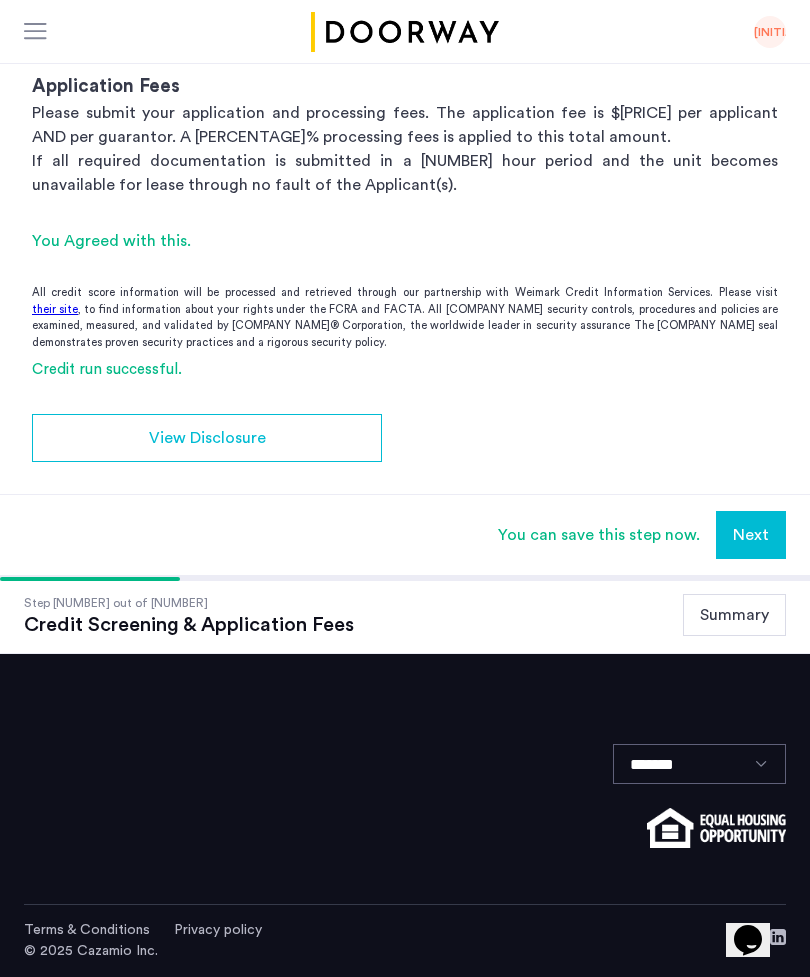 scroll, scrollTop: 0, scrollLeft: 0, axis: both 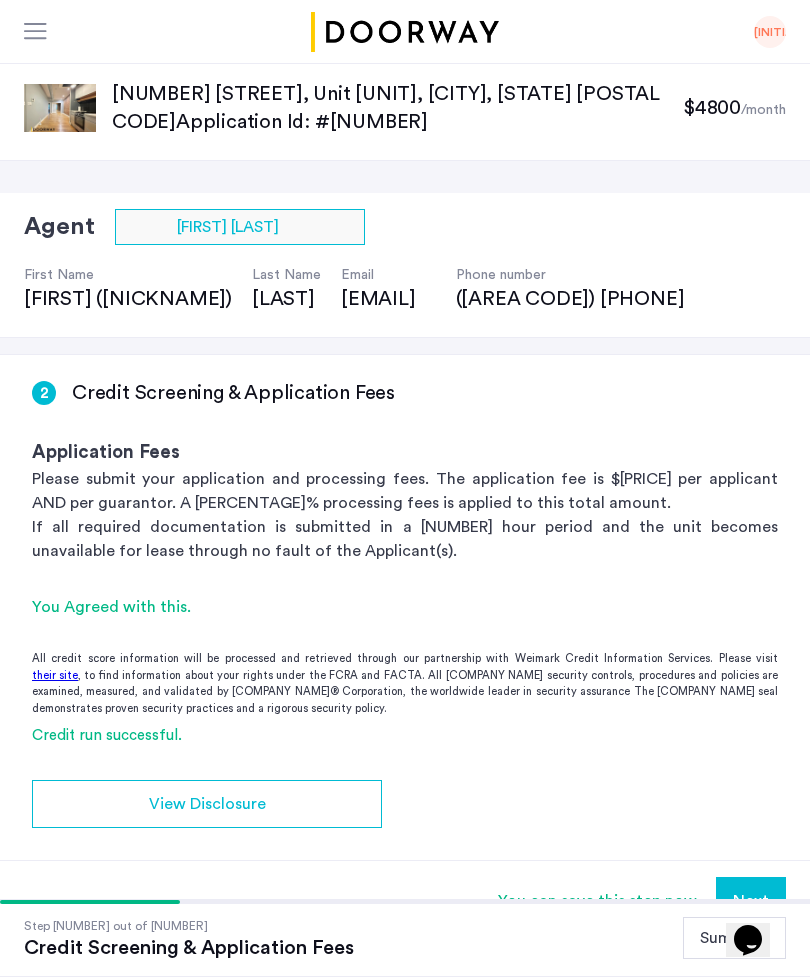click on "Next" at bounding box center [751, 901] 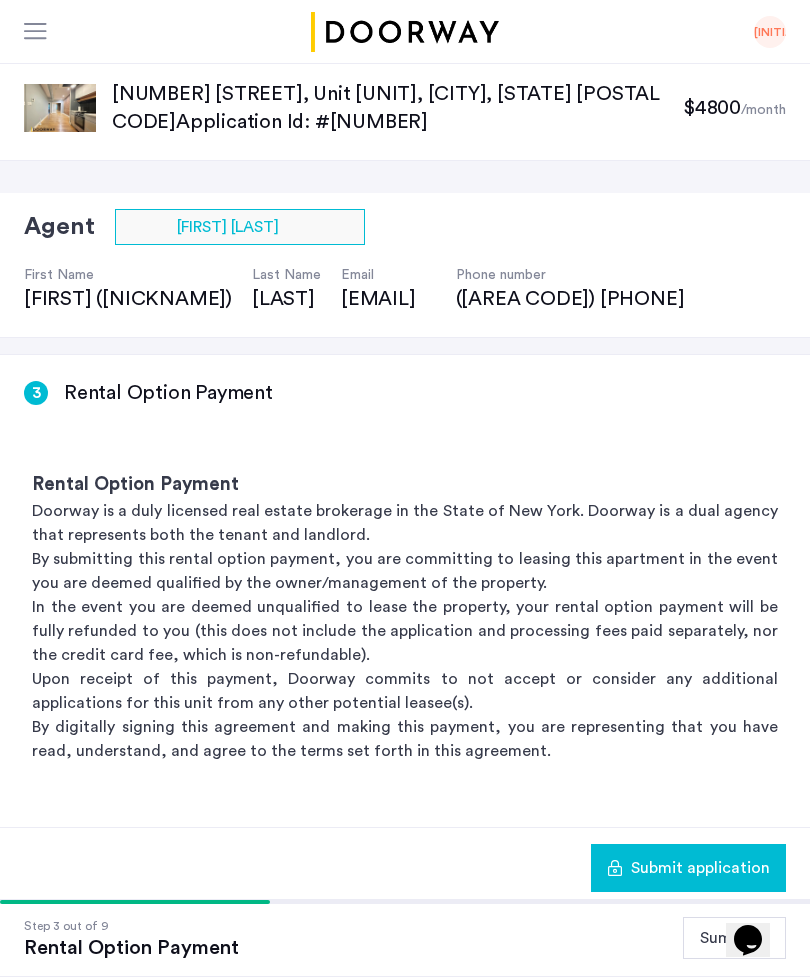 click on "Submit application" 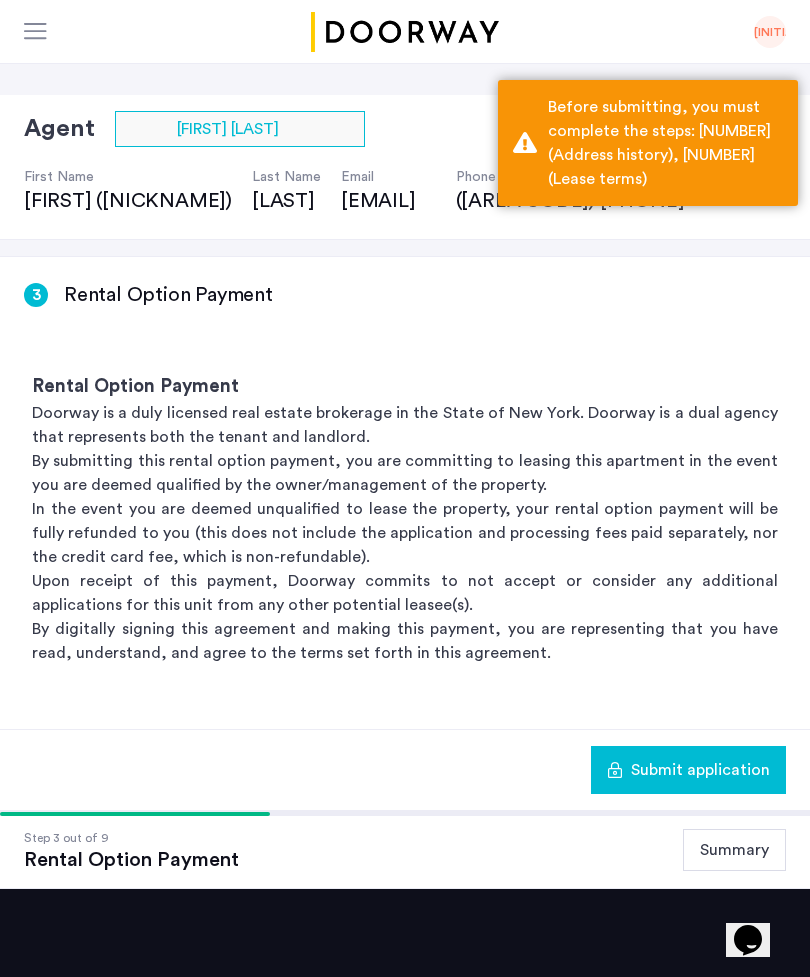 scroll, scrollTop: 191, scrollLeft: 0, axis: vertical 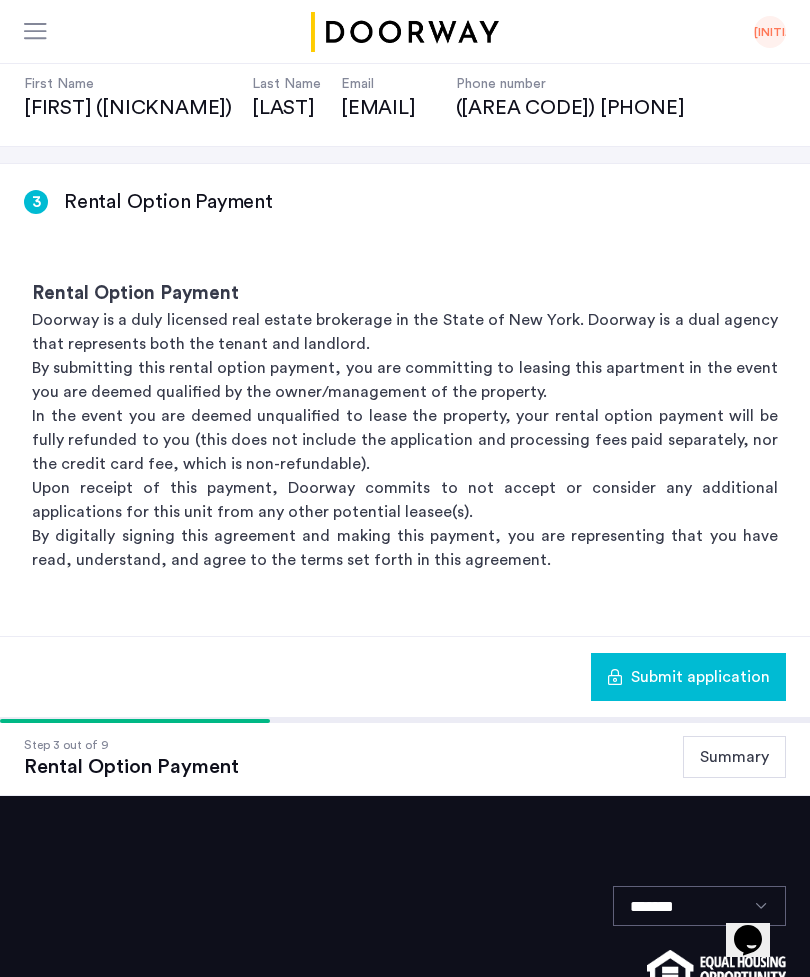 click on "Summary" 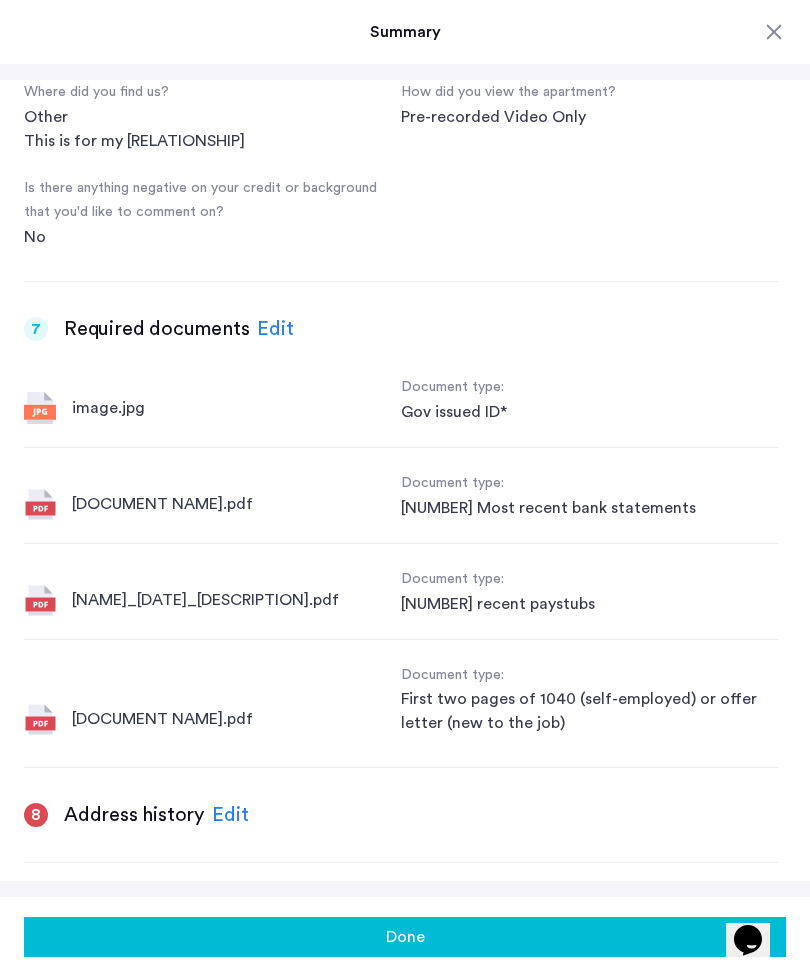 scroll, scrollTop: 2309, scrollLeft: 0, axis: vertical 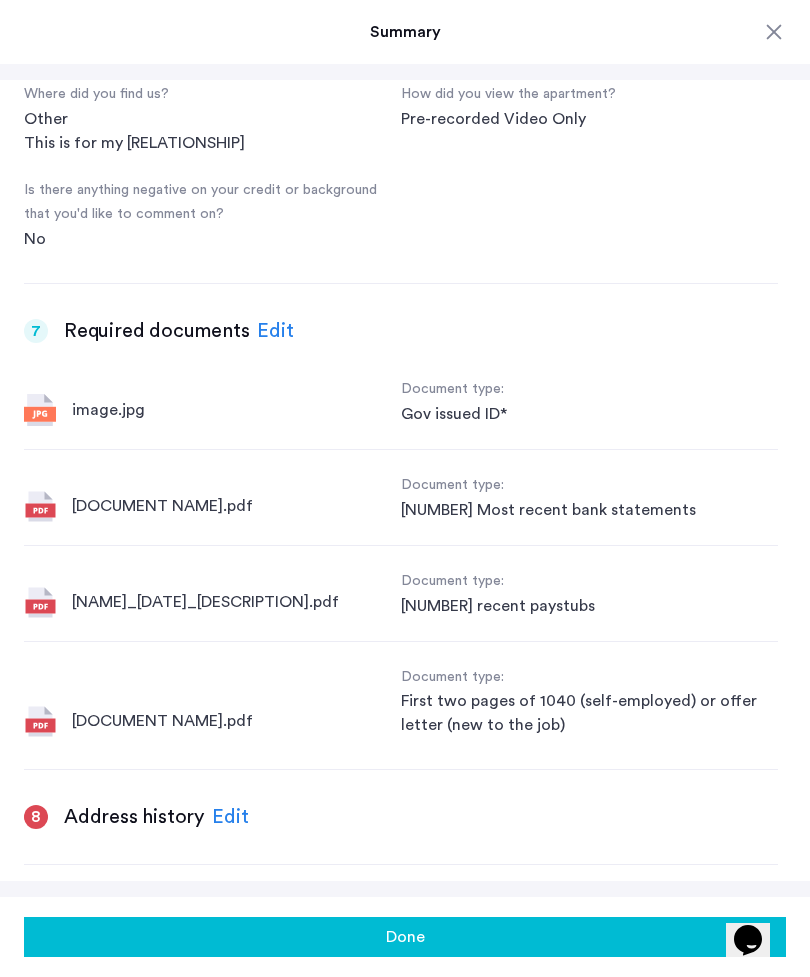 click on "Edit" at bounding box center (230, 817) 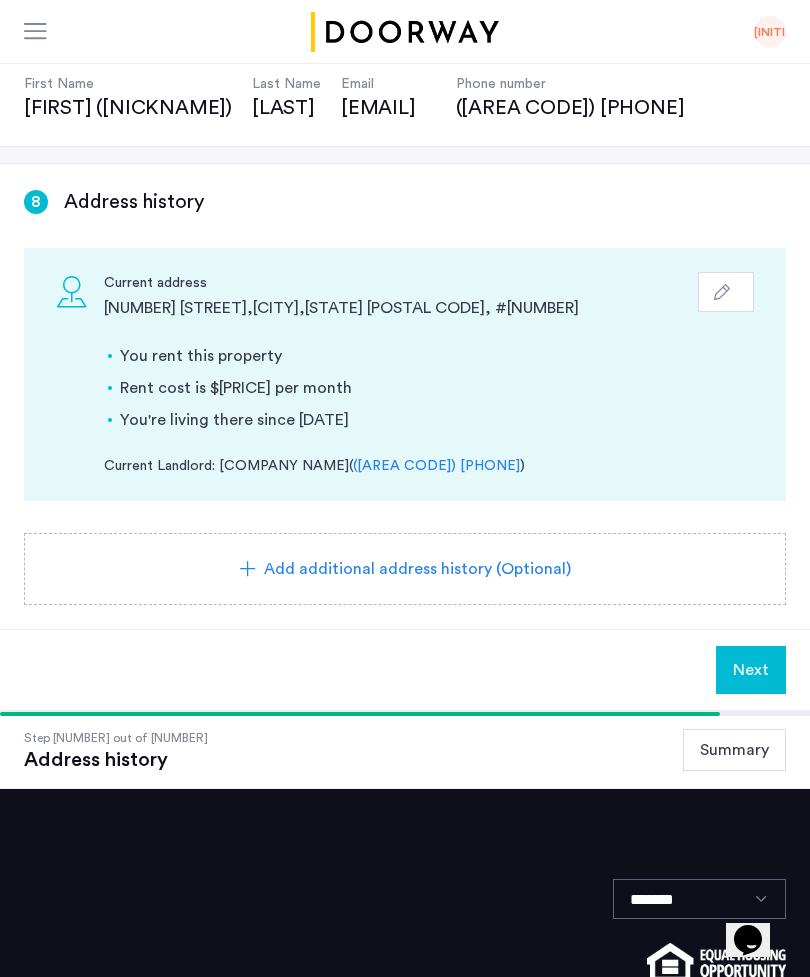 click on "Next" 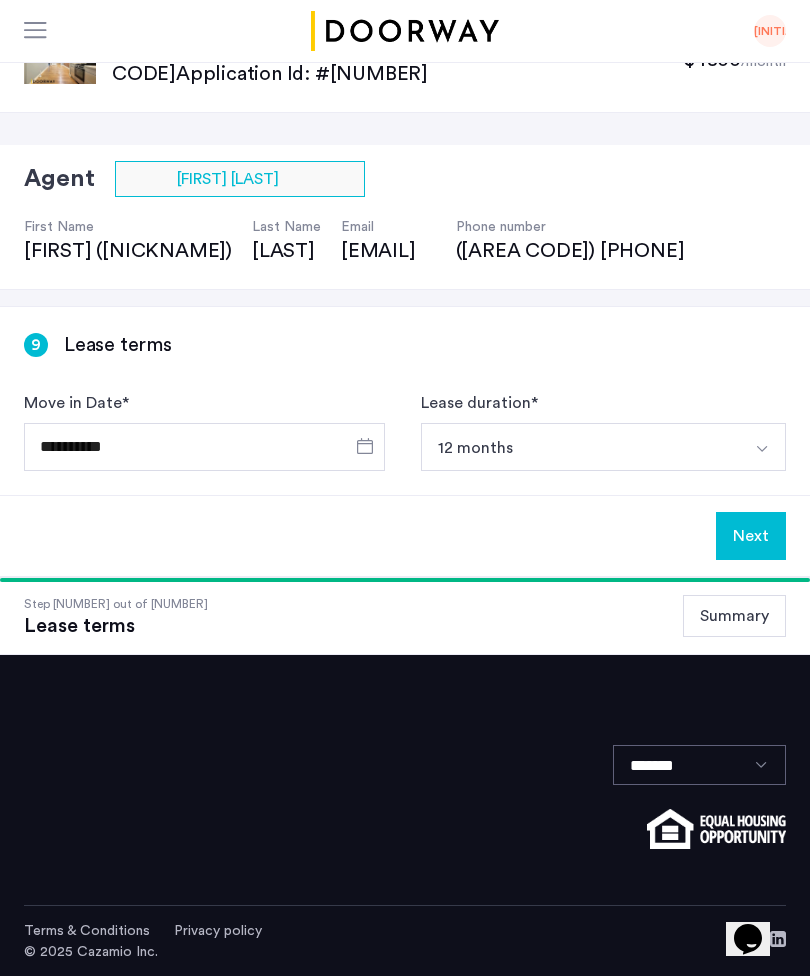 scroll, scrollTop: 49, scrollLeft: 0, axis: vertical 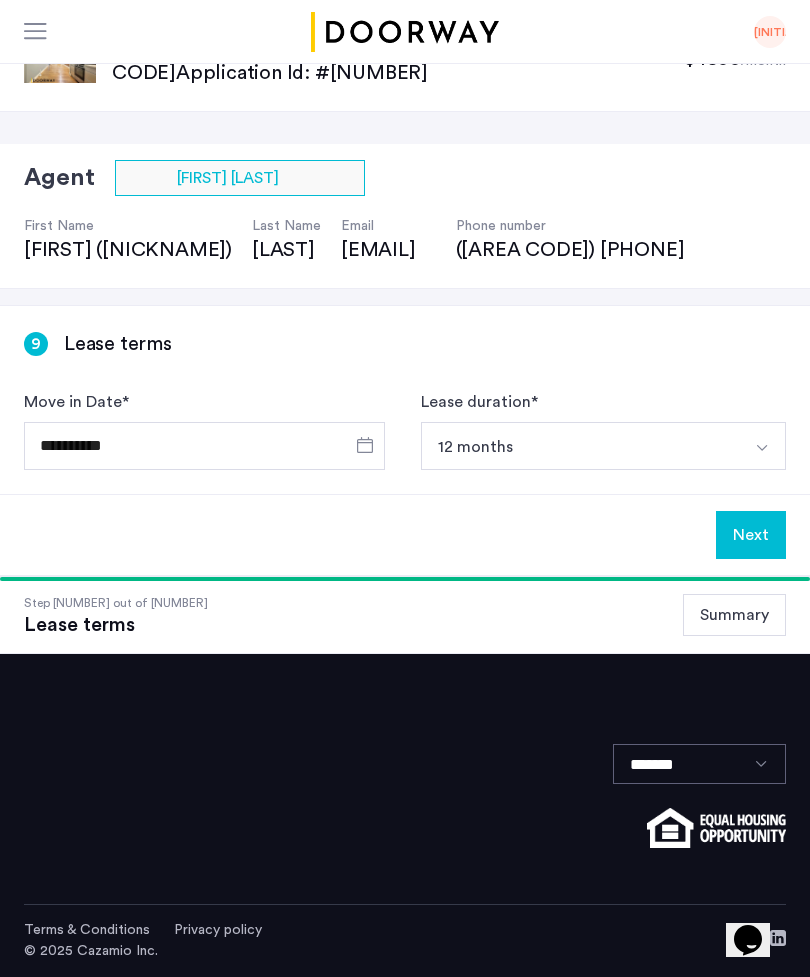 click on "Next" 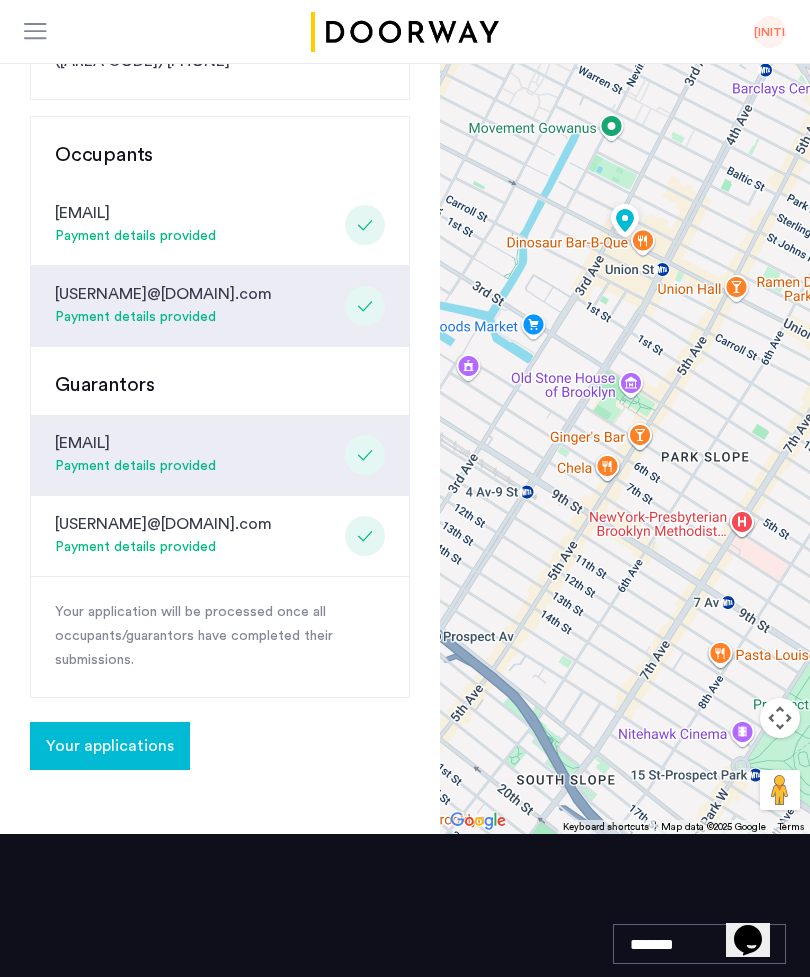 scroll, scrollTop: 512, scrollLeft: 0, axis: vertical 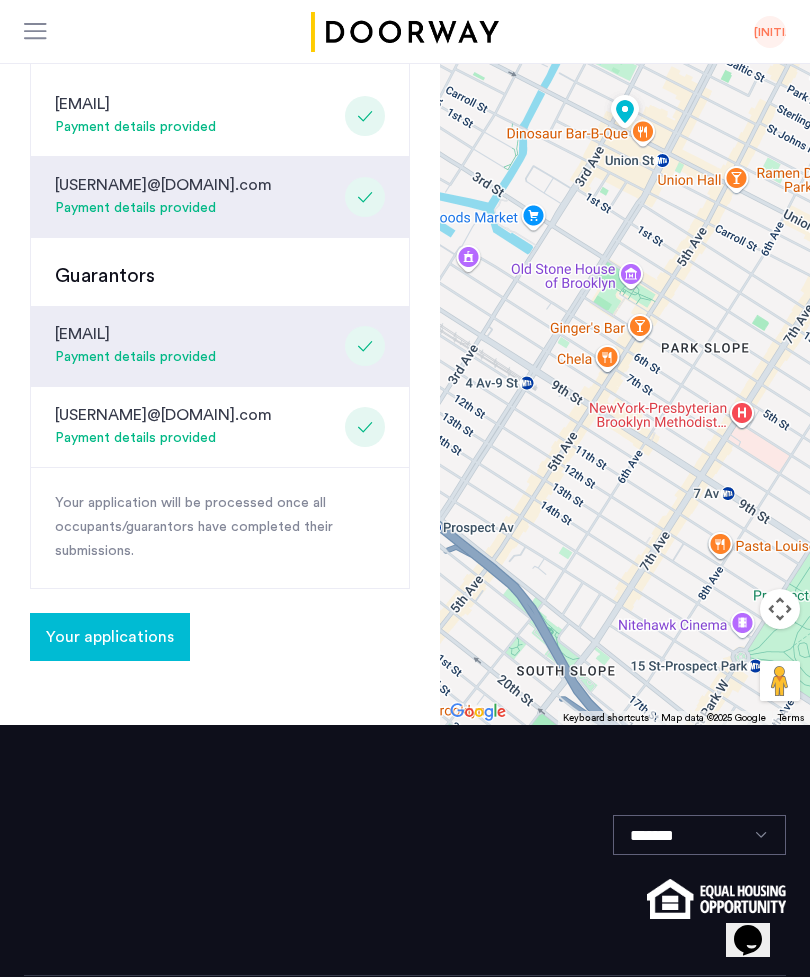 click on "Your applications" 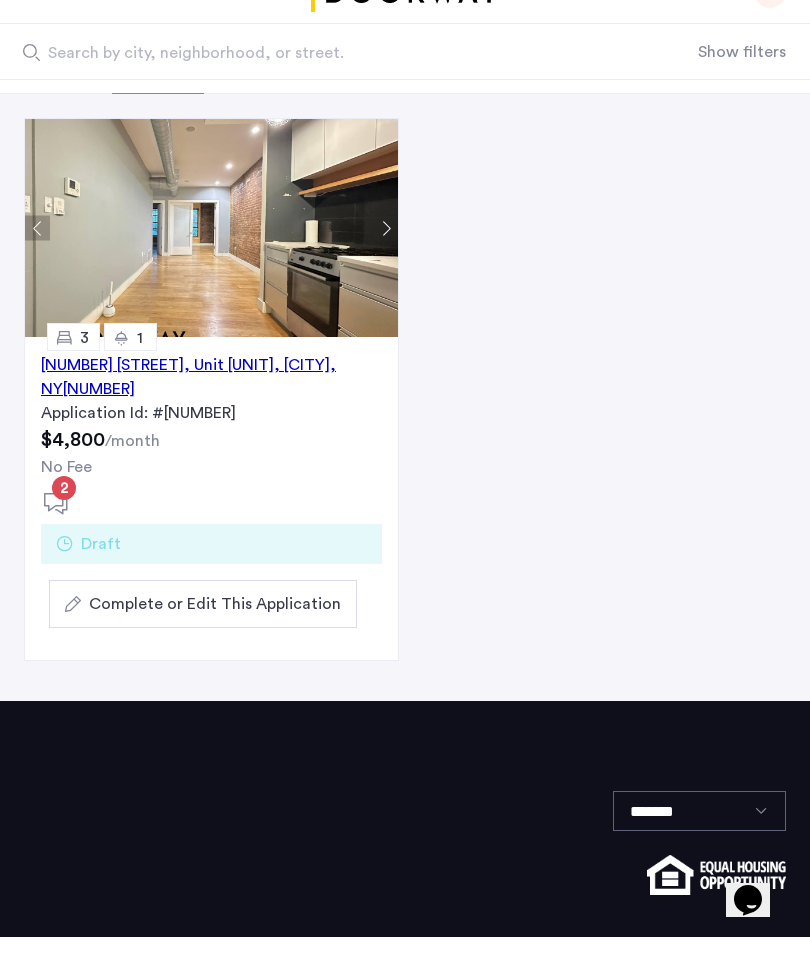 scroll, scrollTop: 146, scrollLeft: 0, axis: vertical 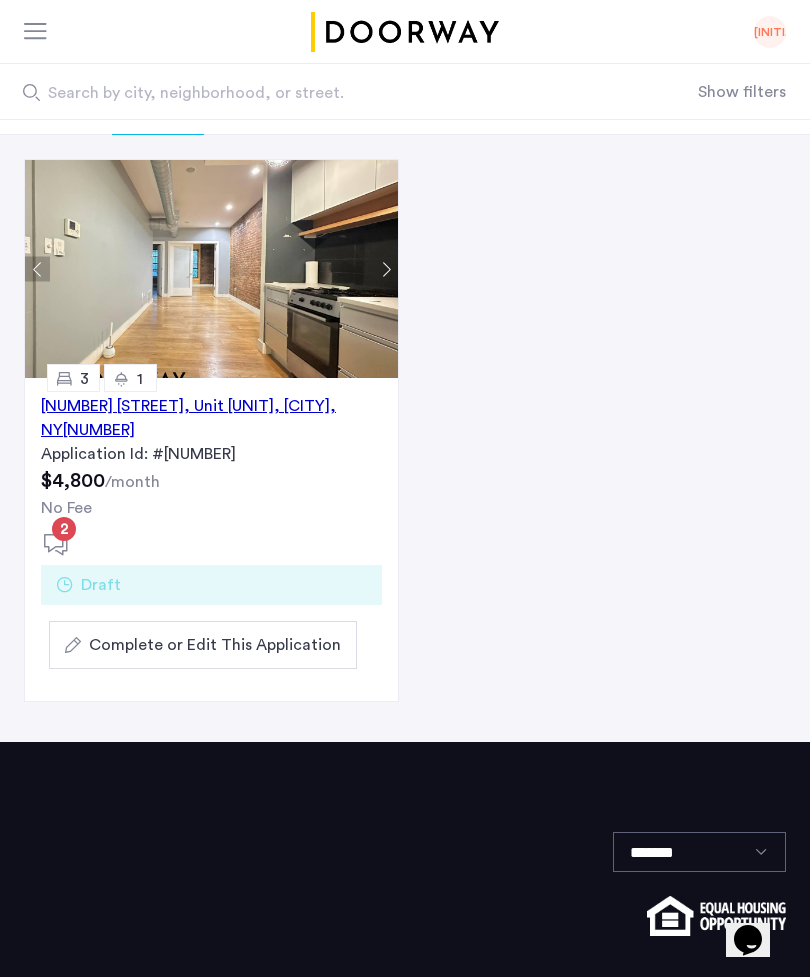 click on "Complete or Edit This Application" 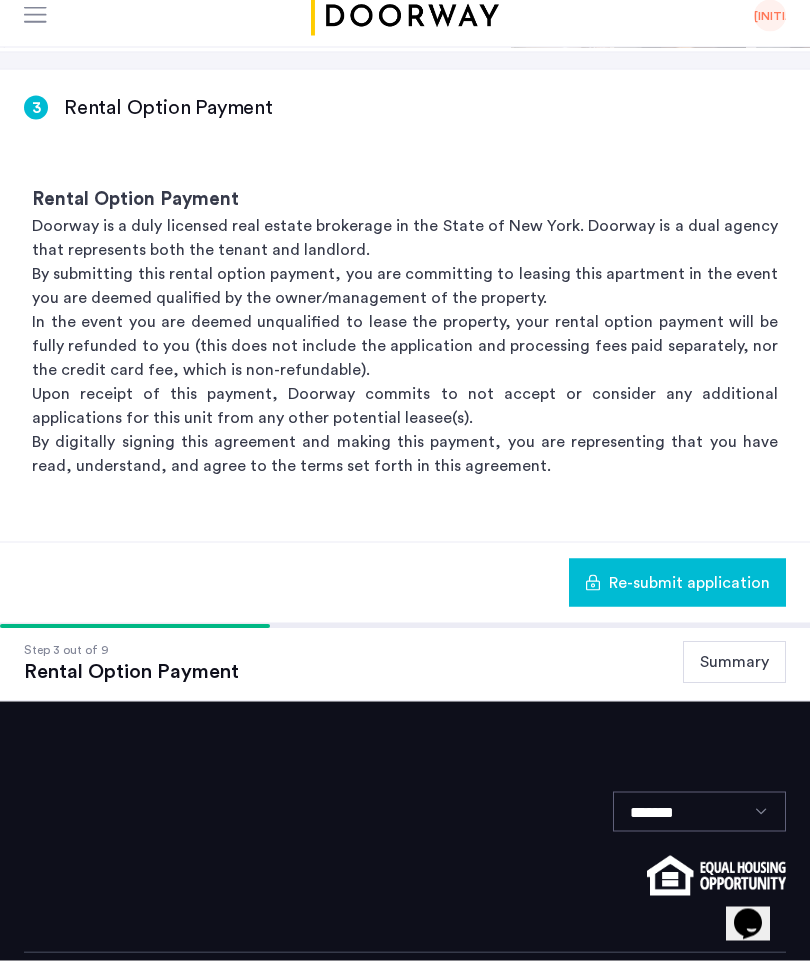 scroll, scrollTop: 269, scrollLeft: 0, axis: vertical 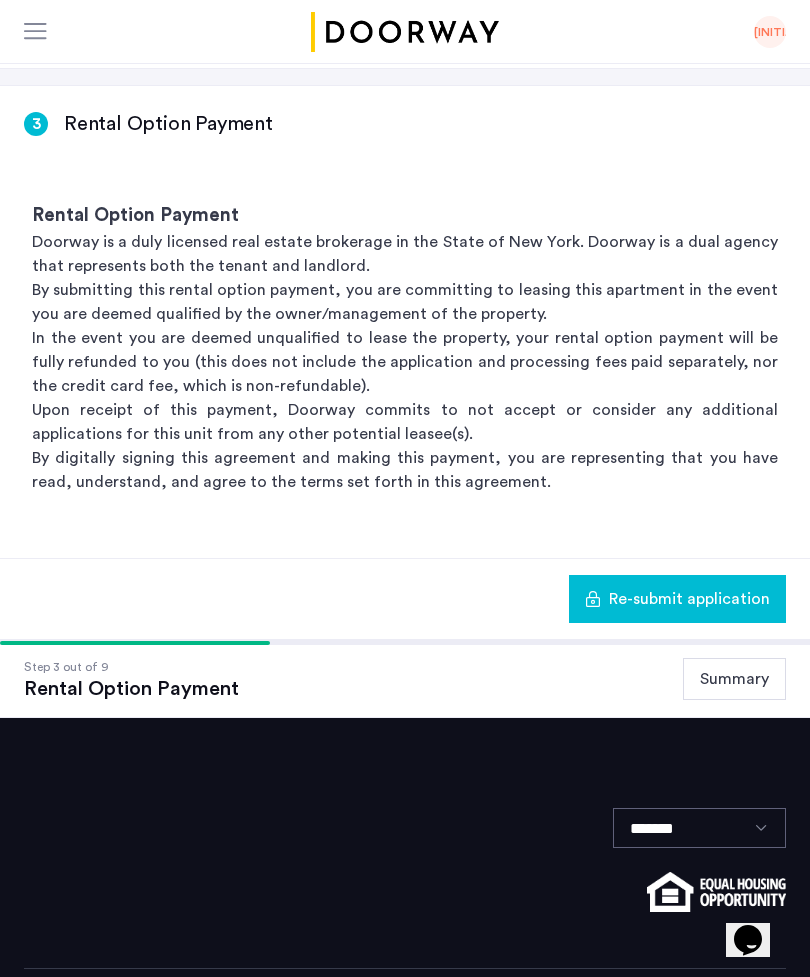 click on "Summary" 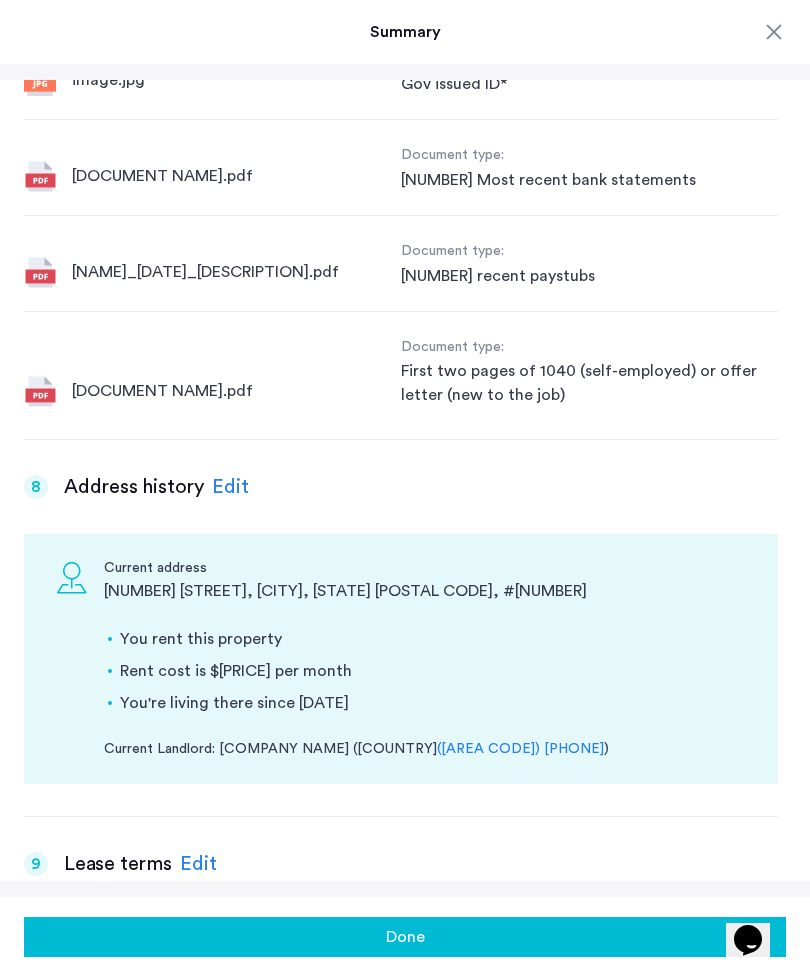 scroll, scrollTop: 2638, scrollLeft: 0, axis: vertical 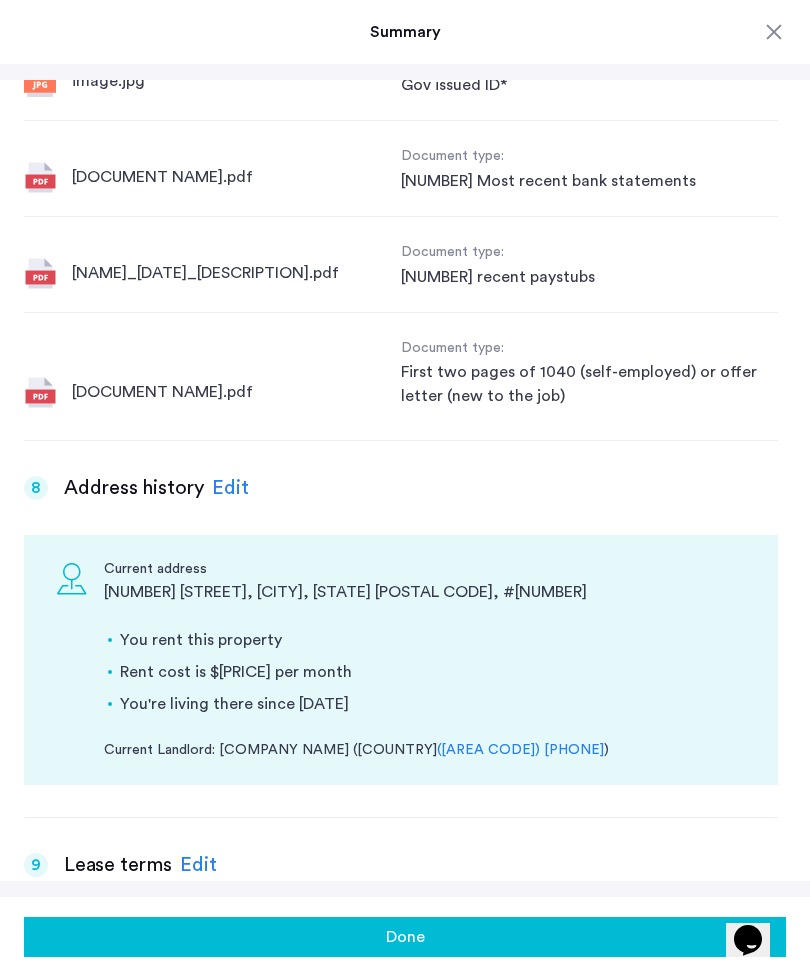 click on "Done" 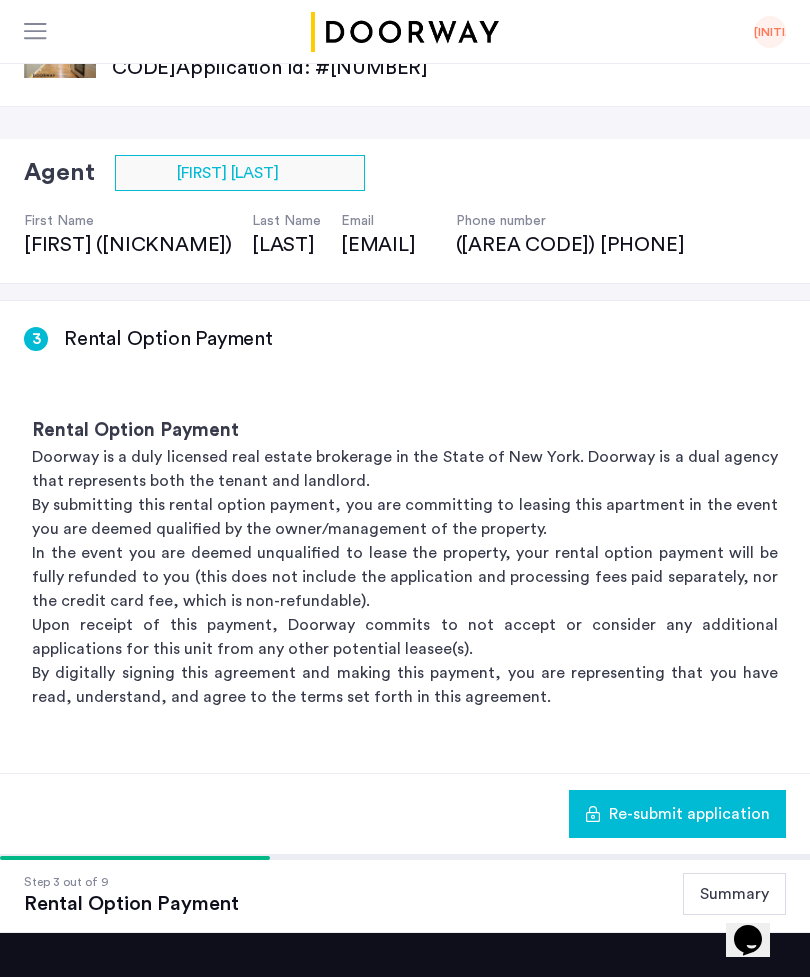 scroll, scrollTop: 55, scrollLeft: 0, axis: vertical 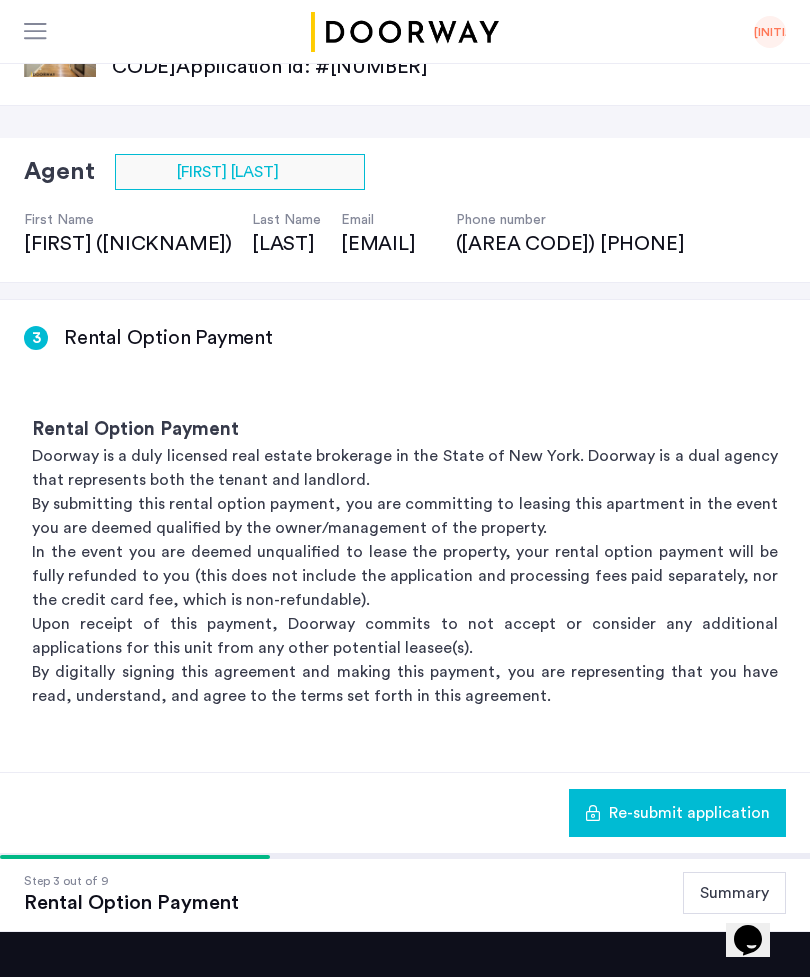 click on "Summary" 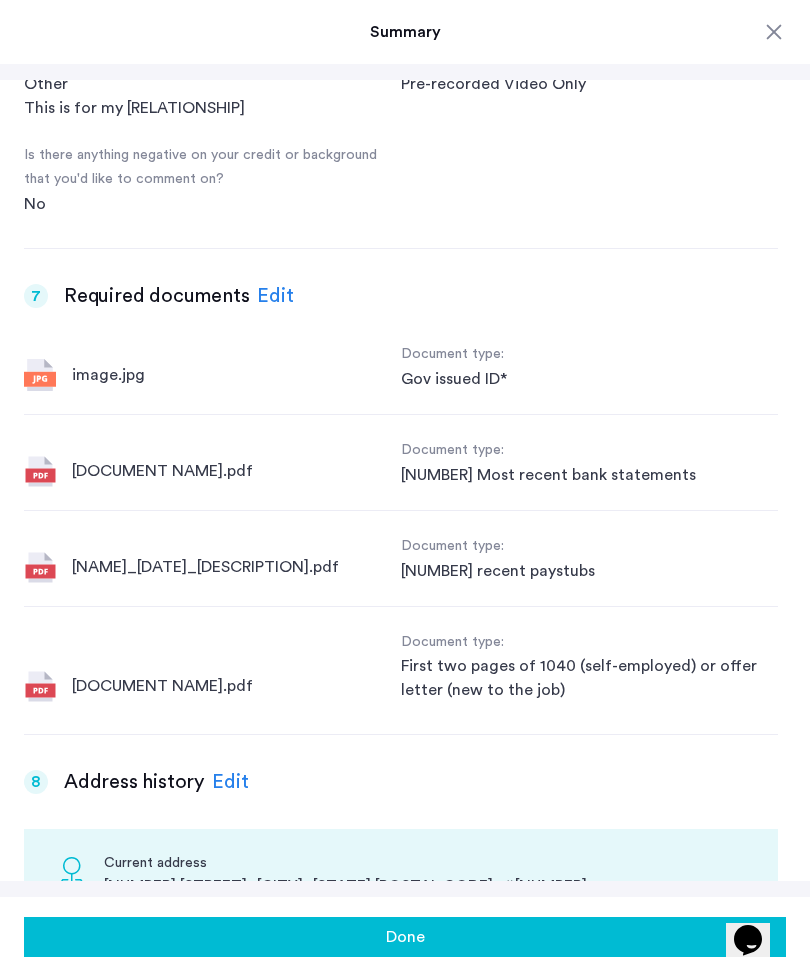 scroll, scrollTop: 2362, scrollLeft: 0, axis: vertical 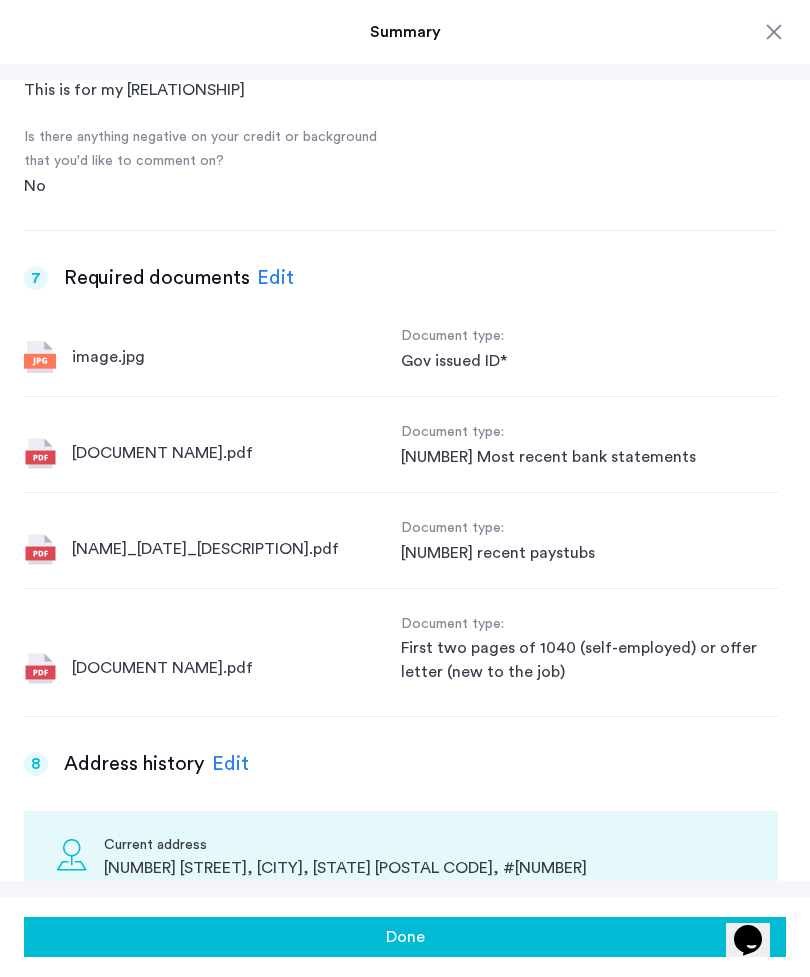 click on "Done" 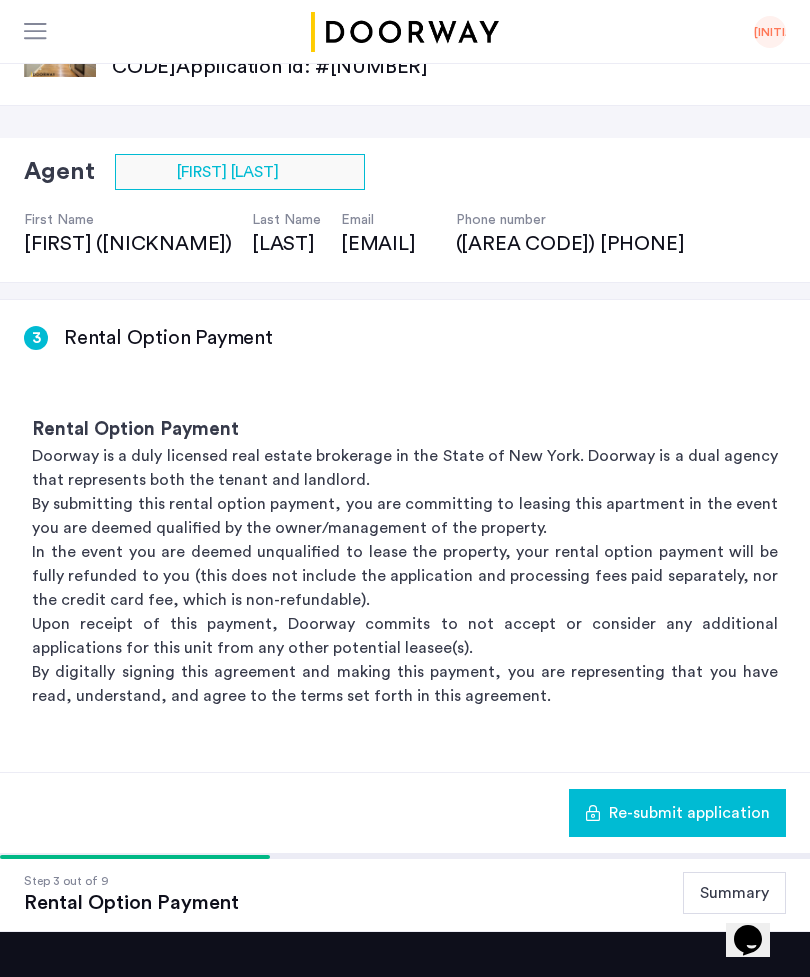 scroll, scrollTop: 0, scrollLeft: 0, axis: both 